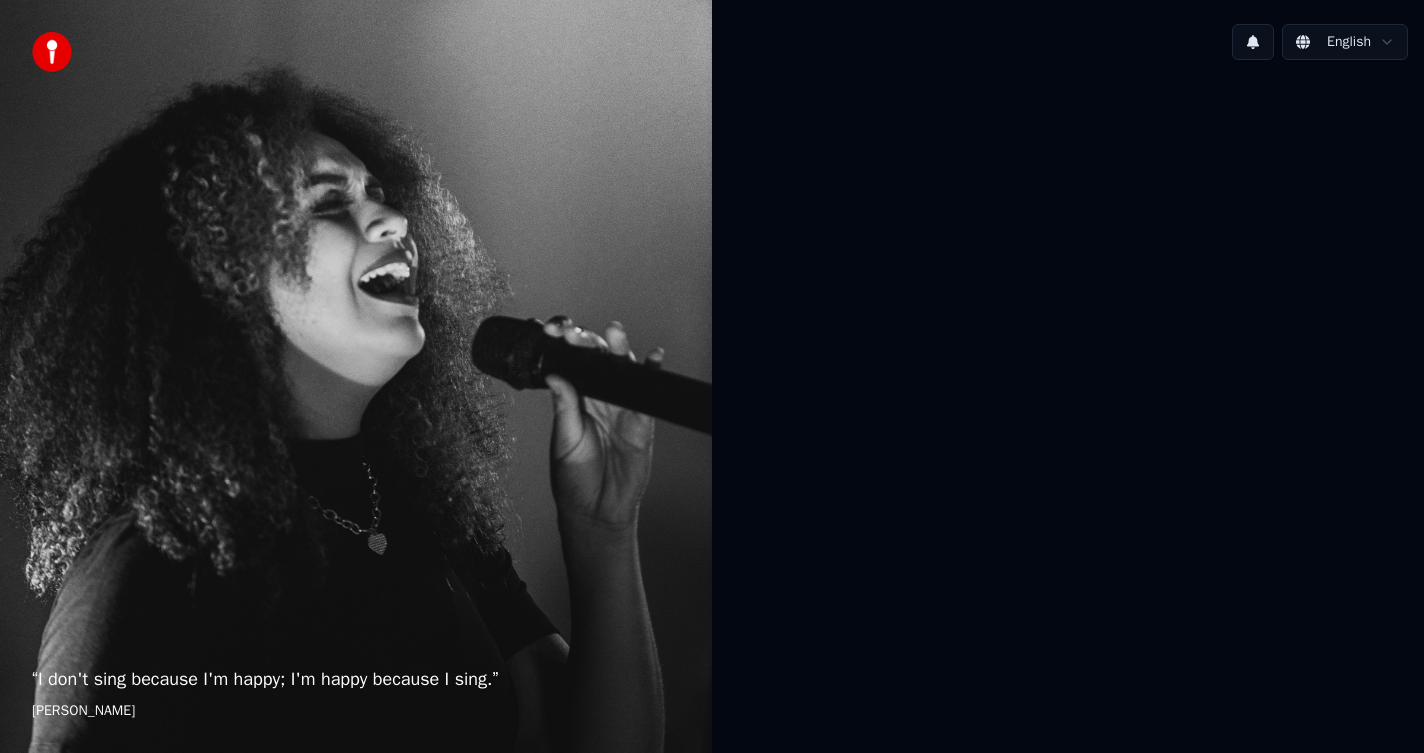 scroll, scrollTop: 0, scrollLeft: 0, axis: both 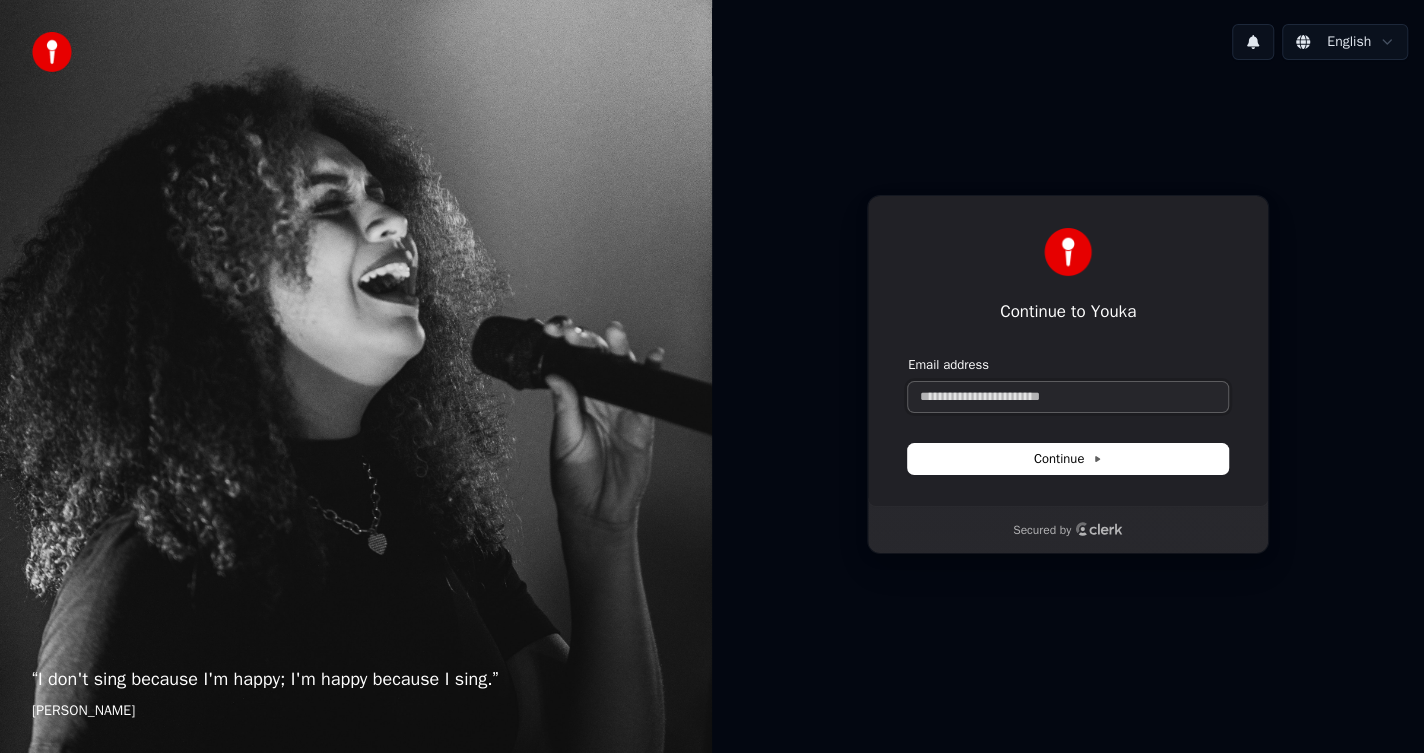 click on "Email address" at bounding box center (1068, 397) 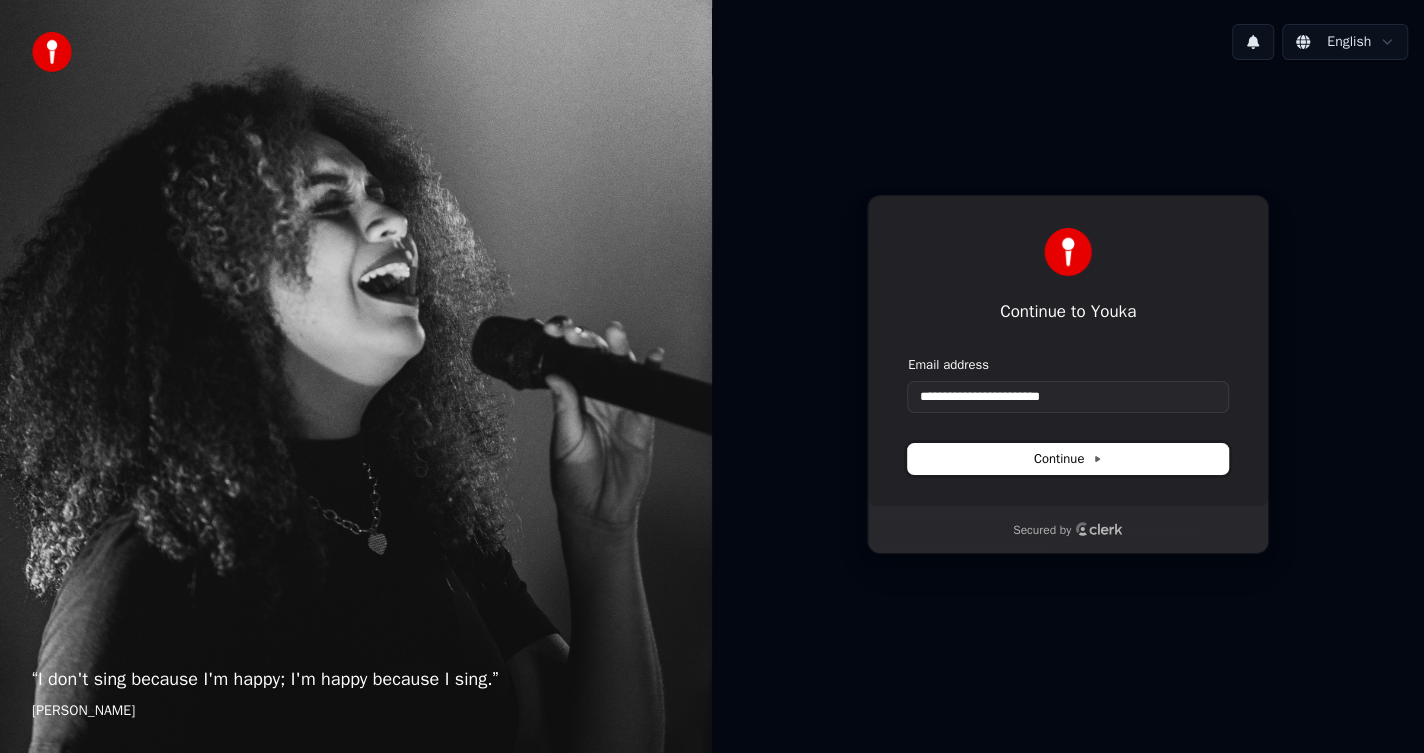 click on "Continue" at bounding box center [1068, 459] 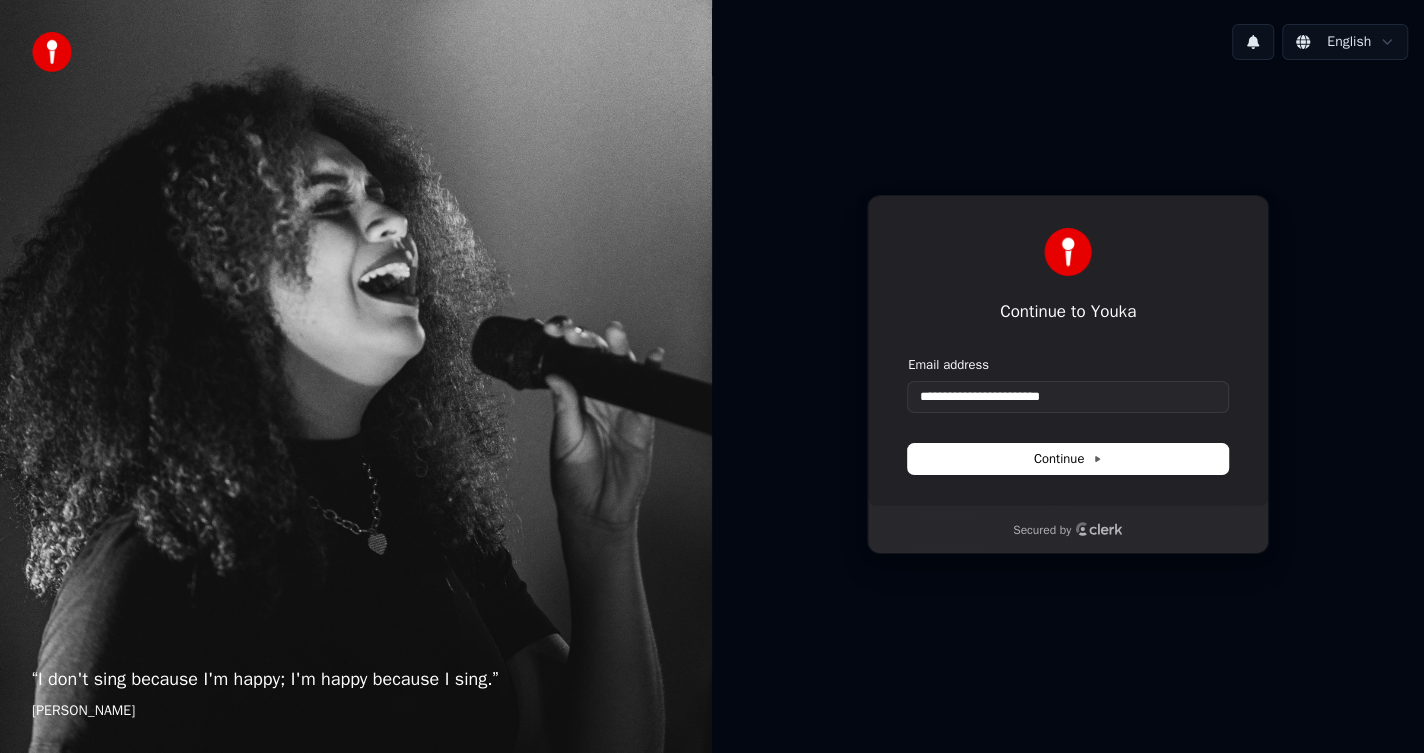 type on "**********" 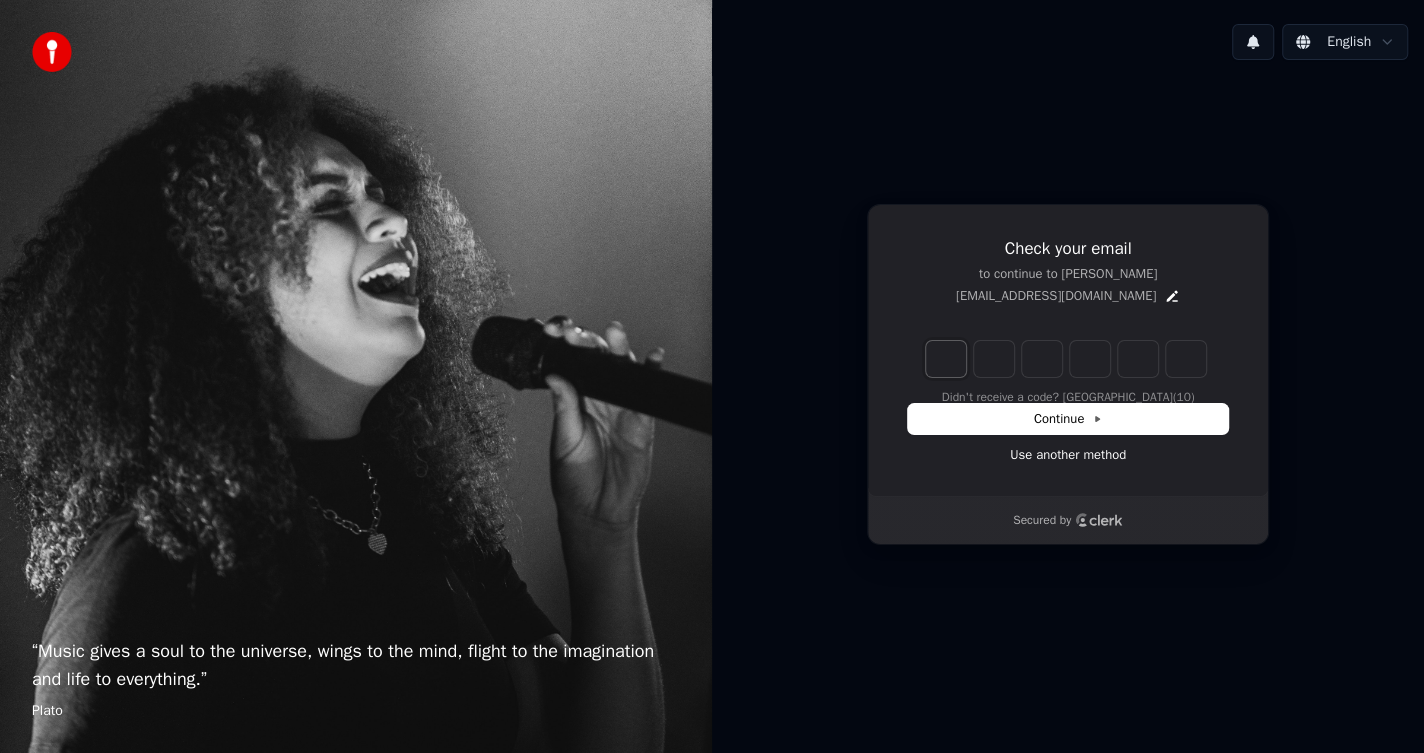 type on "*" 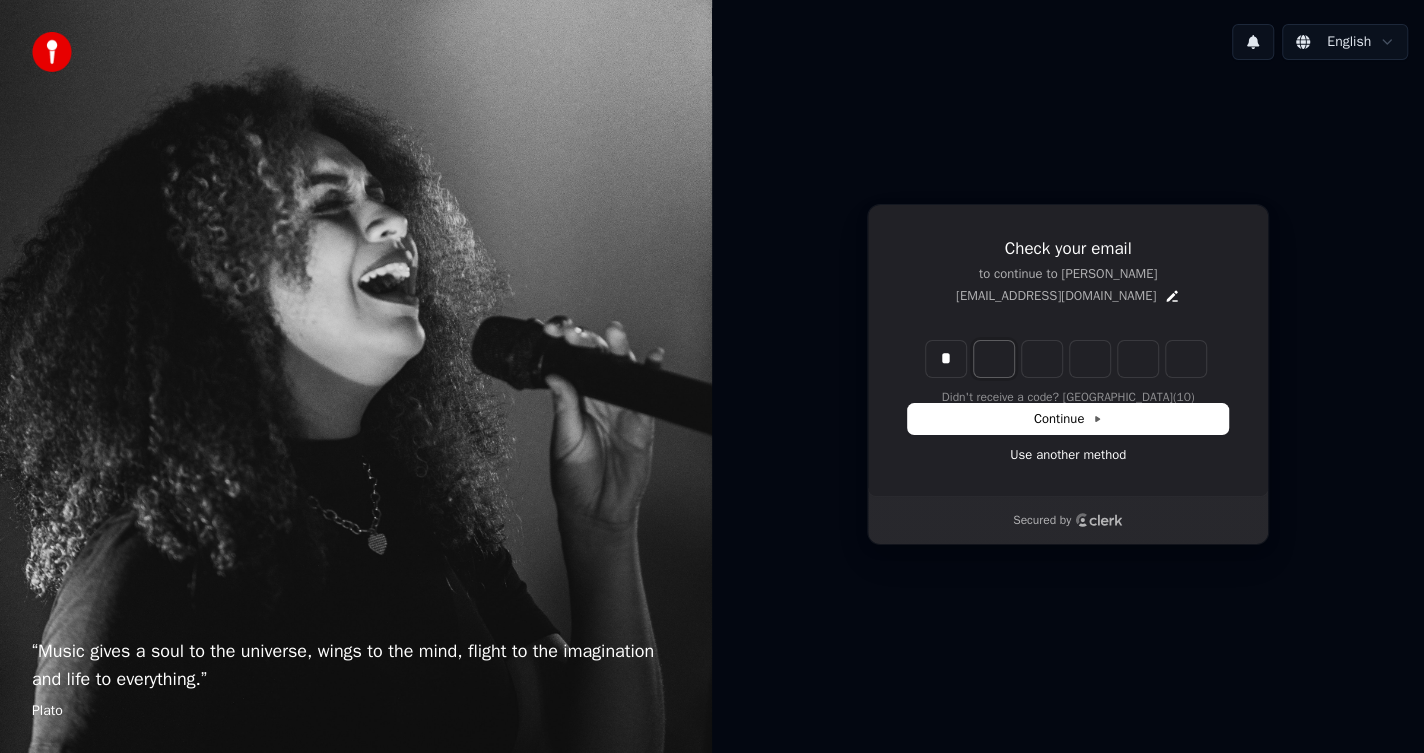 type on "*" 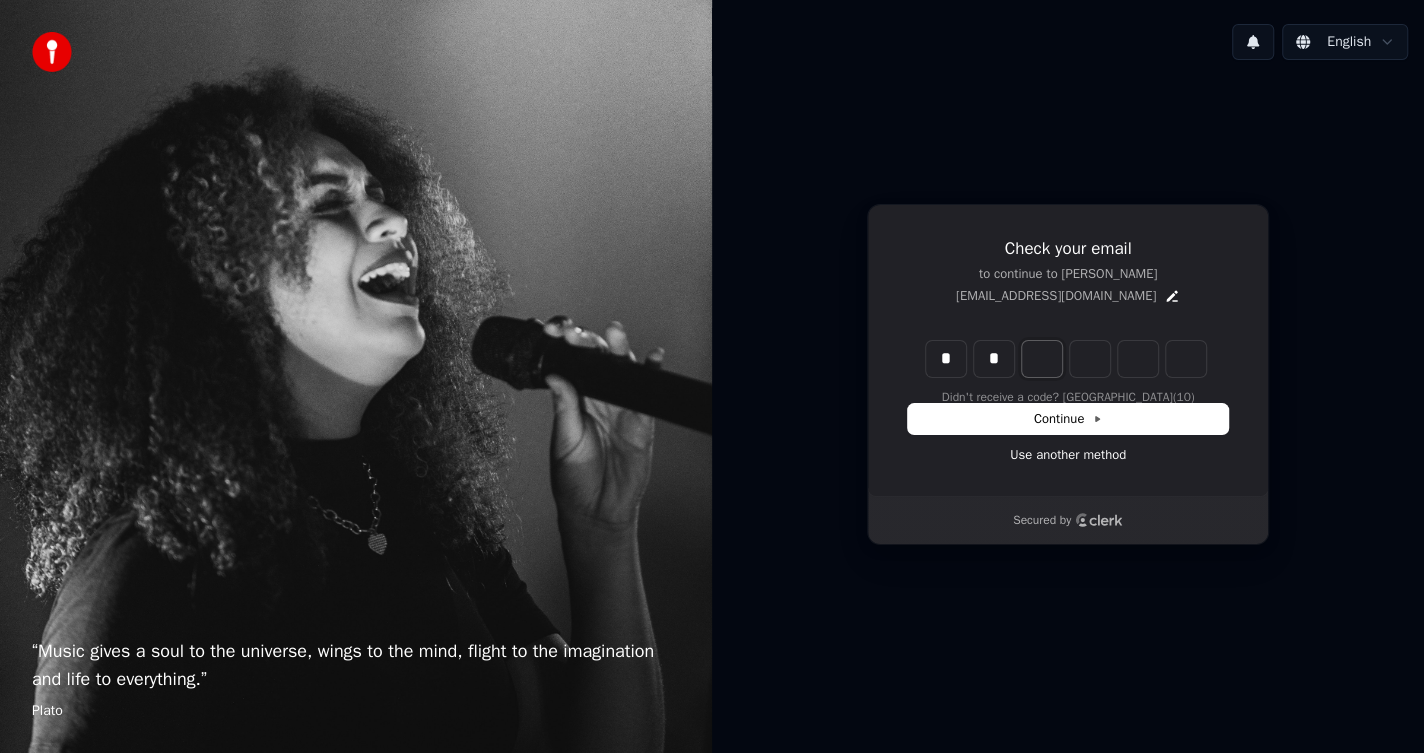 type on "**" 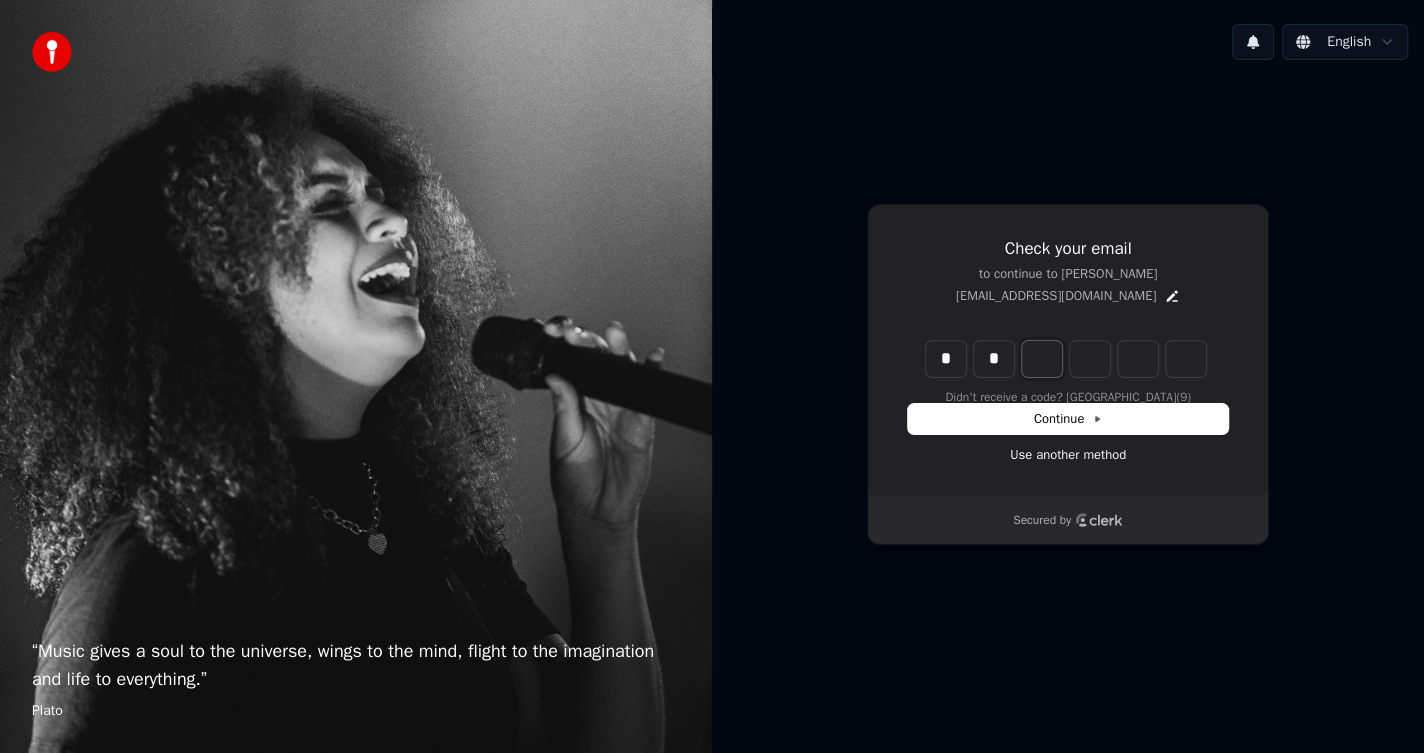 type on "*" 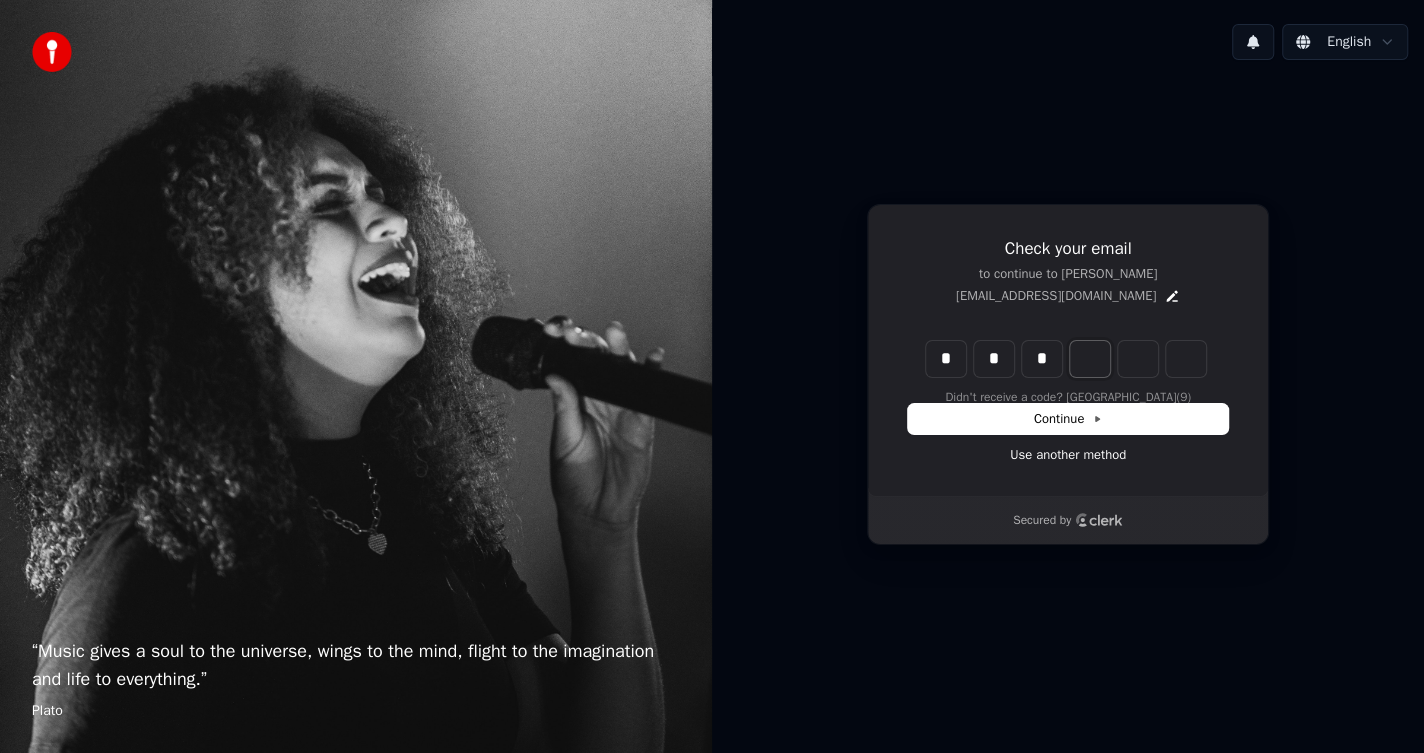 type on "***" 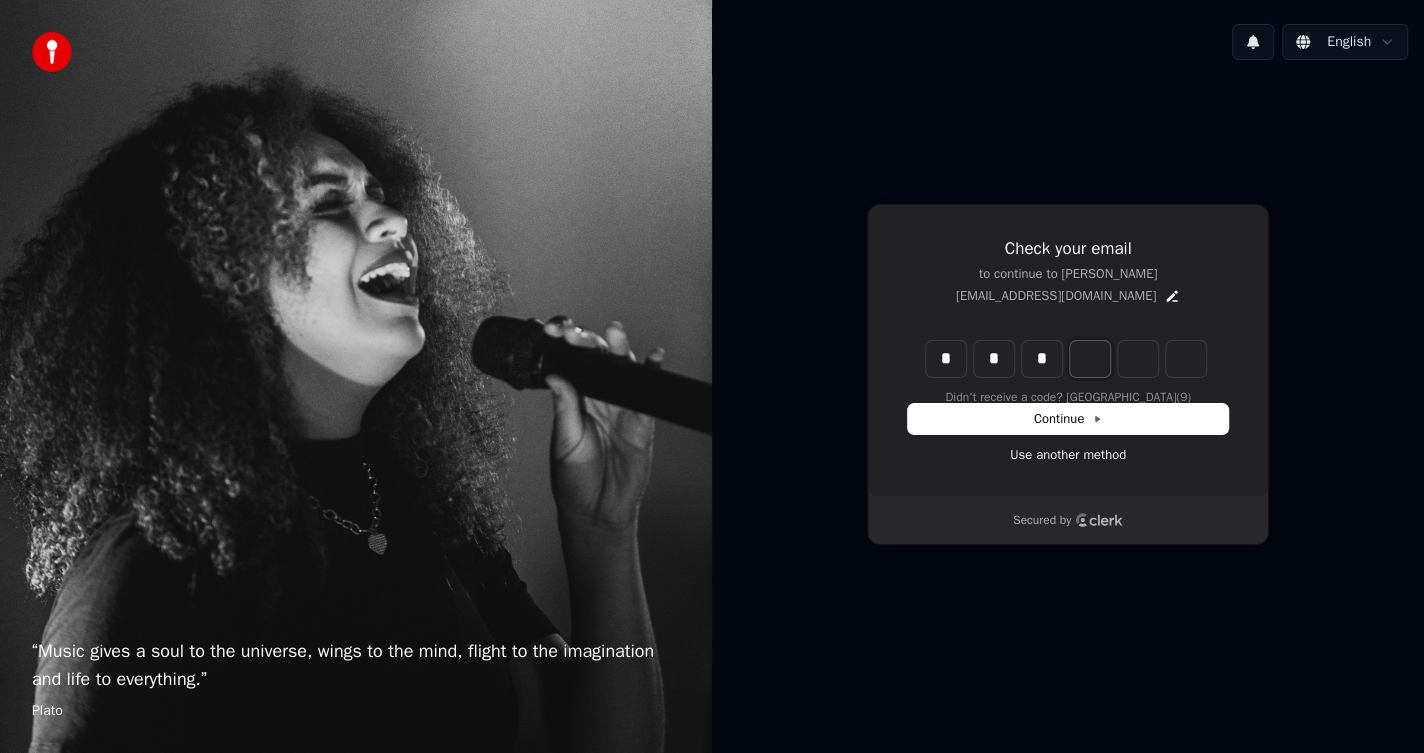 type on "*" 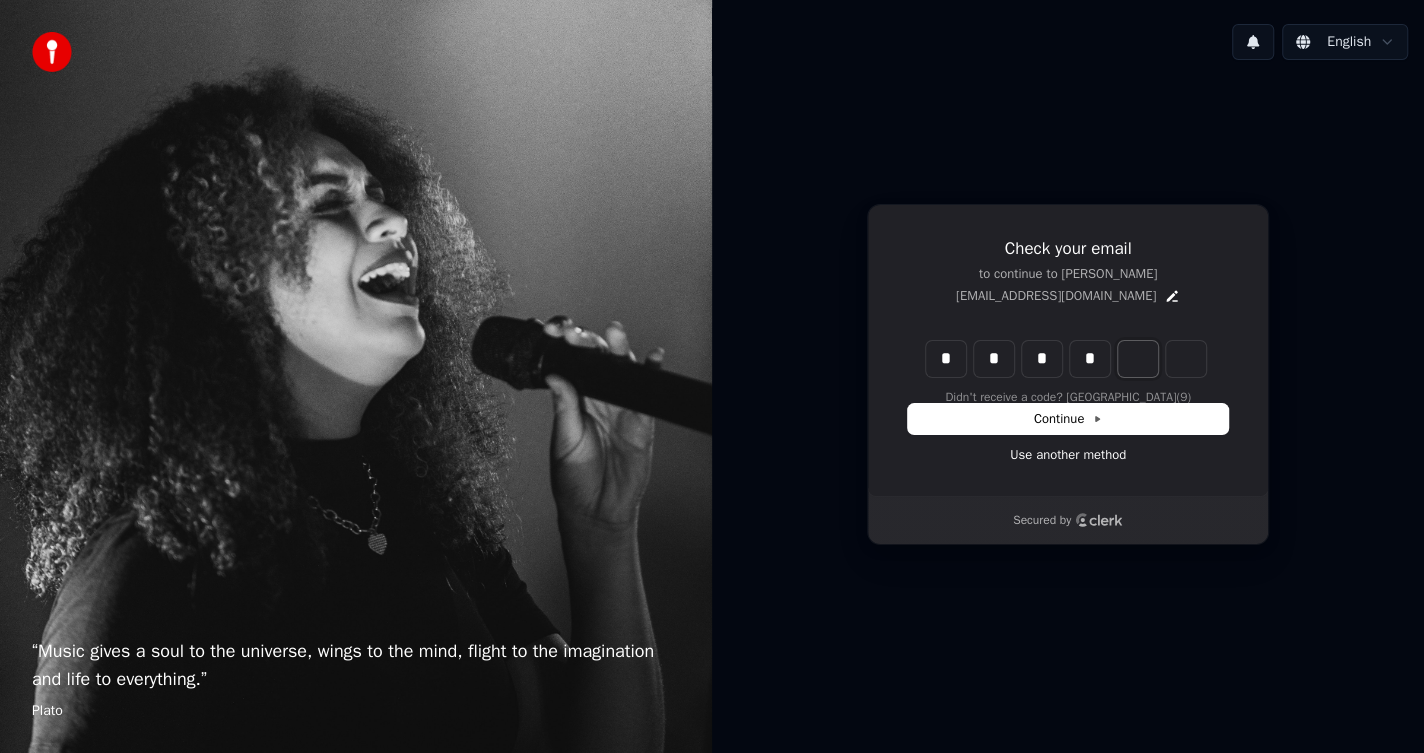 type on "****" 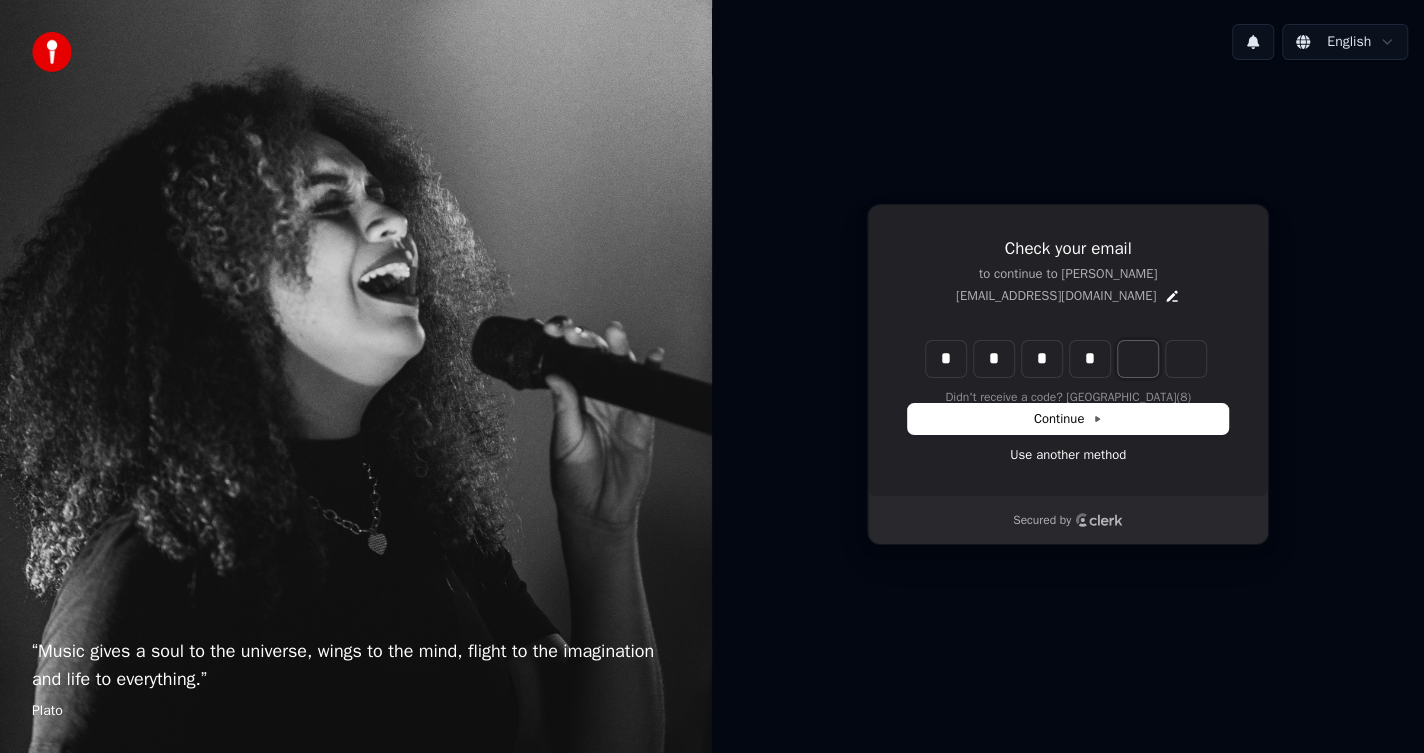 type on "*" 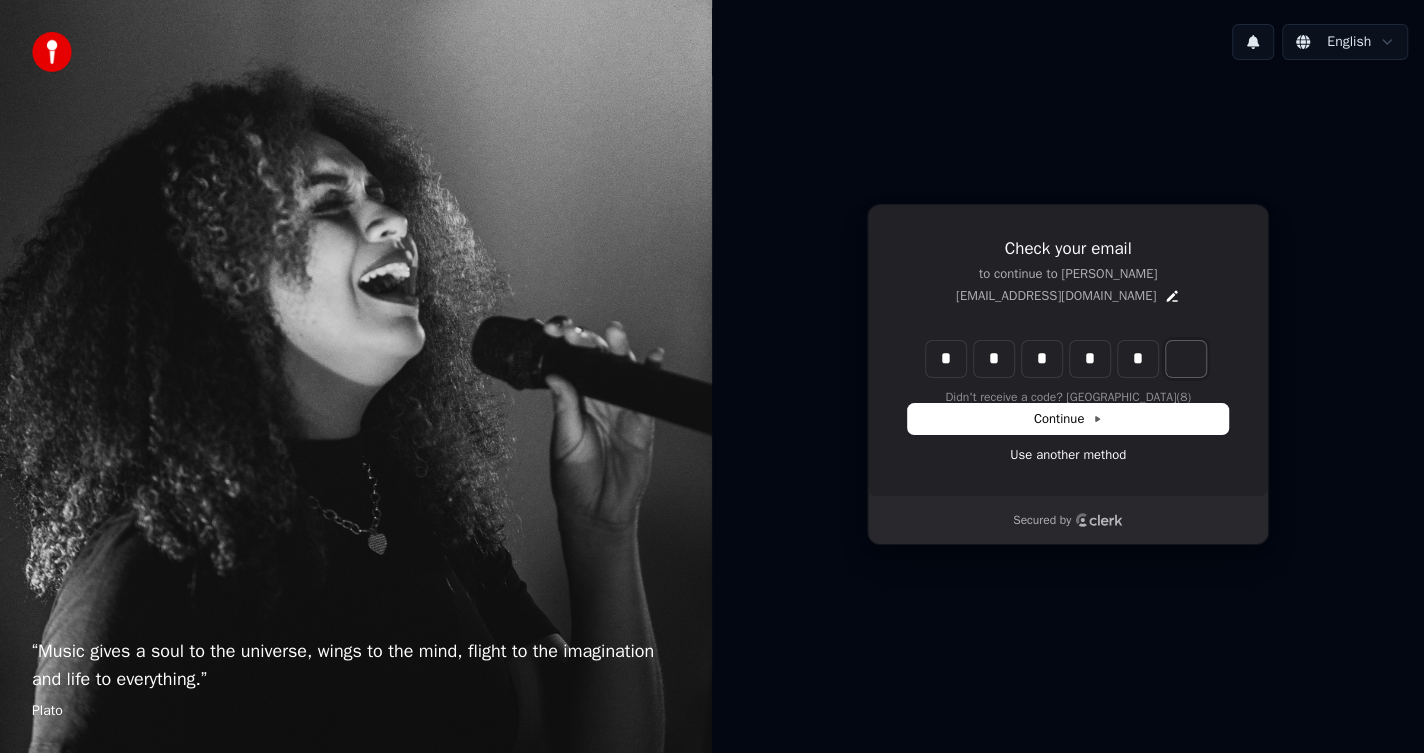 type on "******" 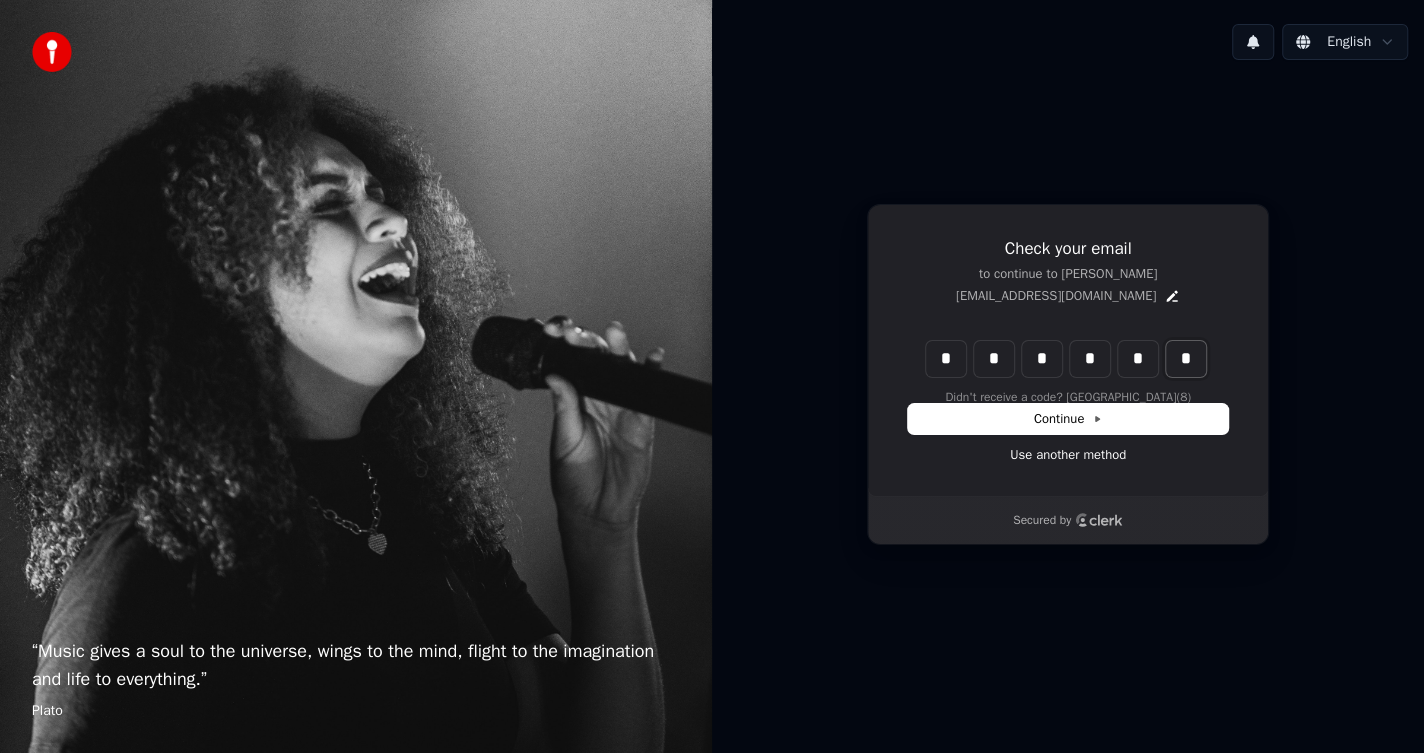 type on "*" 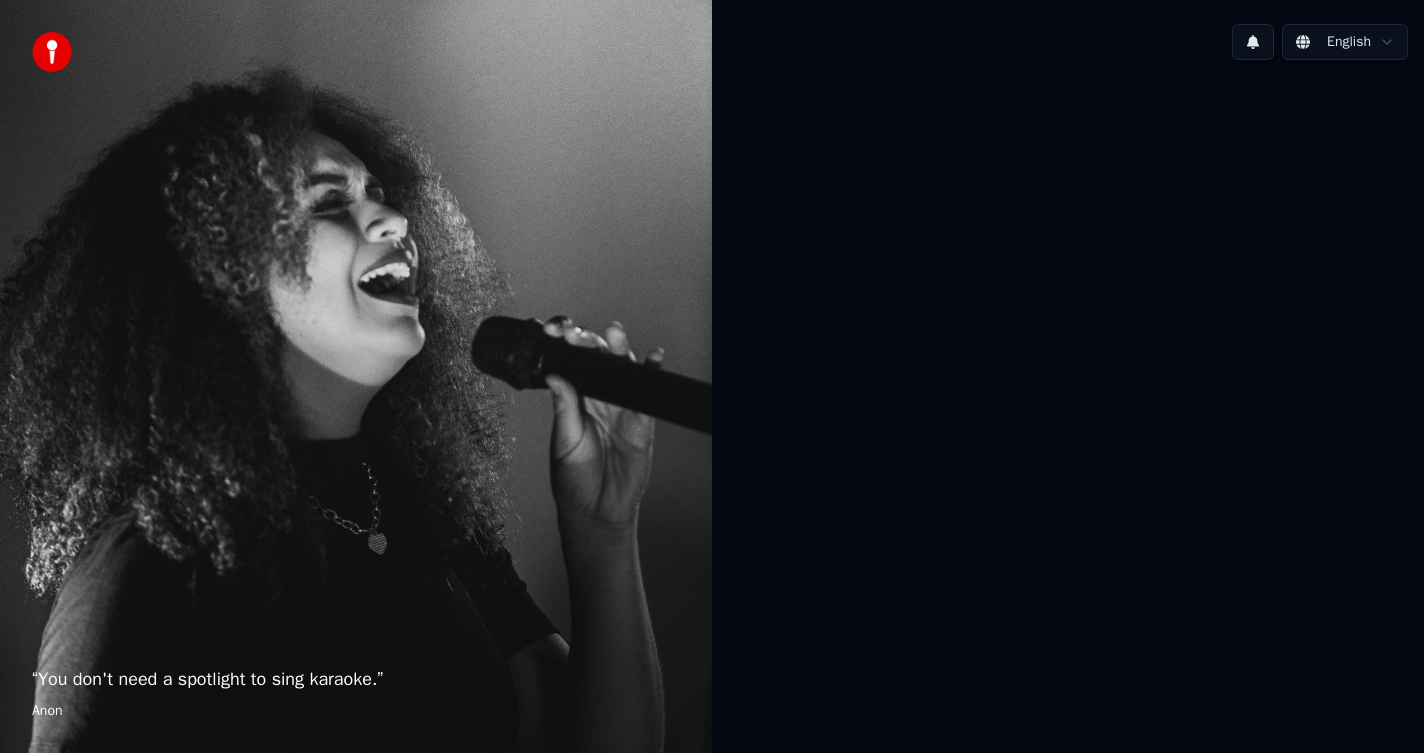 scroll, scrollTop: 0, scrollLeft: 0, axis: both 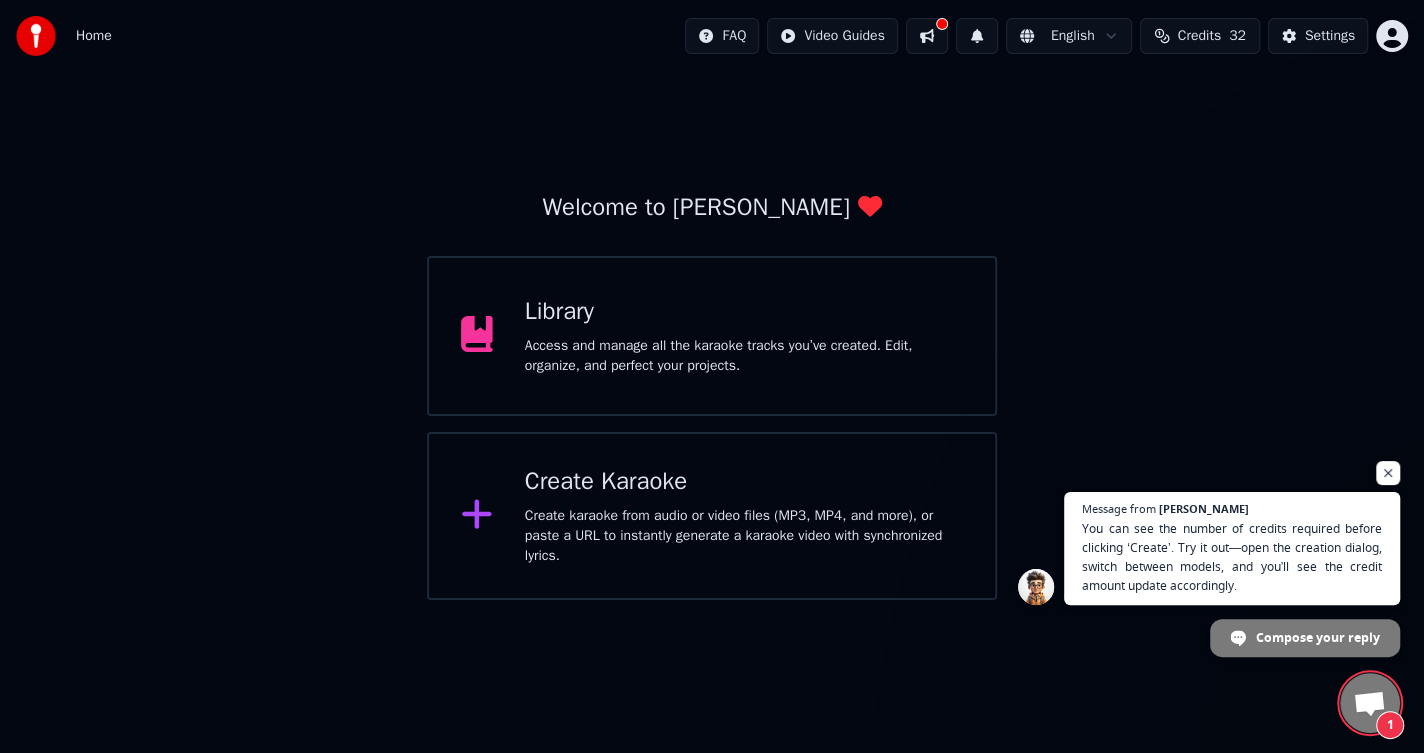 click at bounding box center [1369, 705] 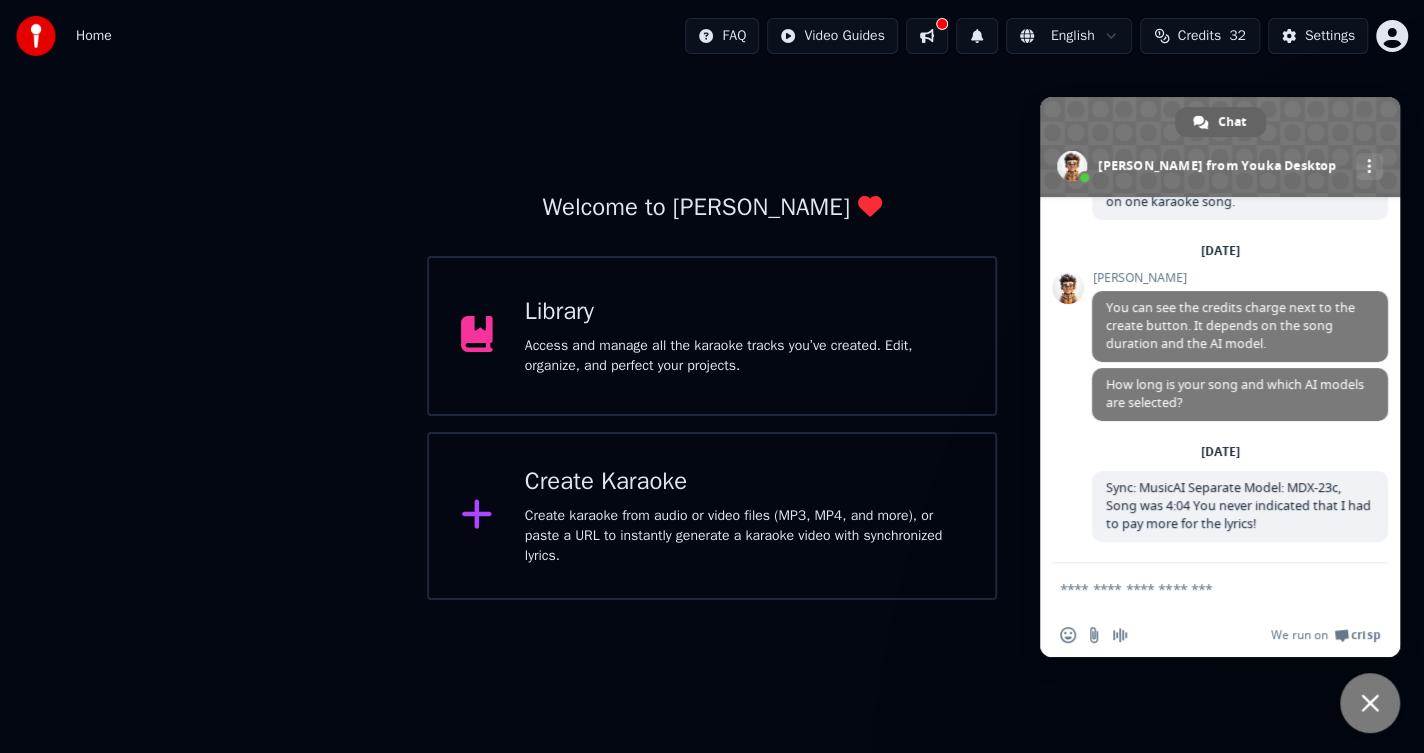 scroll, scrollTop: 347, scrollLeft: 0, axis: vertical 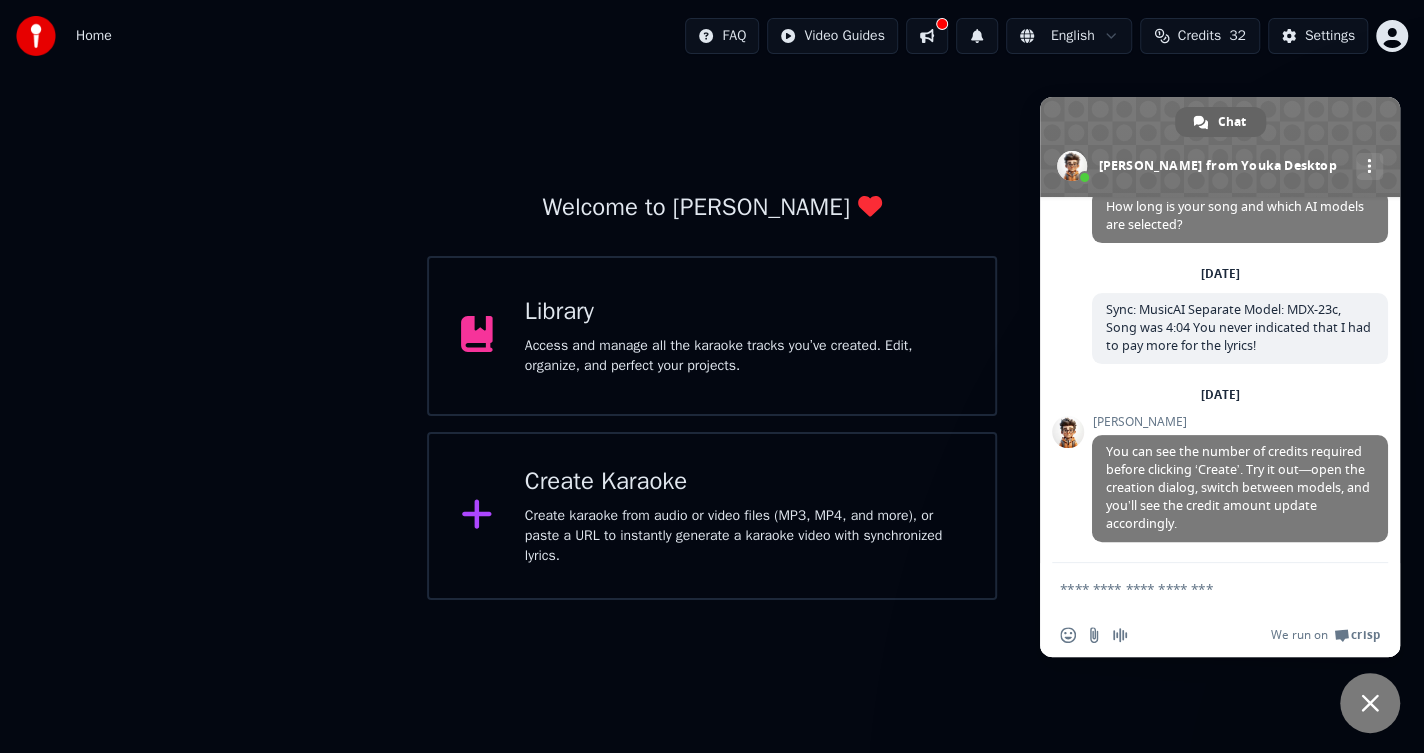 click on "Create karaoke from audio or video files (MP3, MP4, and more), or paste a URL to instantly generate a karaoke video with synchronized lyrics." at bounding box center (744, 536) 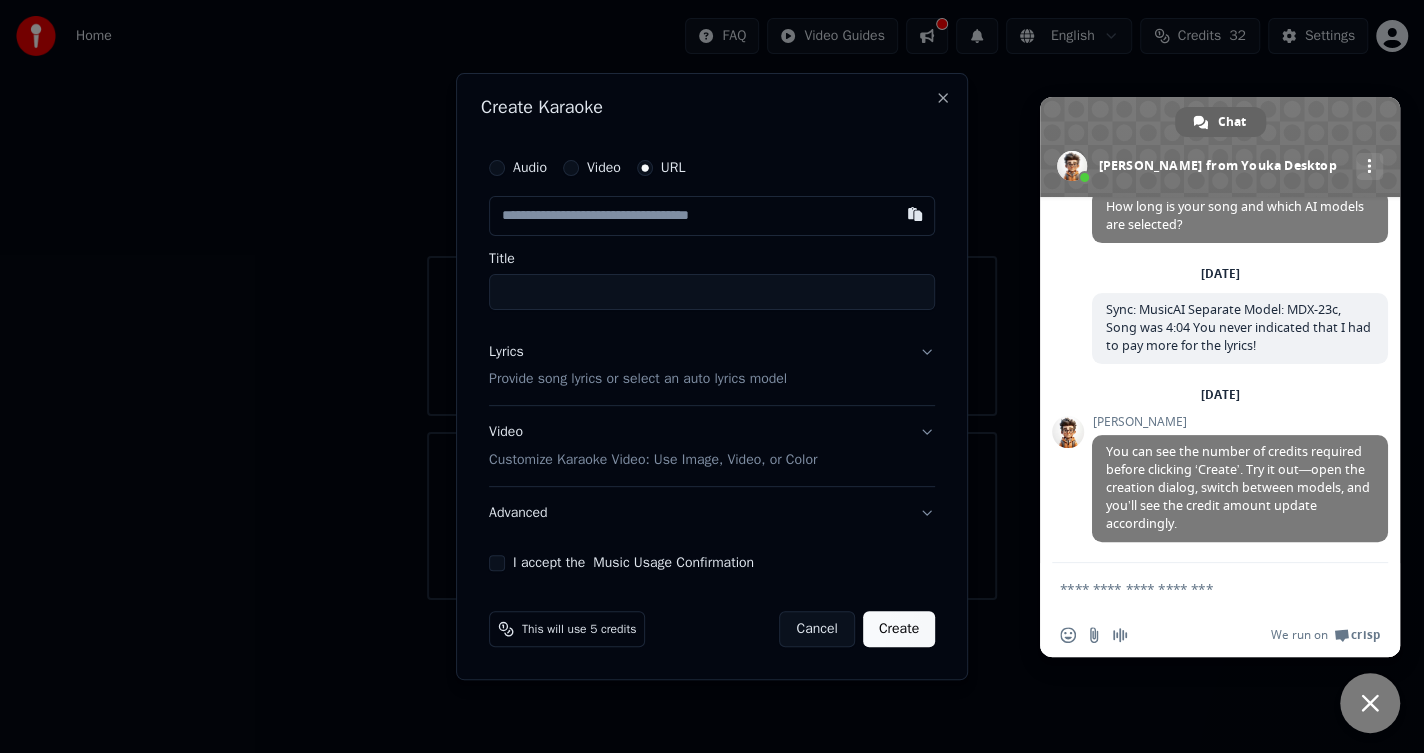 click on "Video Customize Karaoke Video: Use Image, Video, or Color" at bounding box center (712, 447) 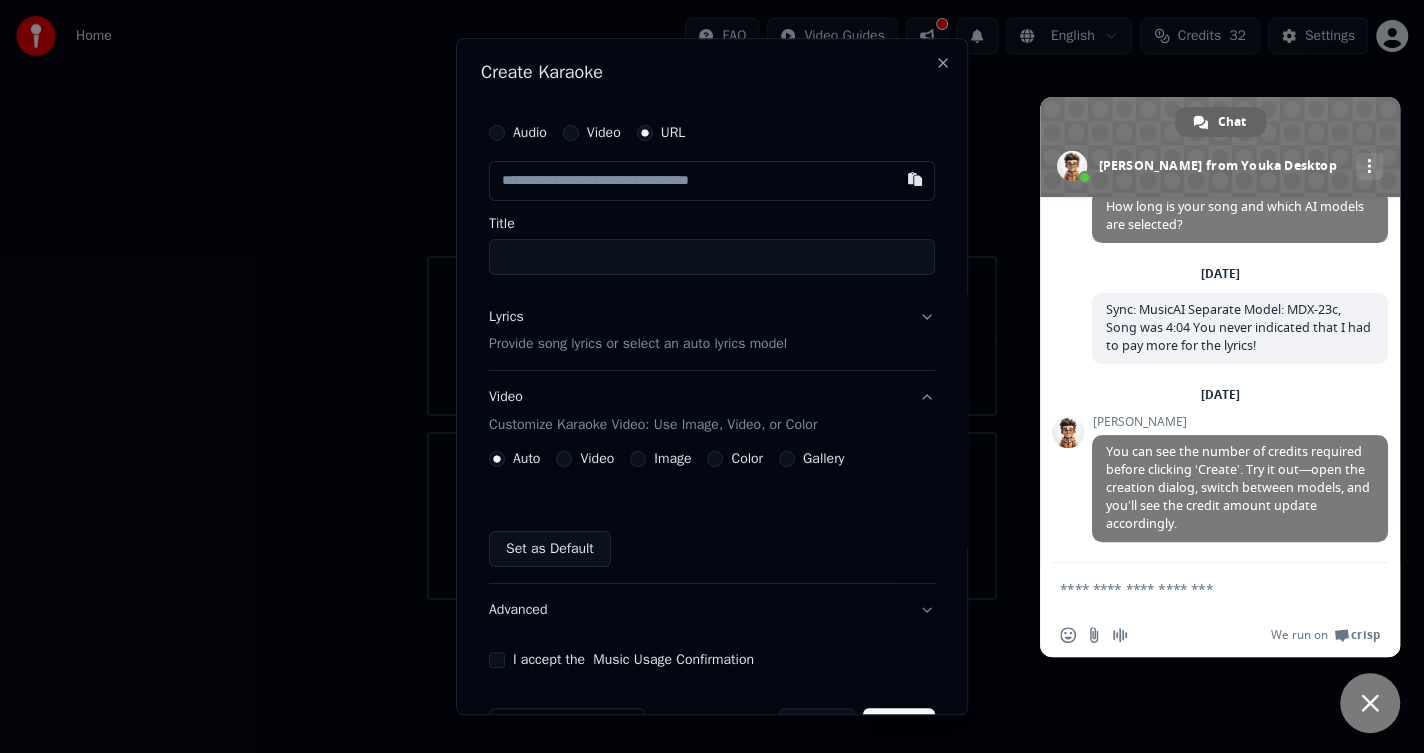 click on "Video Customize Karaoke Video: Use Image, Video, or Color" at bounding box center [712, 412] 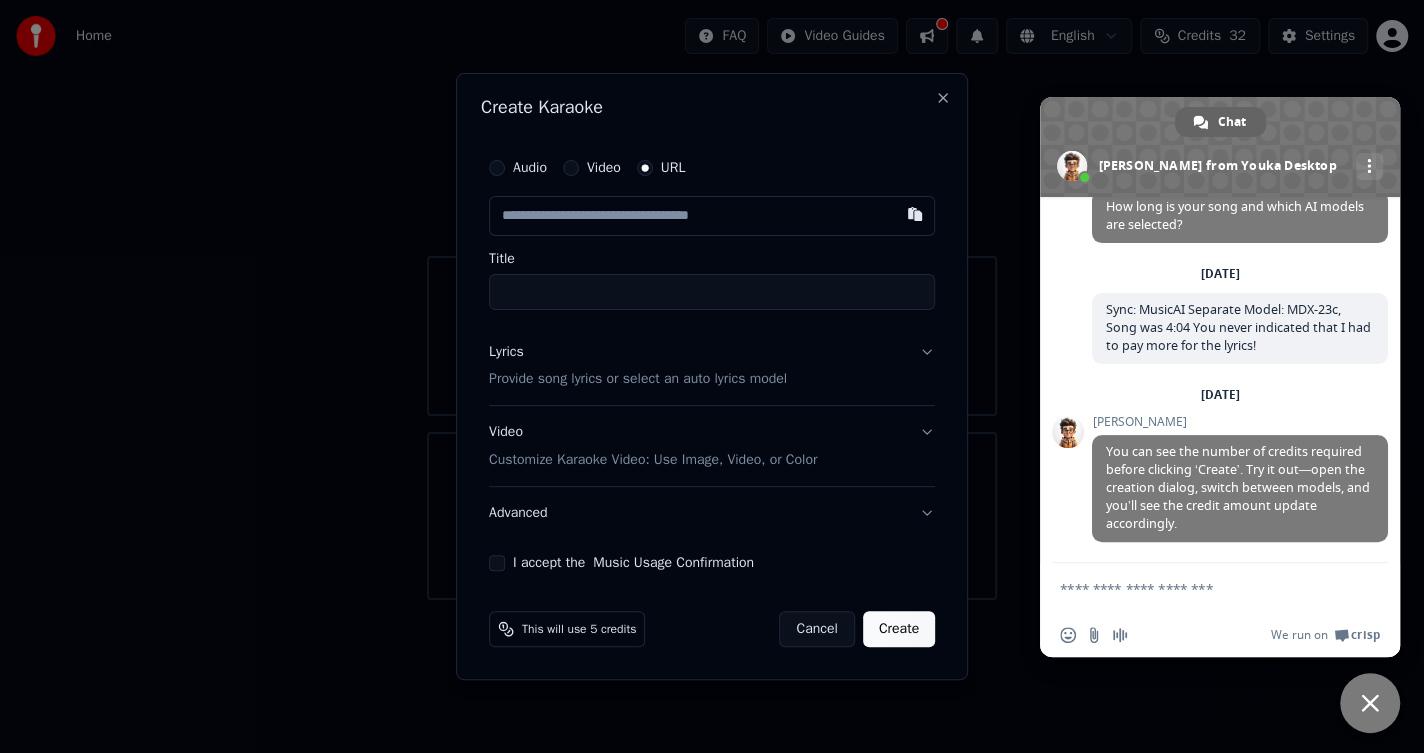click at bounding box center (712, 216) 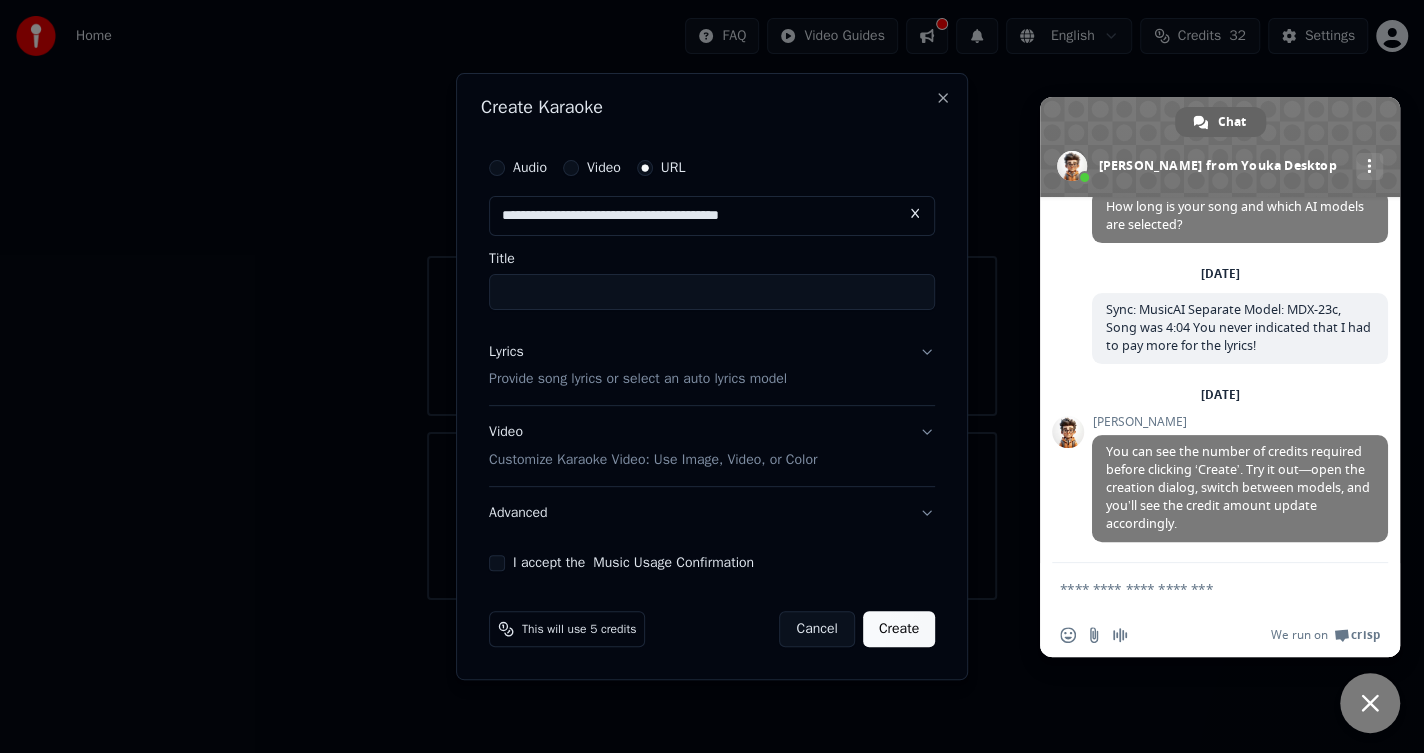 type on "**********" 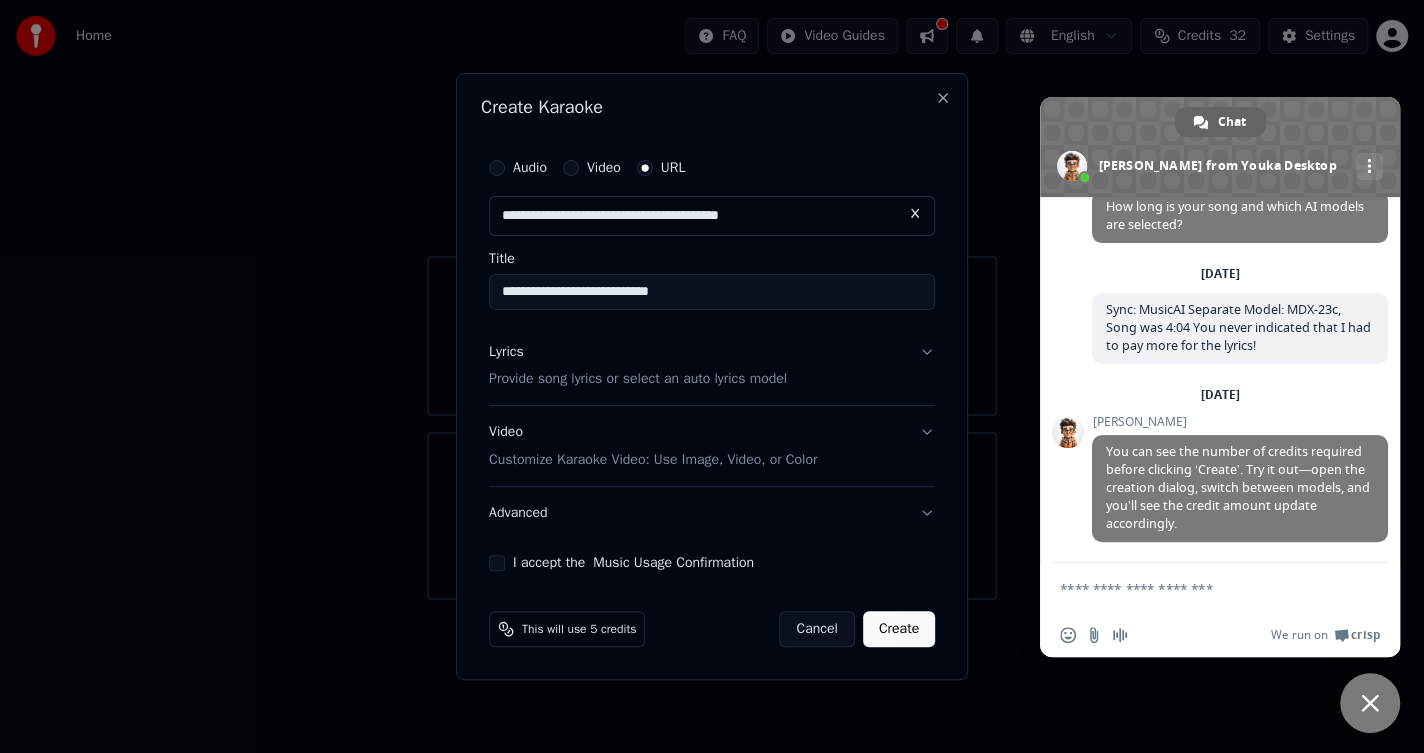type on "**********" 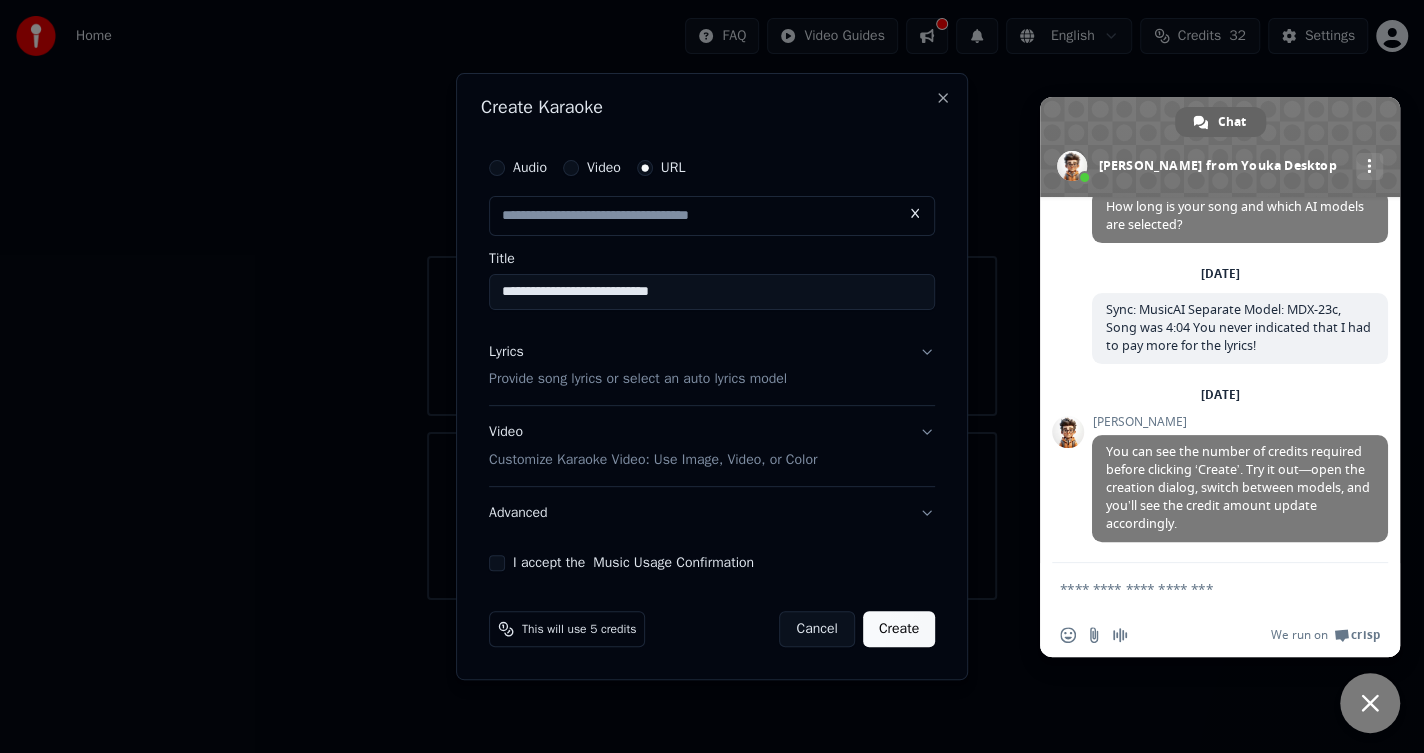 click on "Lyrics Provide song lyrics or select an auto lyrics model" at bounding box center [712, 366] 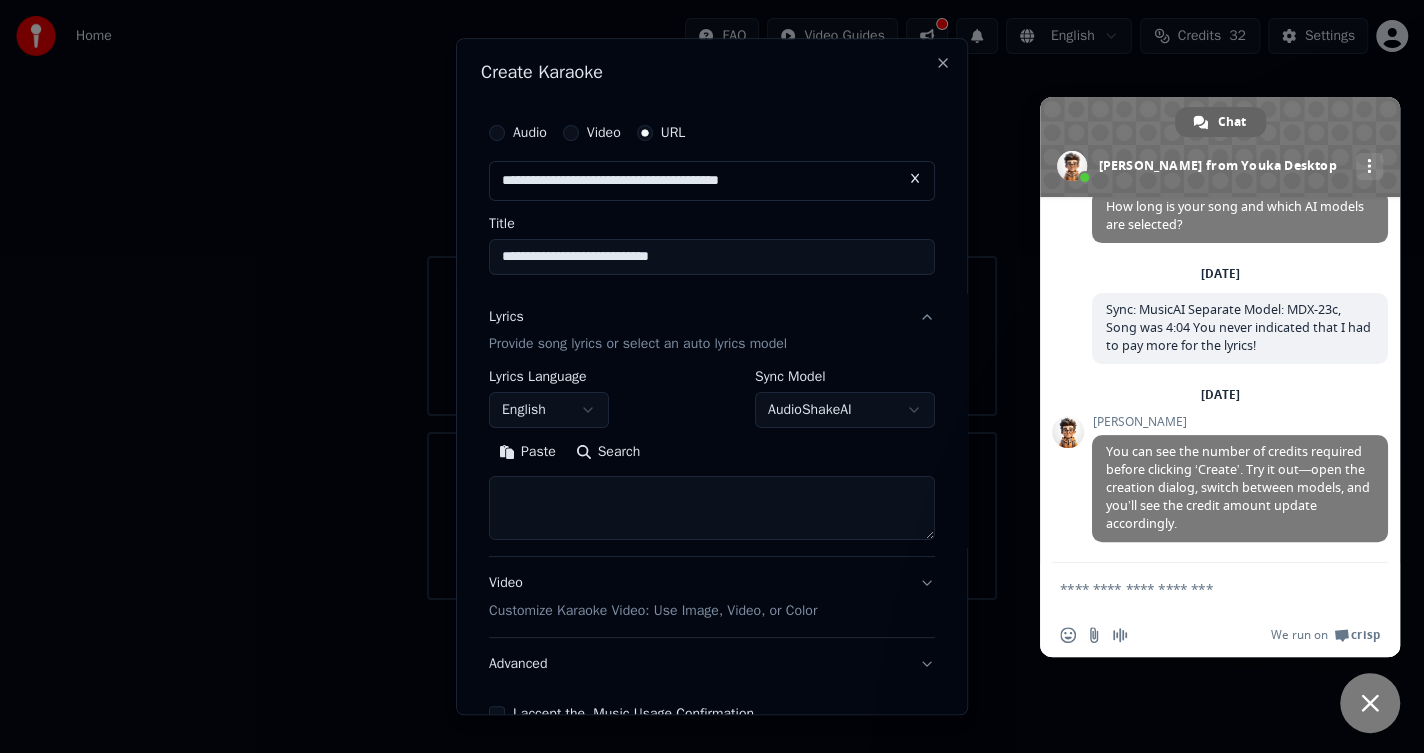 click on "Lyrics Provide song lyrics or select an auto lyrics model" at bounding box center (712, 331) 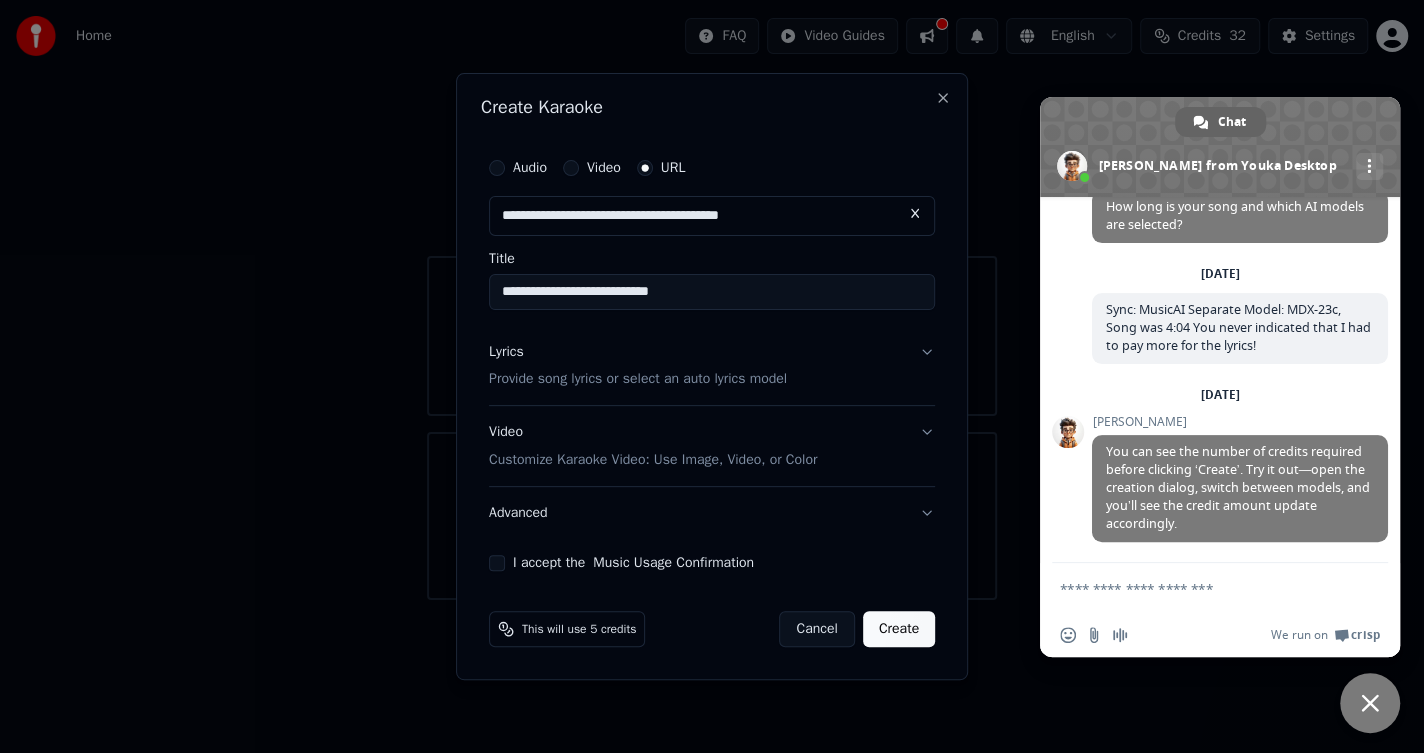 click on "**********" at bounding box center [712, 360] 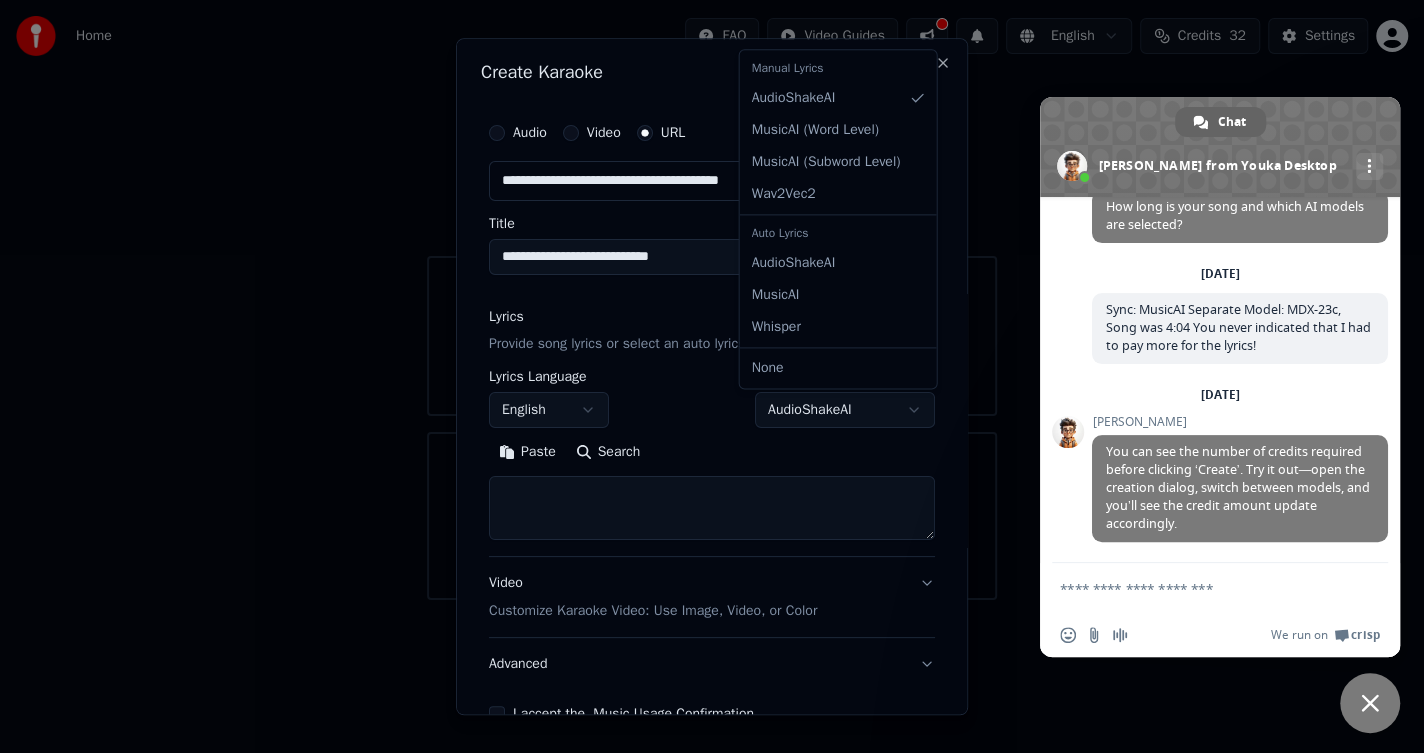 click on "Home FAQ Video Guides English Credits 32 Settings Welcome to Youka Library Access and manage all the karaoke tracks you’ve created. Edit, organize, and perfect your projects. Create Karaoke Create karaoke from audio or video files (MP3, MP4, and more), or paste a URL to instantly generate a karaoke video with synchronized lyrics. Chat [PERSON_NAME] from Youka Desktop More channels Continue on Email Network offline. Reconnecting... No messages can be received or sent for now. Youka Desktop Hello! How can I help you?  [DATE] I had bought 50 credits and I want to know exactly how did I ended up using 18 credits on one karaoke song. [DATE] [DATE] [PERSON_NAME] You can see the credits charge next to the create button. It depends on the song duration and the AI model. [DATE] [PERSON_NAME] How long is your song and which AI models are selected? [DATE] [DATE] Sync: MusicAI Separate Model: MDX-23c, Song was 4:04 You never indicated that I had to pay more for the lyrics! 13 hours ago [DATE] URL" at bounding box center (712, 300) 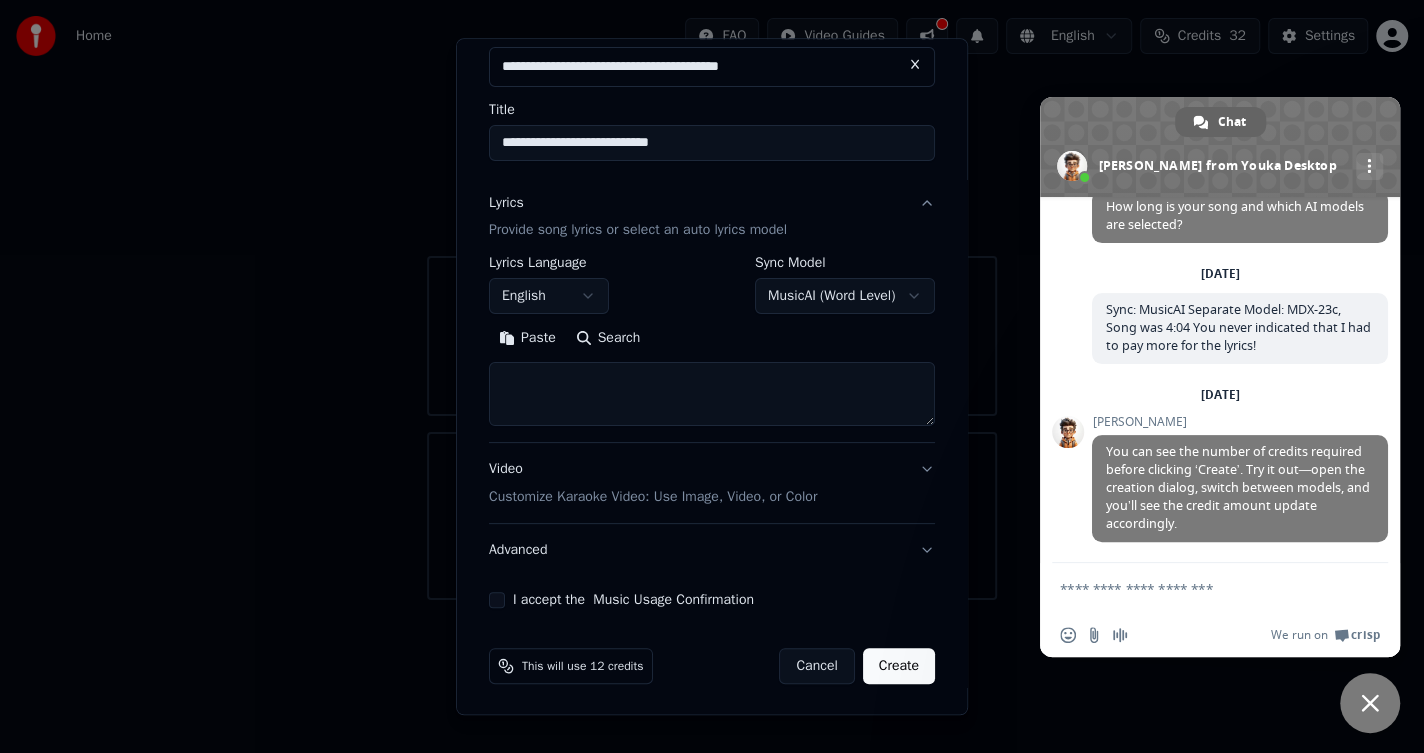scroll, scrollTop: 114, scrollLeft: 0, axis: vertical 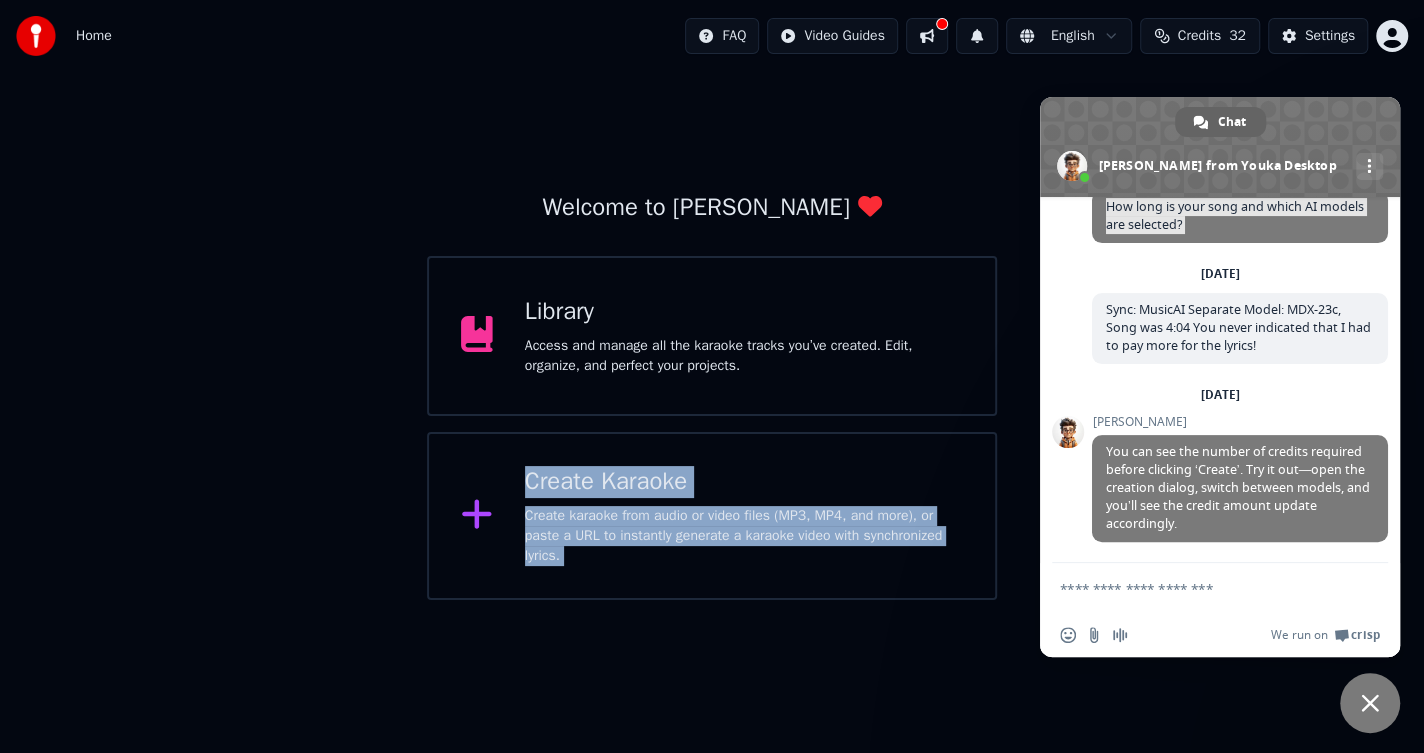 drag, startPoint x: 1379, startPoint y: 394, endPoint x: 1367, endPoint y: 375, distance: 22.472204 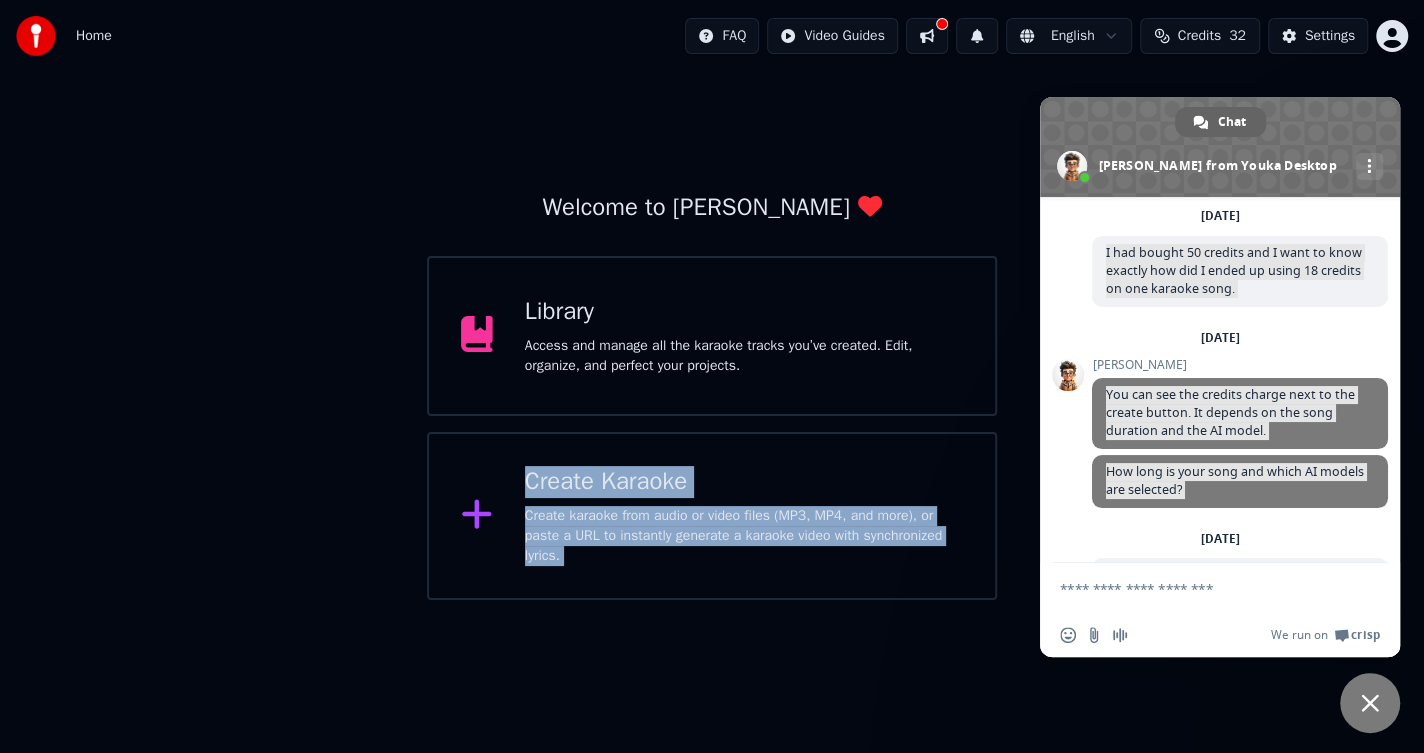 scroll, scrollTop: 74, scrollLeft: 0, axis: vertical 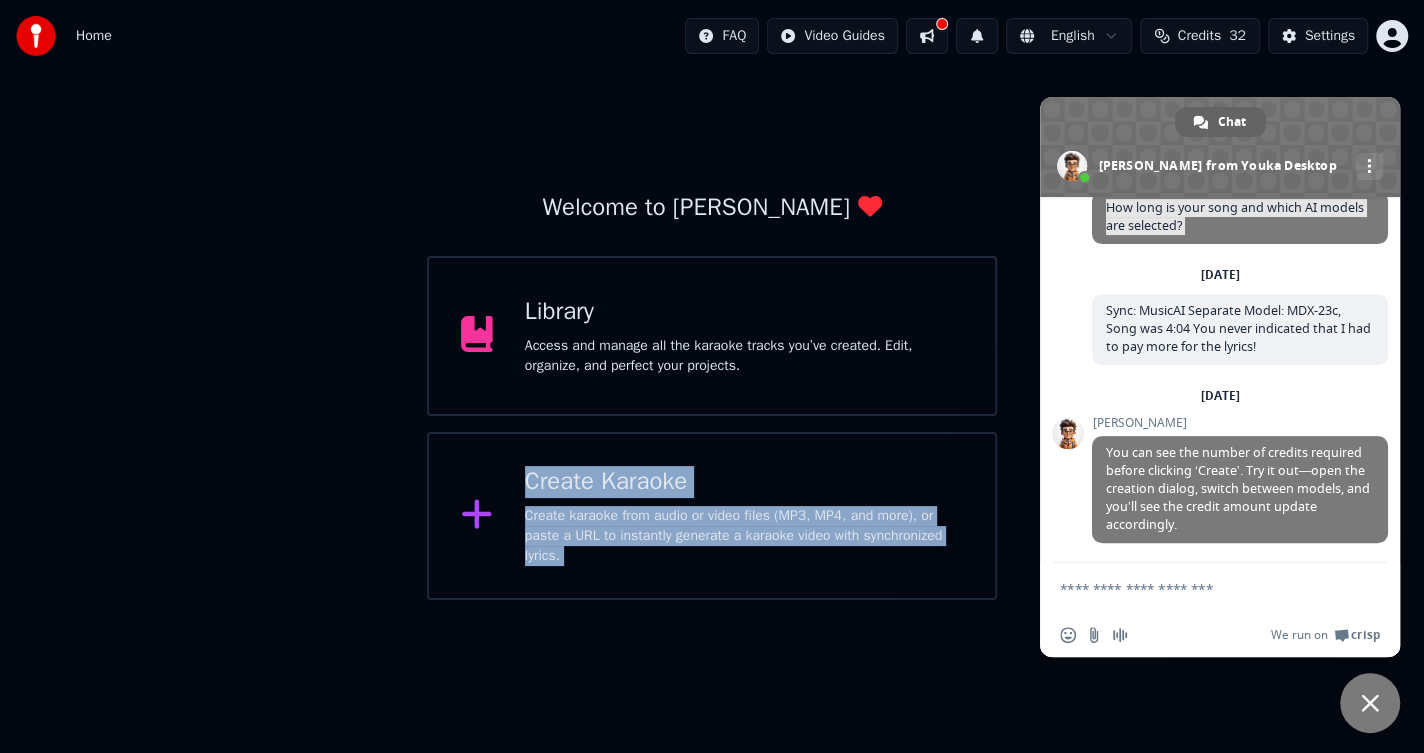 click on "Create Karaoke Create karaoke from audio or video files (MP3, MP4, and more), or paste a URL to instantly generate a karaoke video with synchronized lyrics." at bounding box center [712, 516] 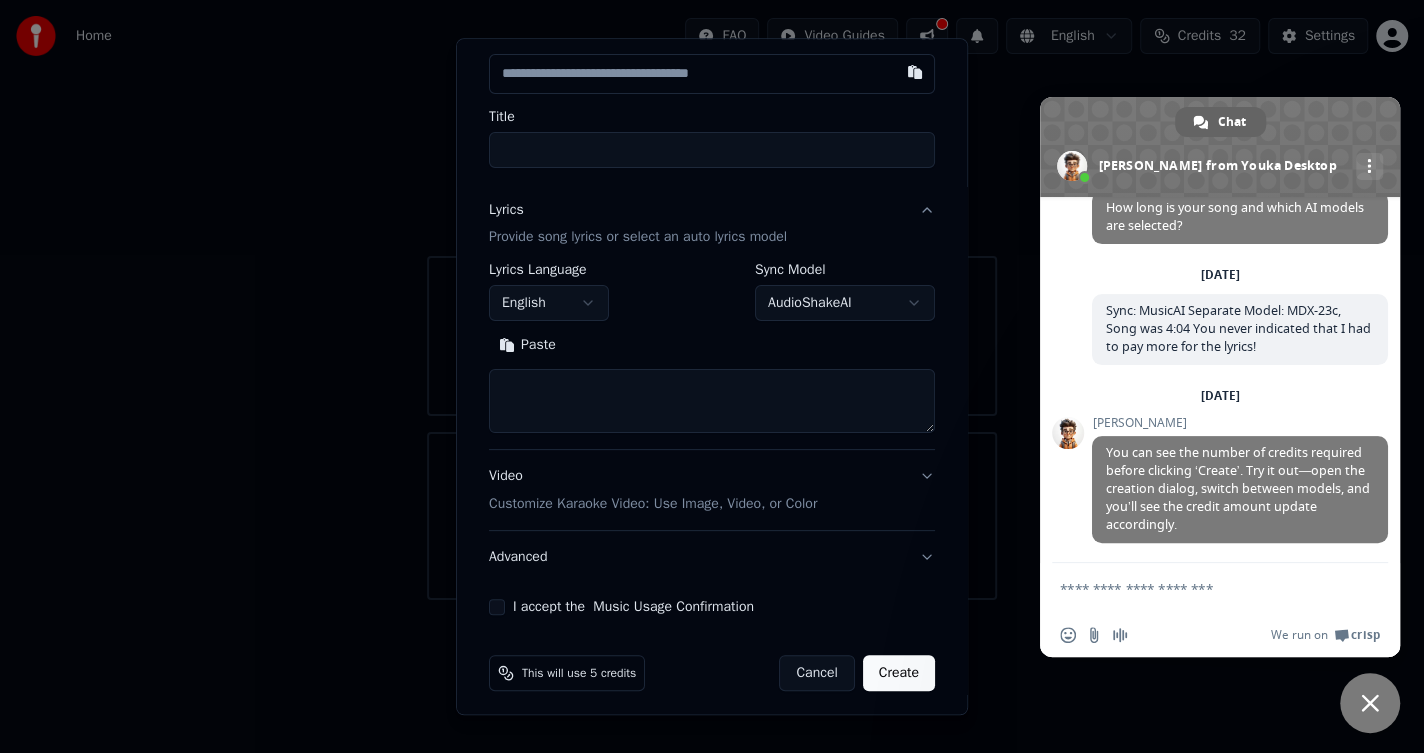 scroll, scrollTop: 114, scrollLeft: 0, axis: vertical 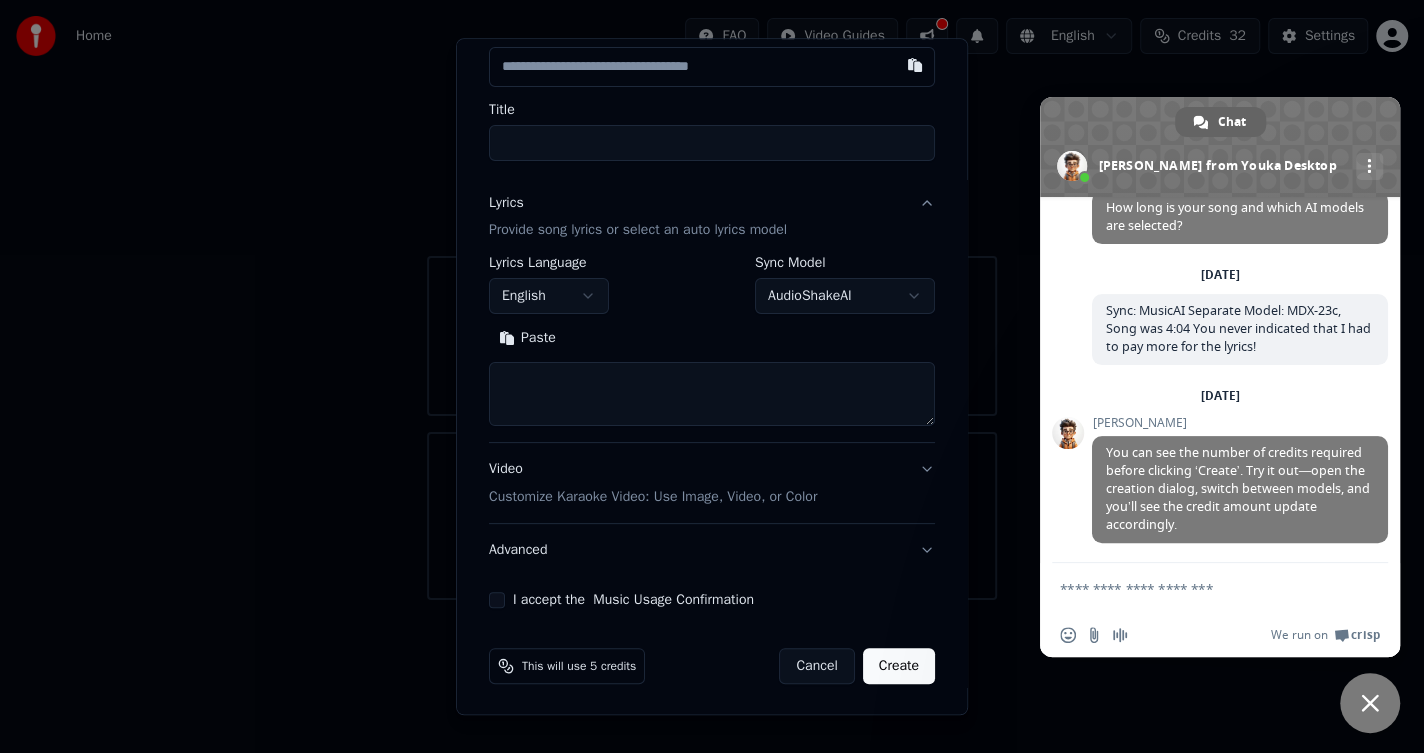 select 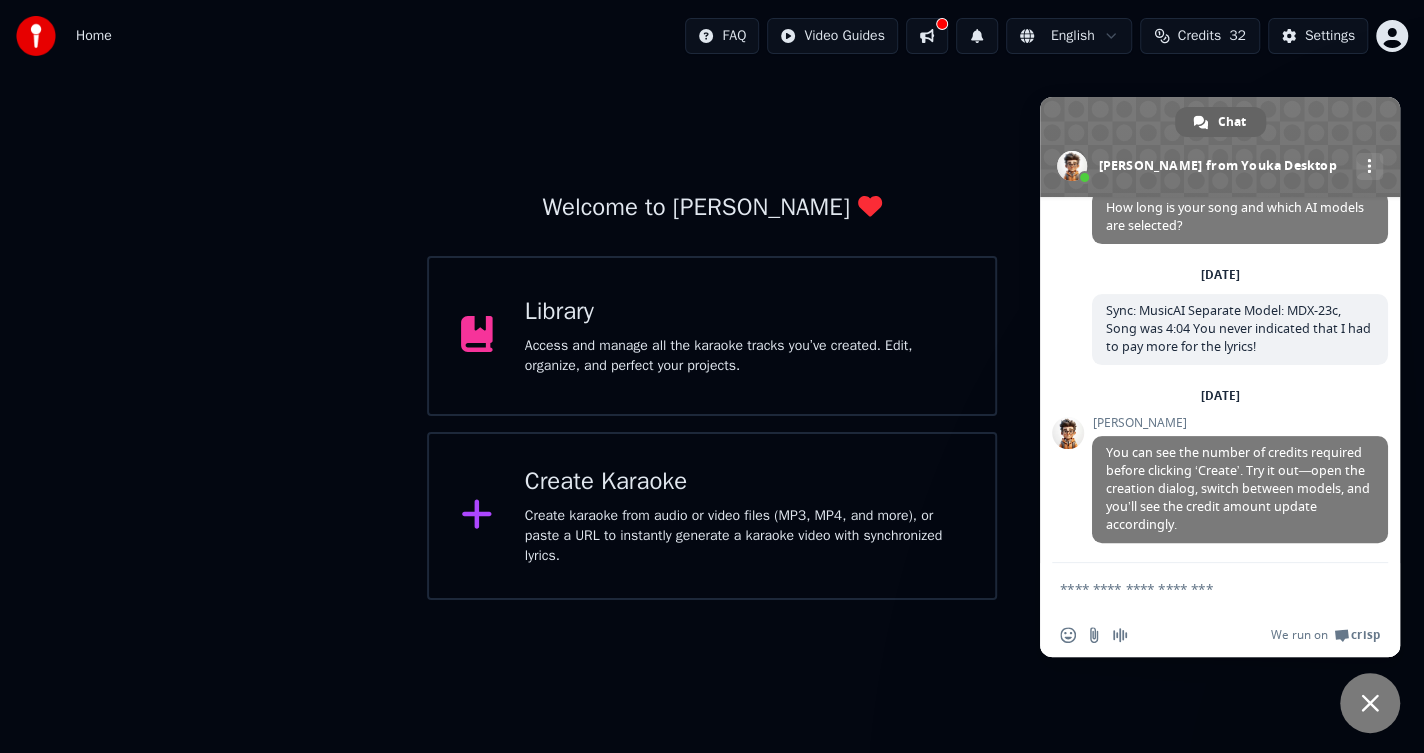 click at bounding box center [1370, 703] 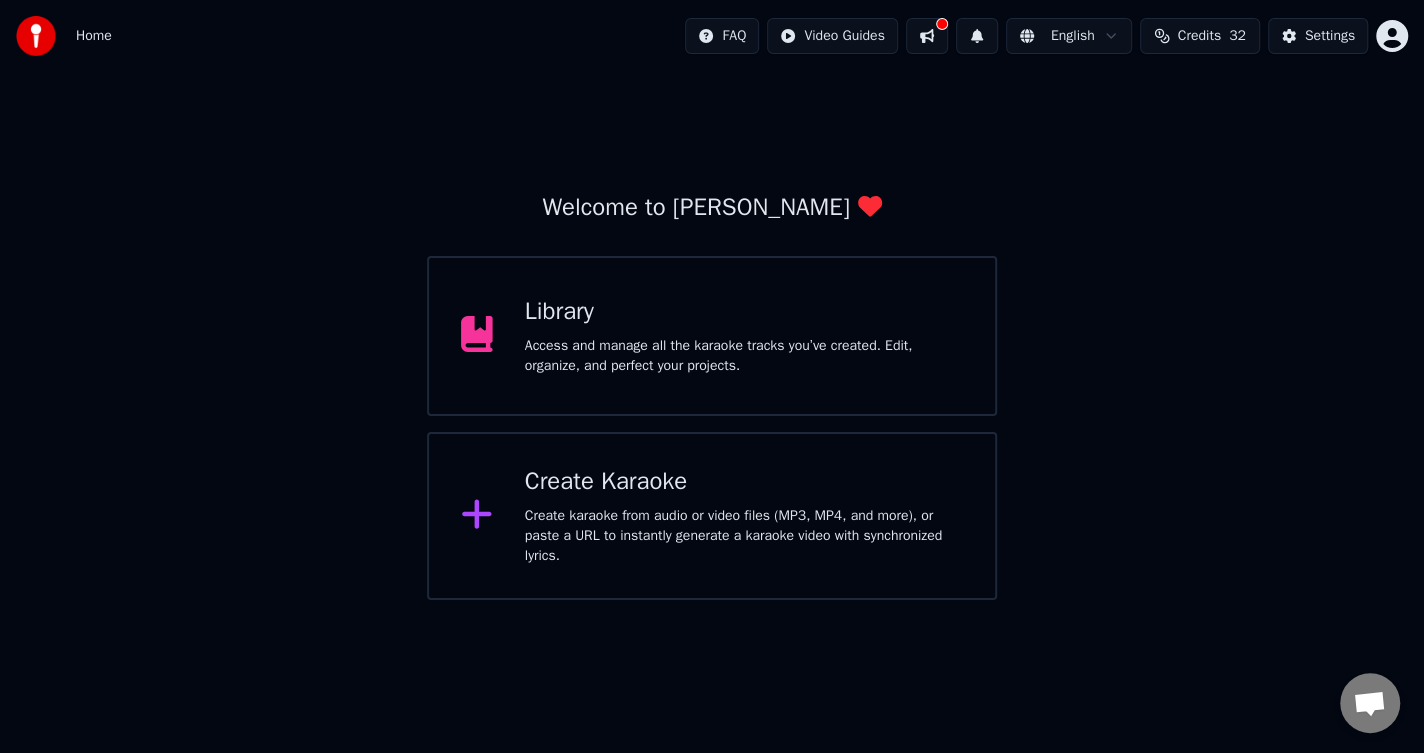 click on "Create Karaoke" at bounding box center [744, 482] 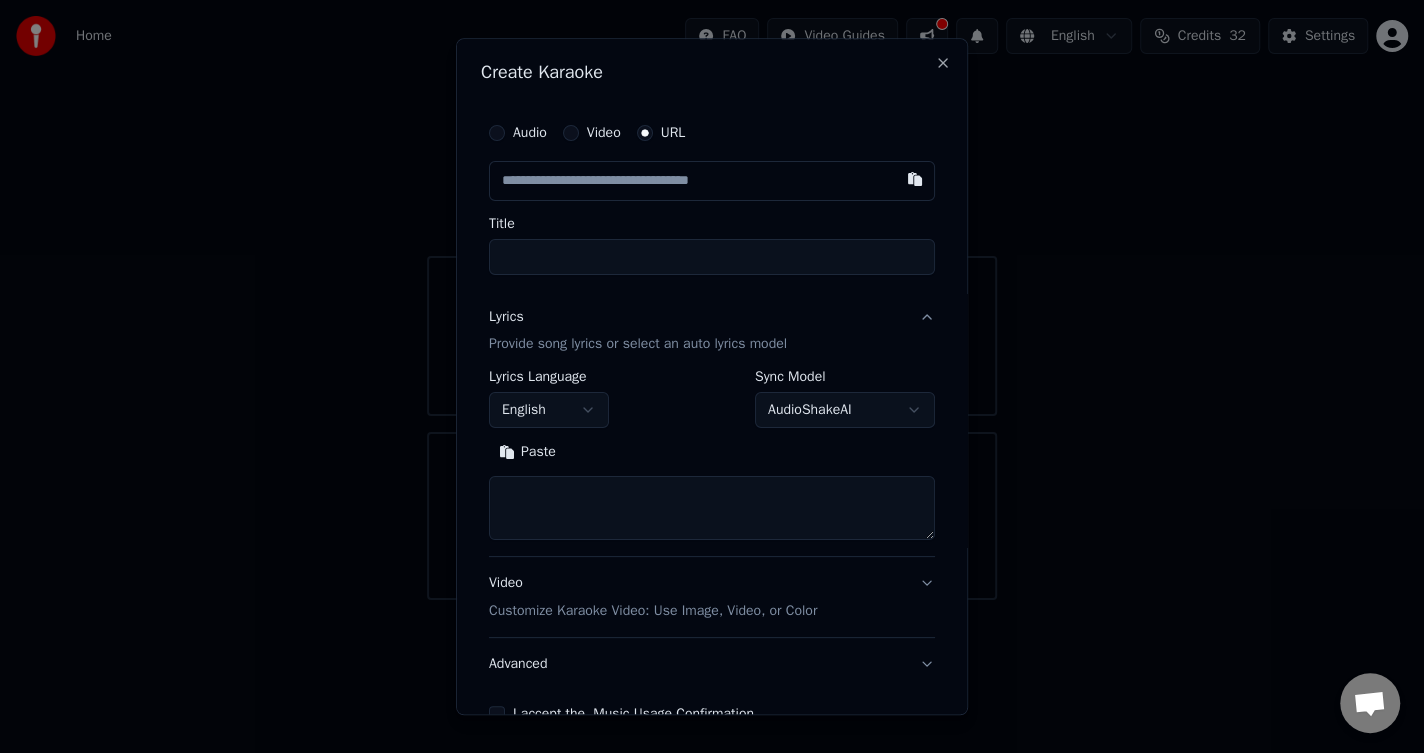 click at bounding box center (712, 181) 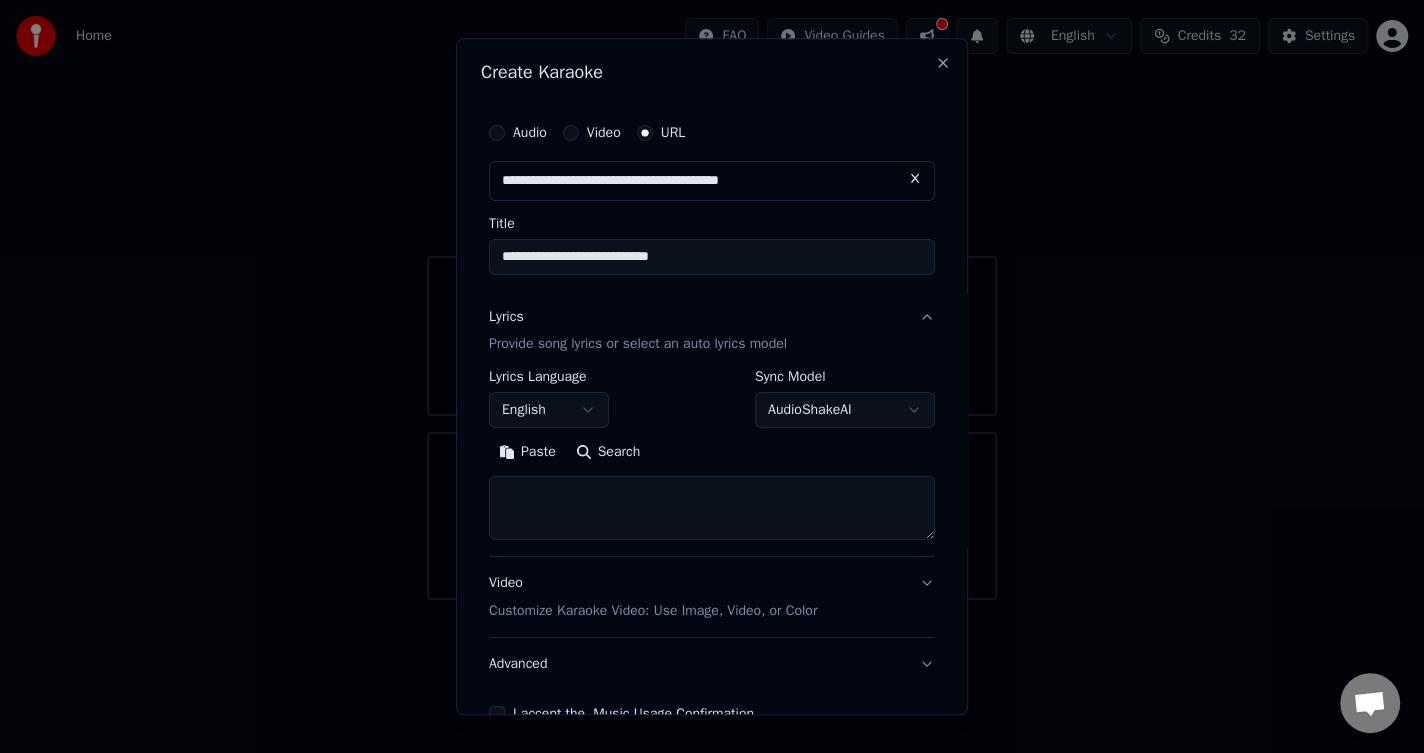 type on "**********" 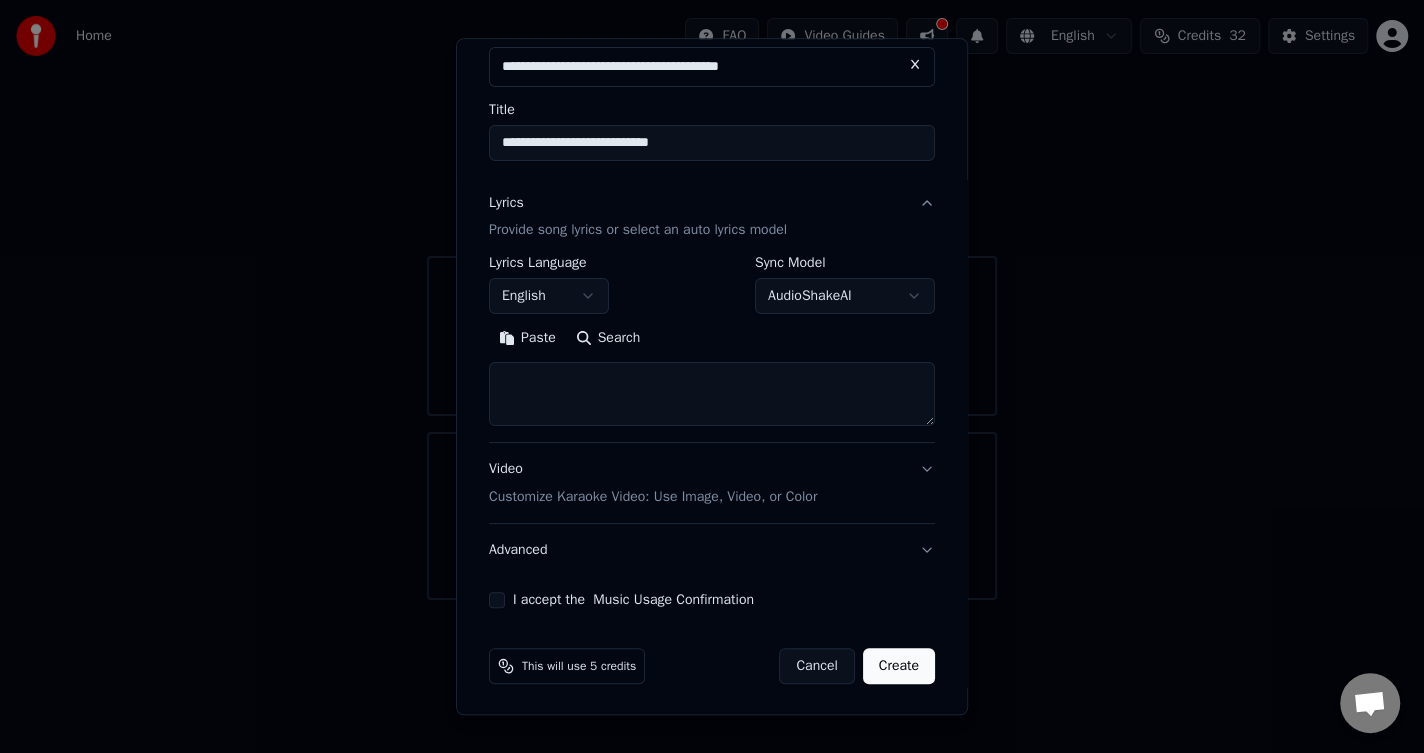scroll, scrollTop: 114, scrollLeft: 0, axis: vertical 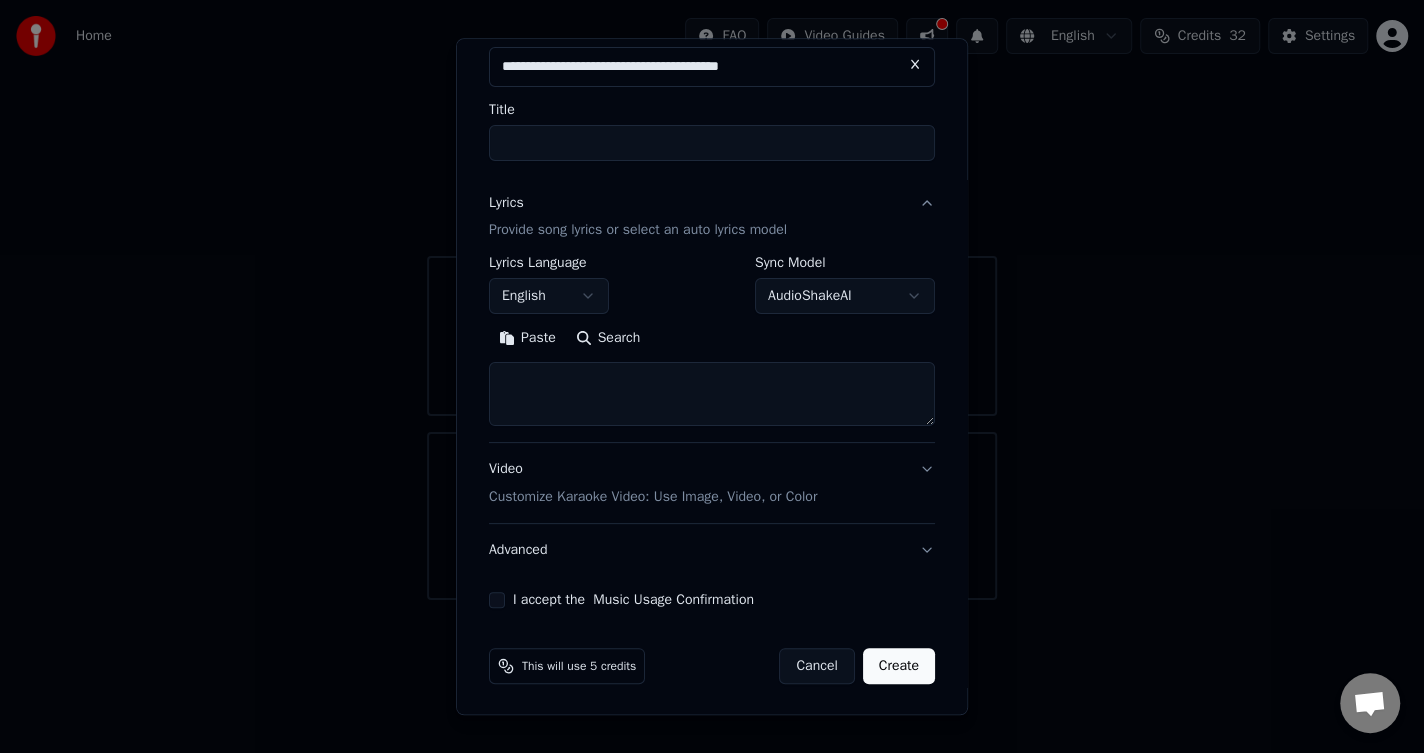 select 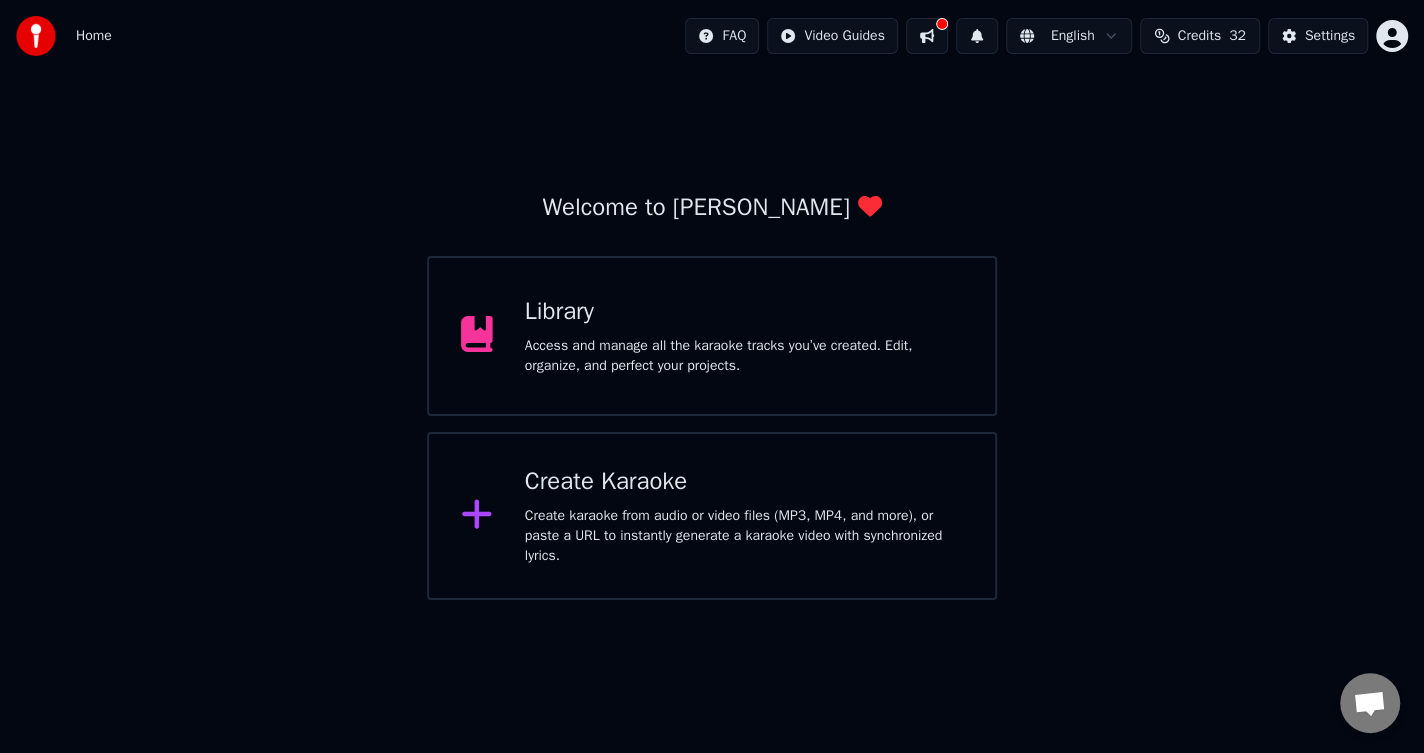click at bounding box center [1369, 705] 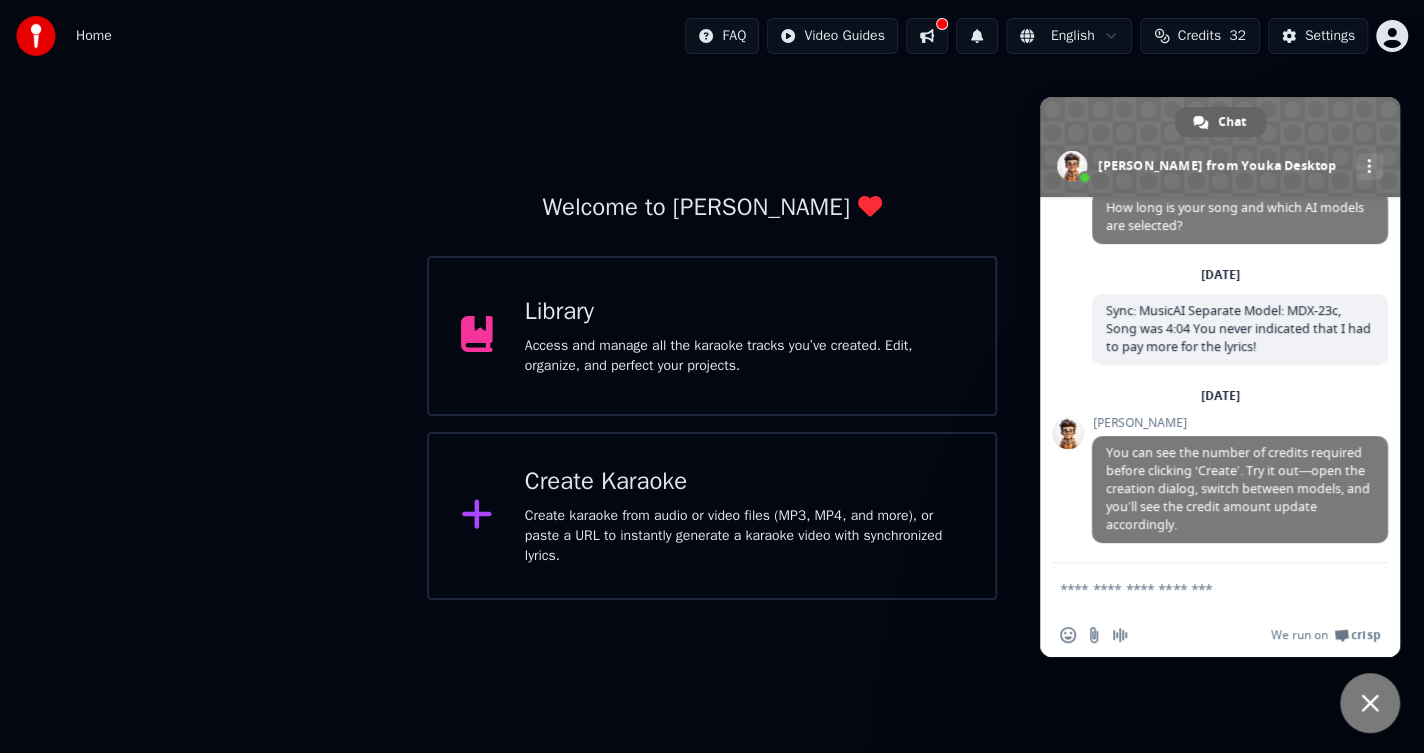 scroll, scrollTop: 347, scrollLeft: 0, axis: vertical 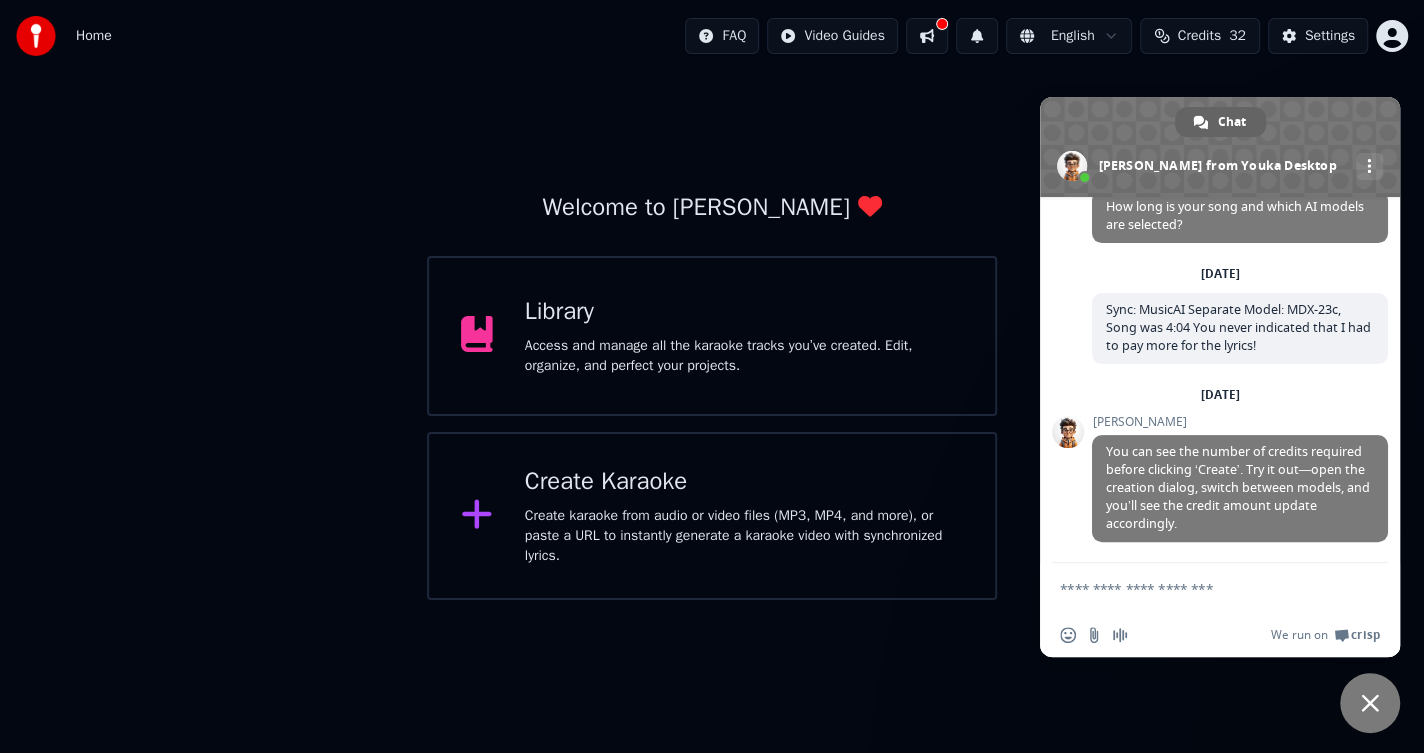 click at bounding box center [1200, 588] 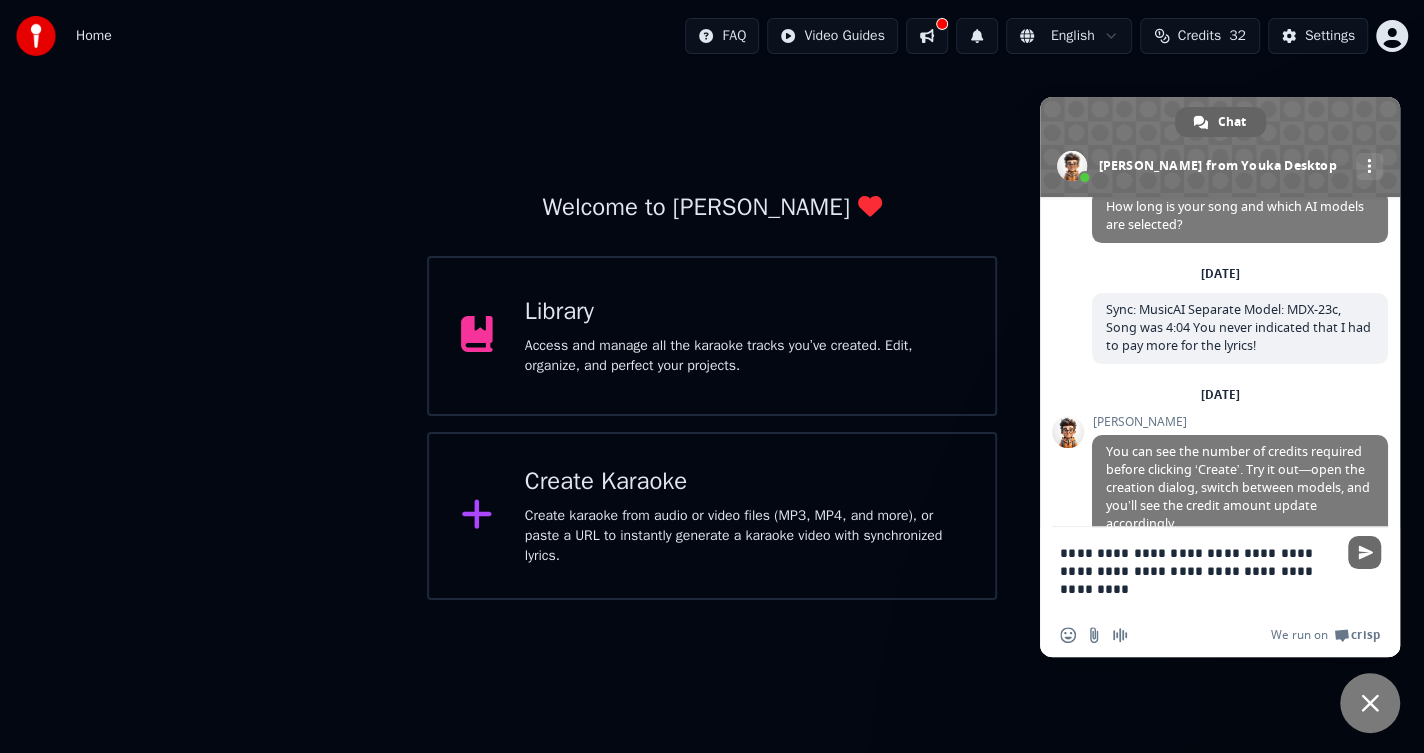 type on "**********" 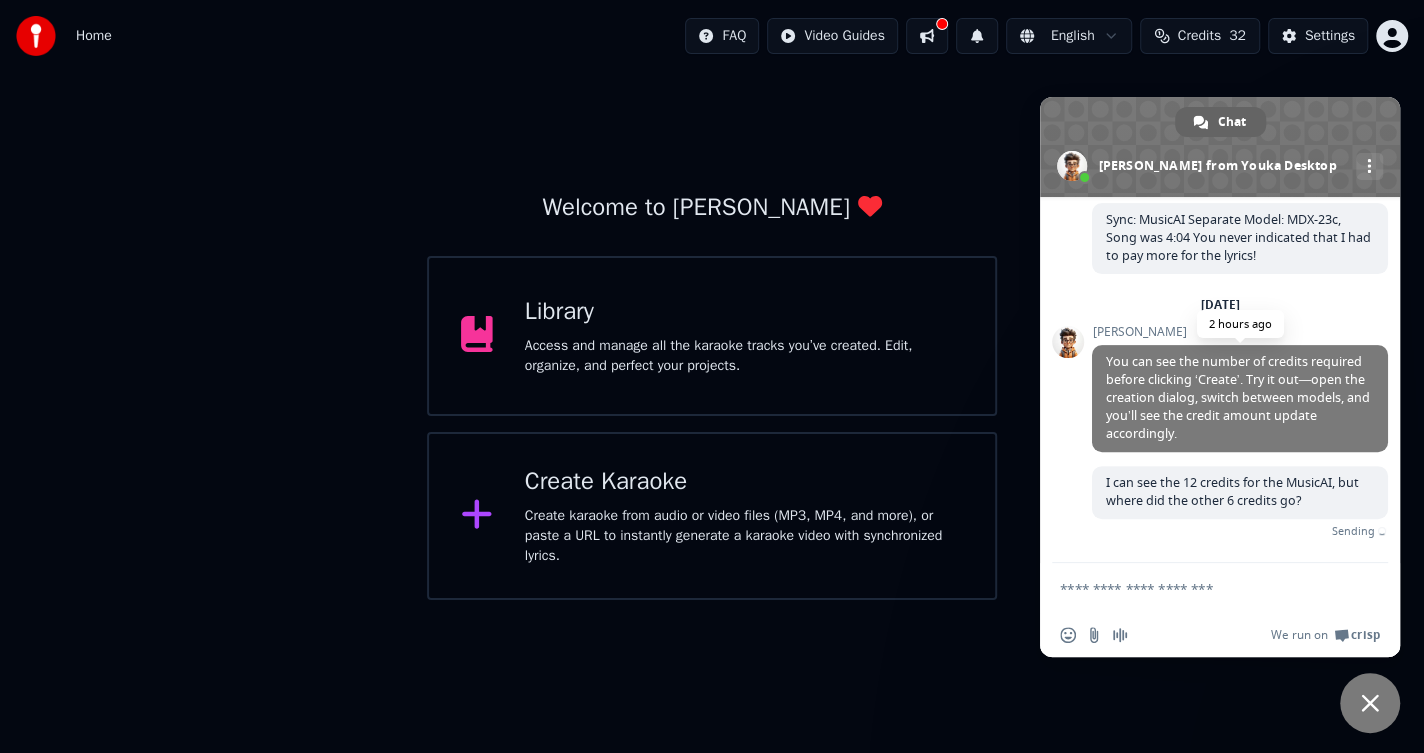 scroll, scrollTop: 414, scrollLeft: 0, axis: vertical 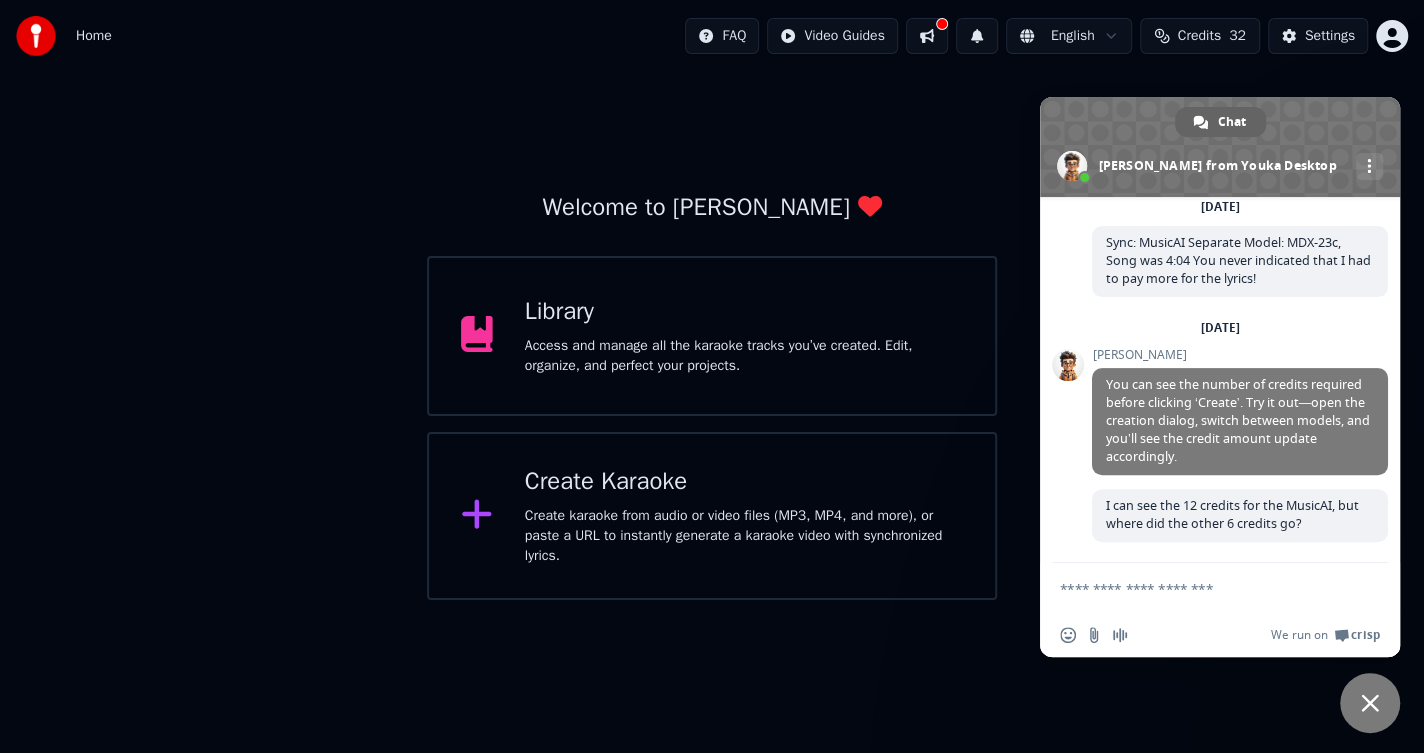 click on "Create karaoke from audio or video files (MP3, MP4, and more), or paste a URL to instantly generate a karaoke video with synchronized lyrics." at bounding box center (744, 536) 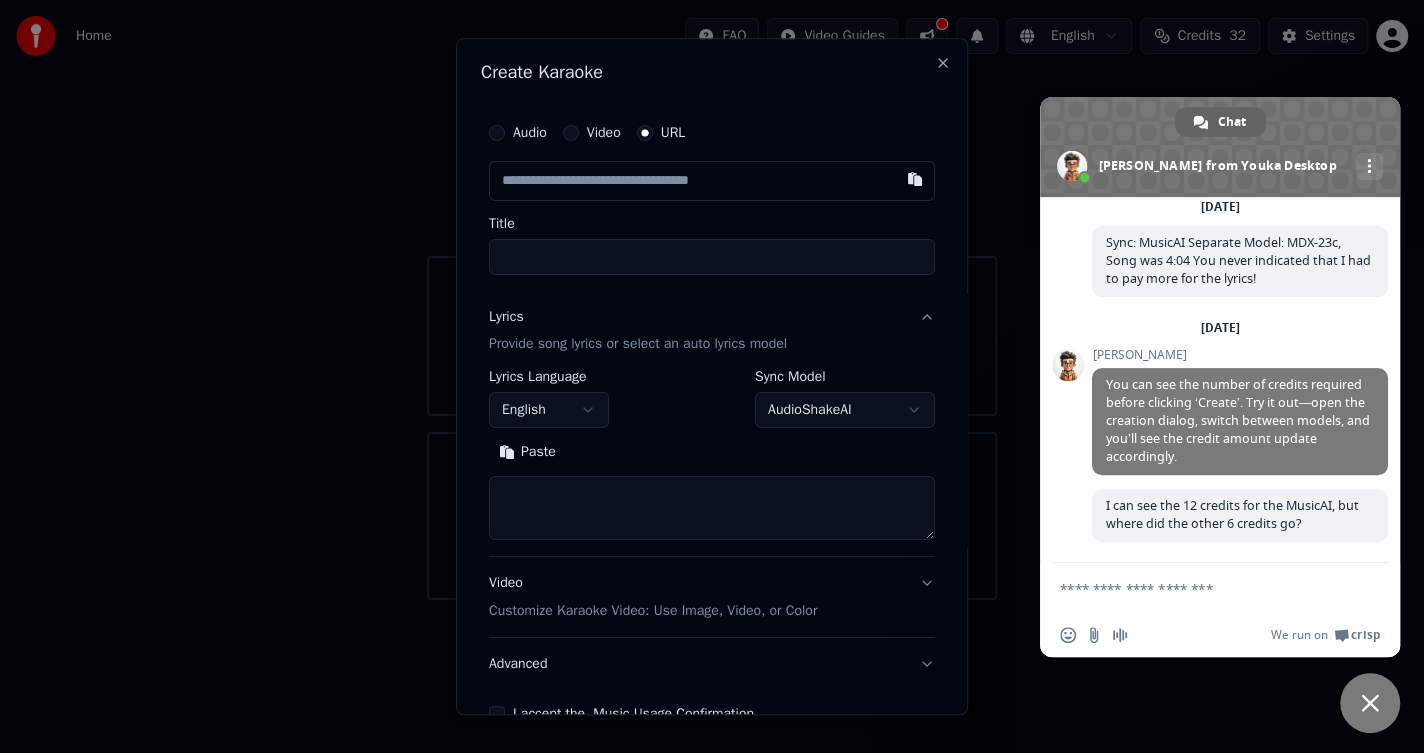 click at bounding box center [712, 181] 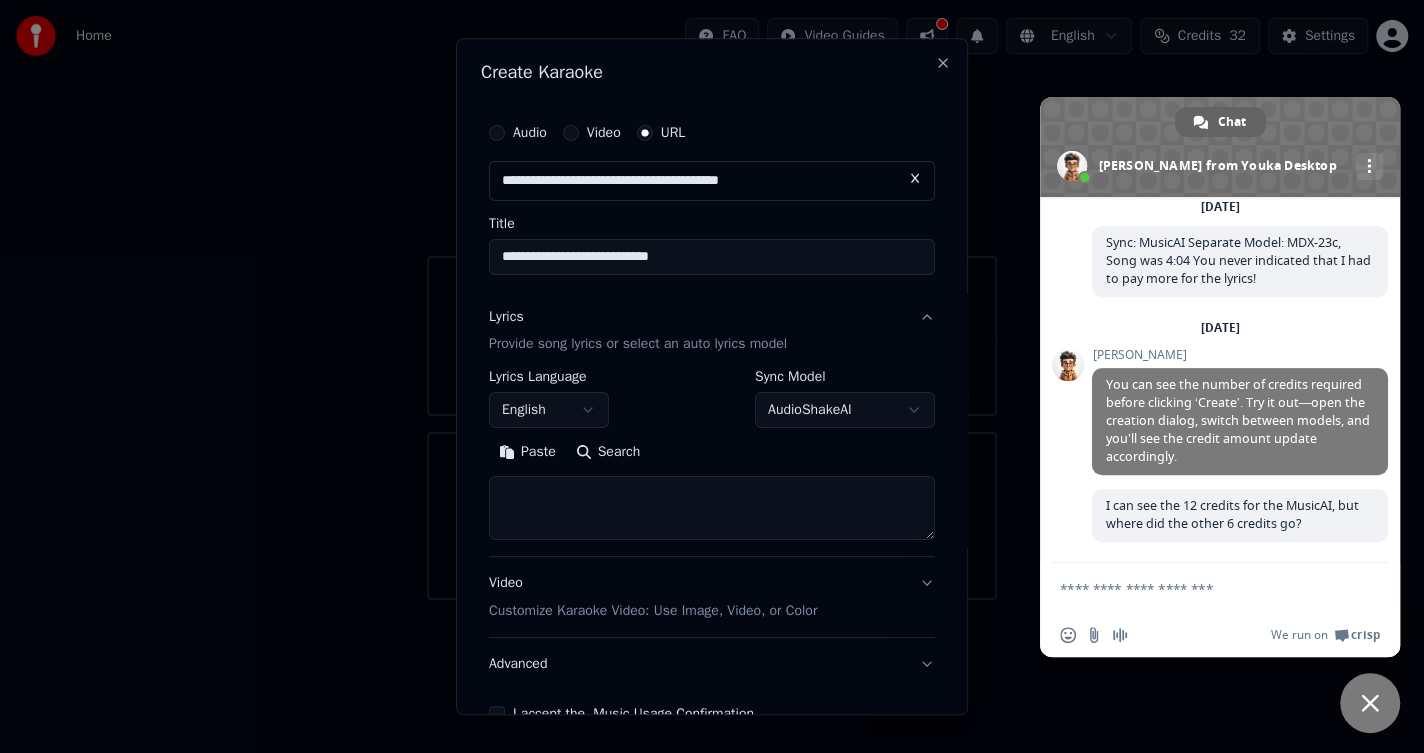 type on "**********" 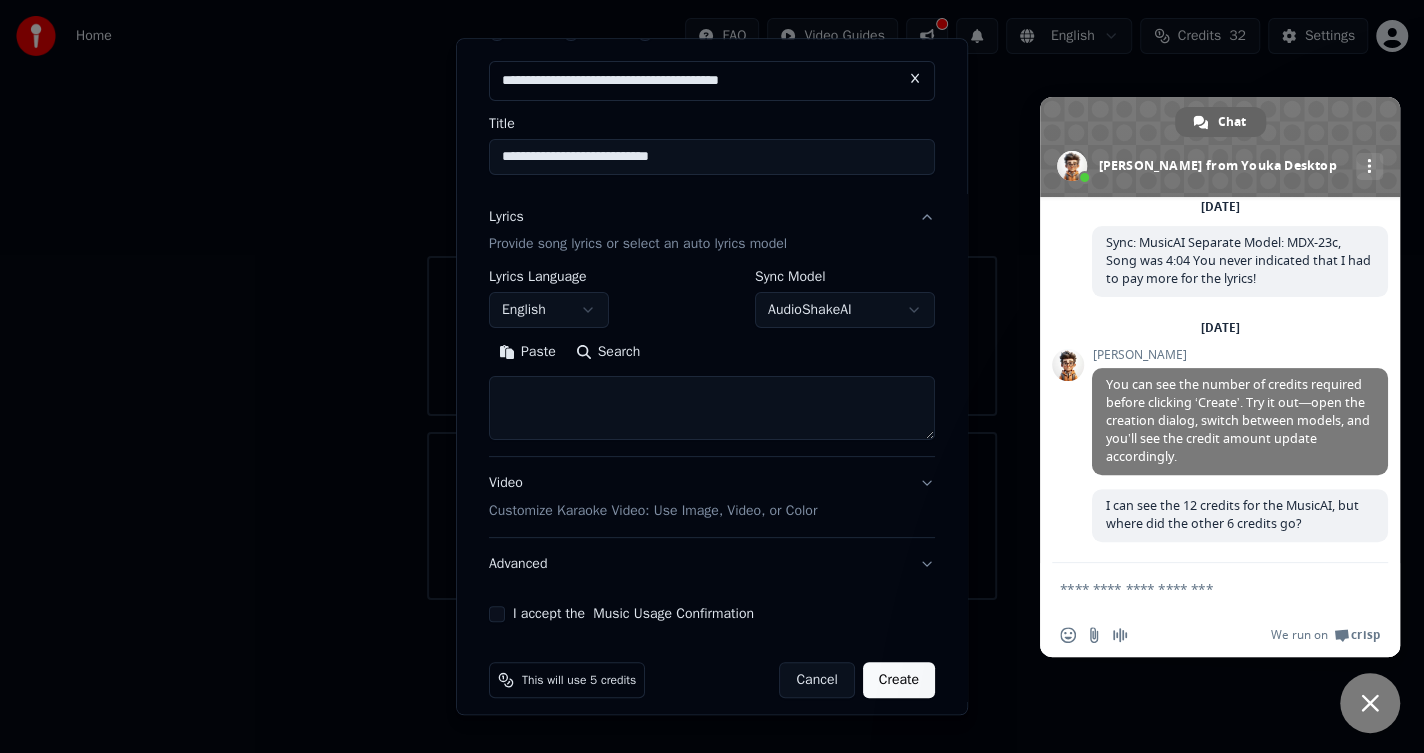 scroll, scrollTop: 114, scrollLeft: 0, axis: vertical 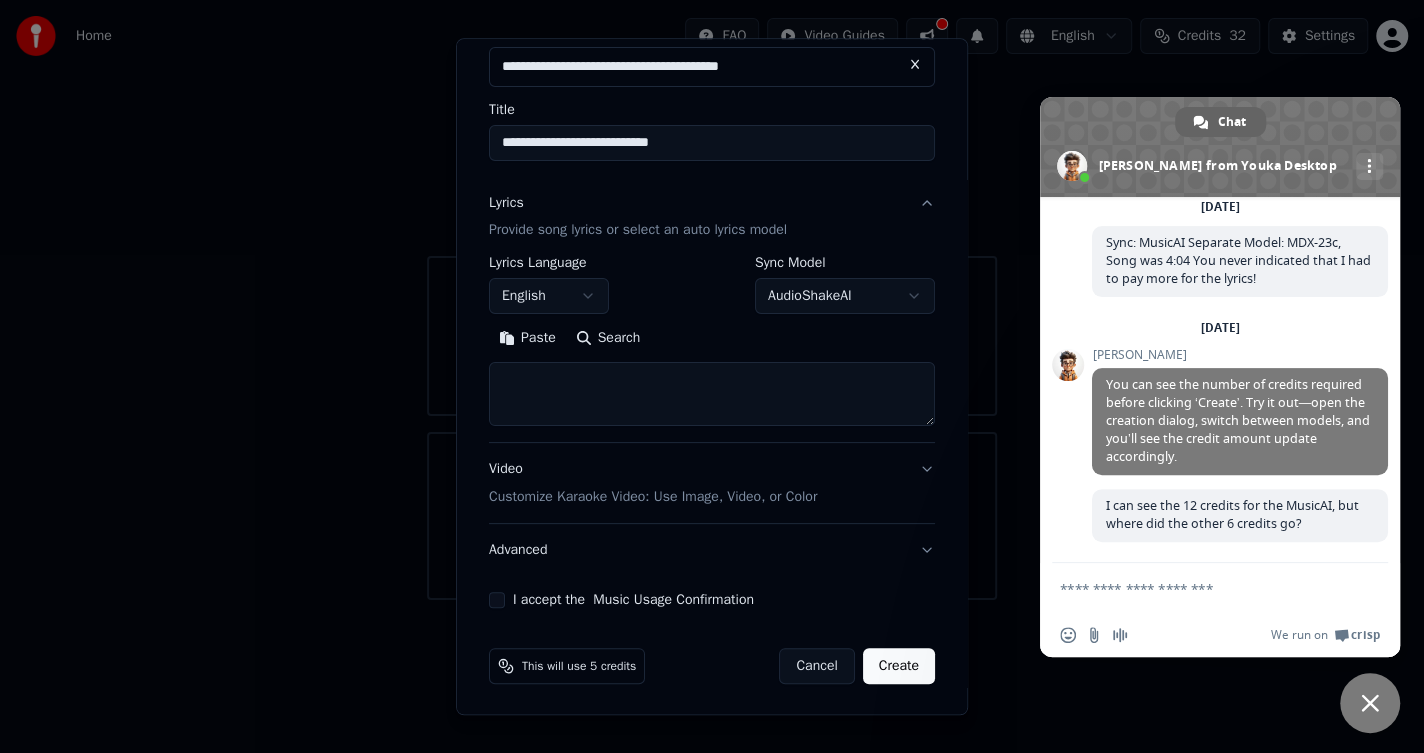 type on "**********" 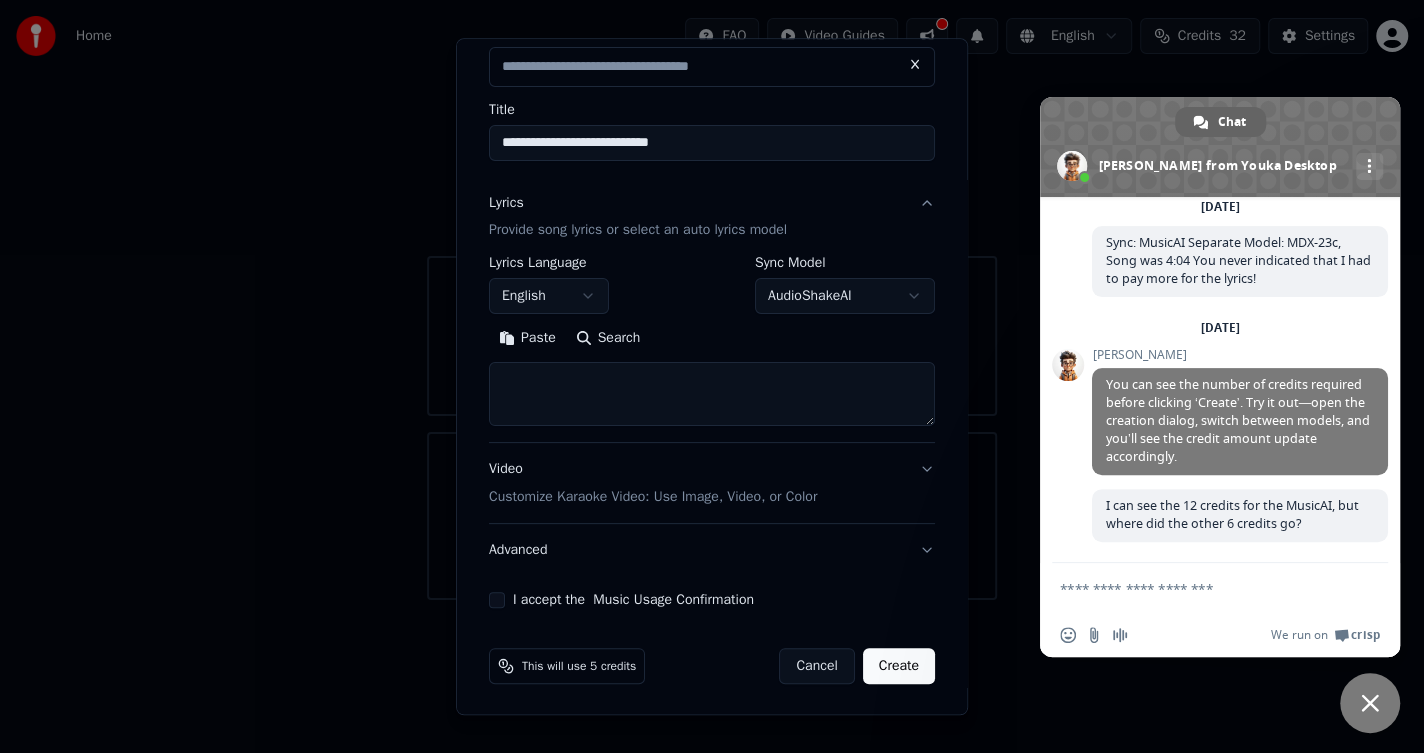click on "I accept the   Music Usage Confirmation" at bounding box center (497, 601) 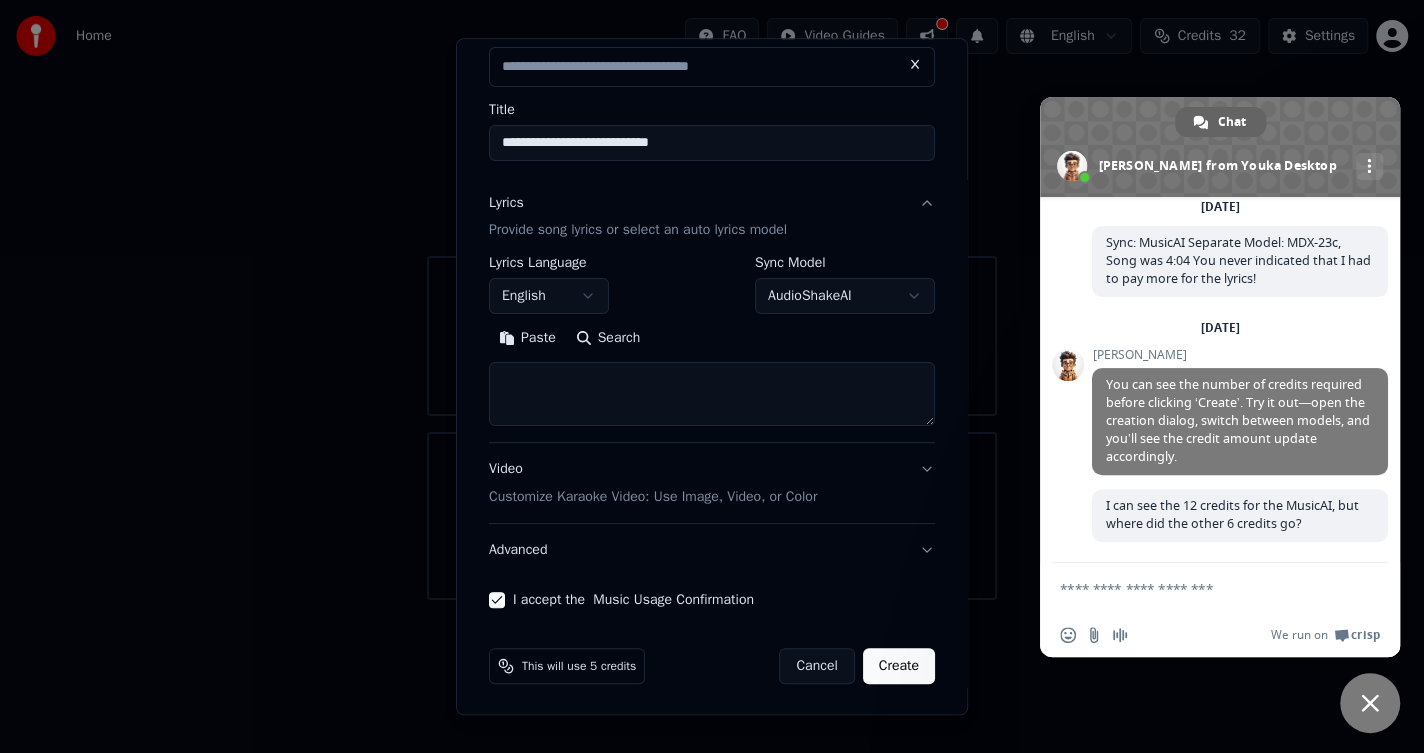 click on "Create" at bounding box center [899, 667] 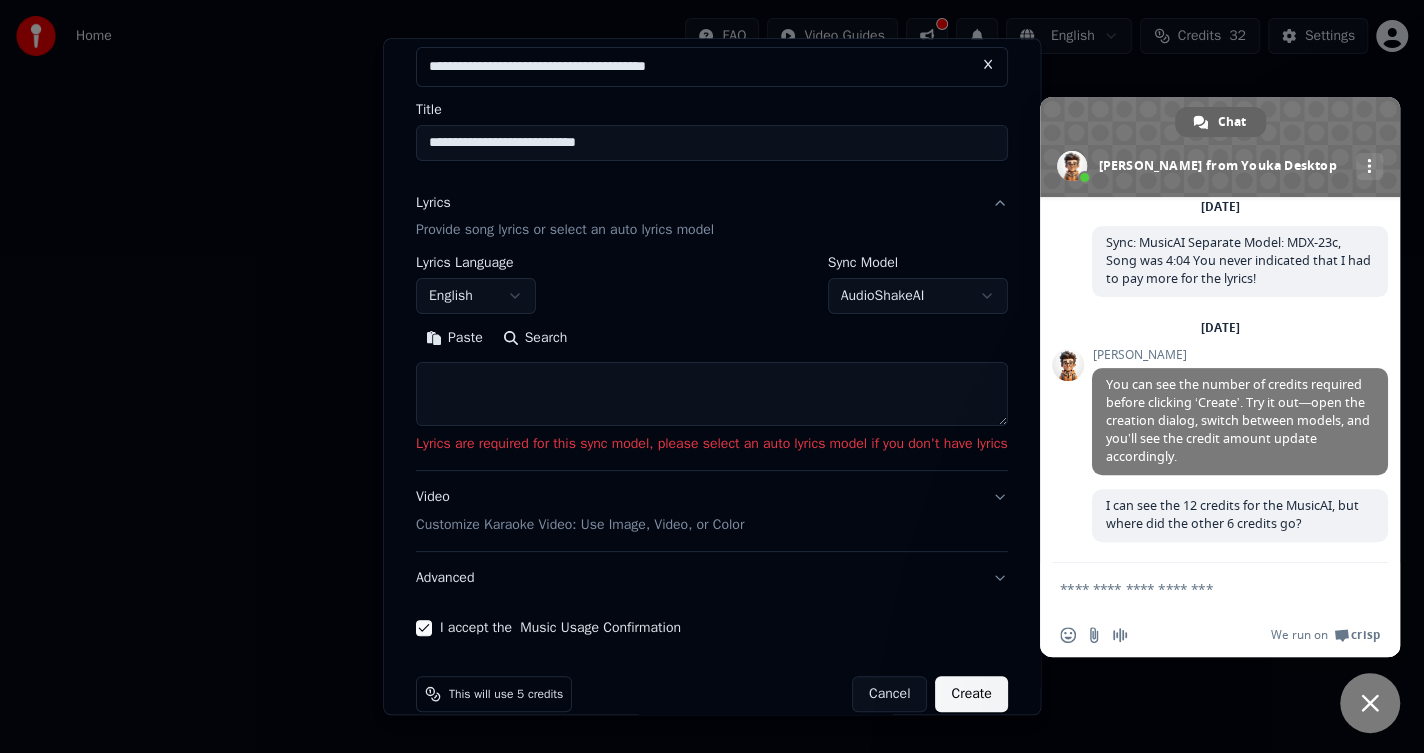 select 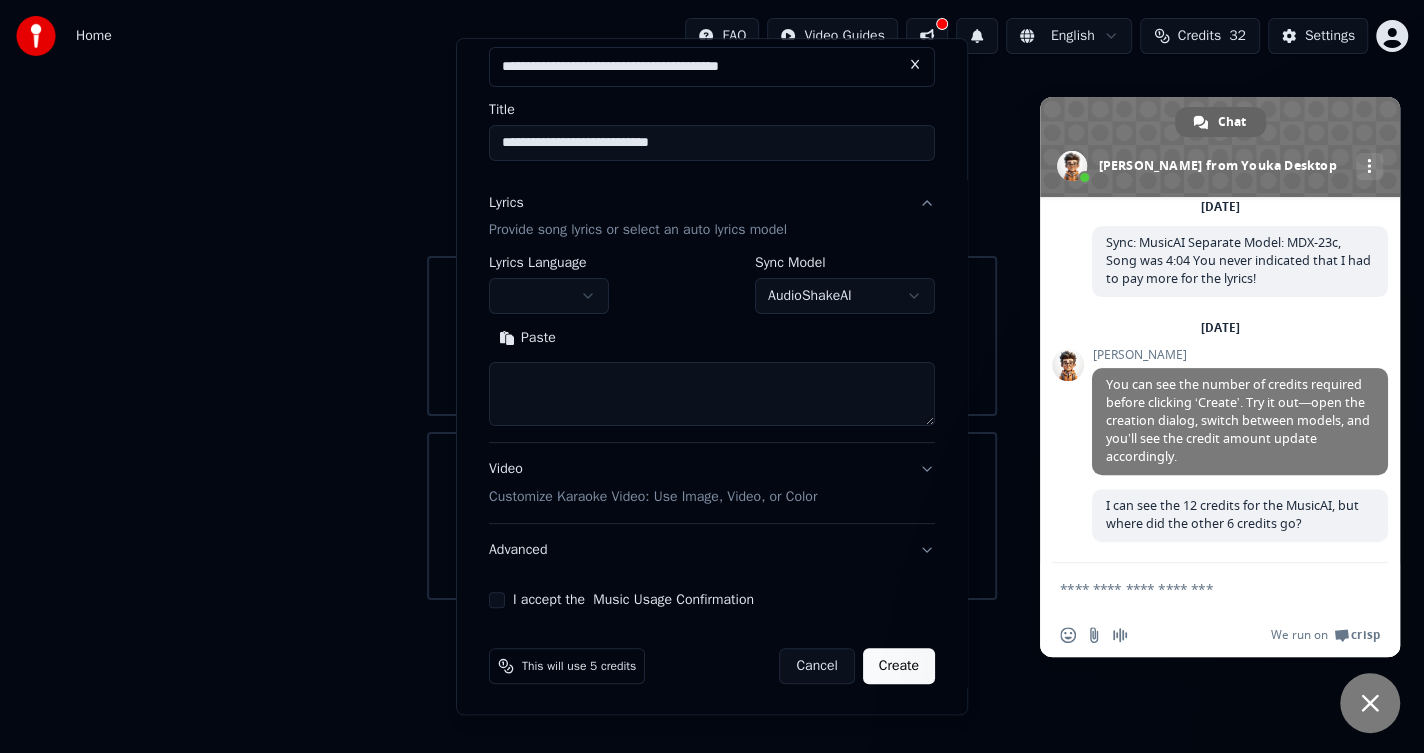 type 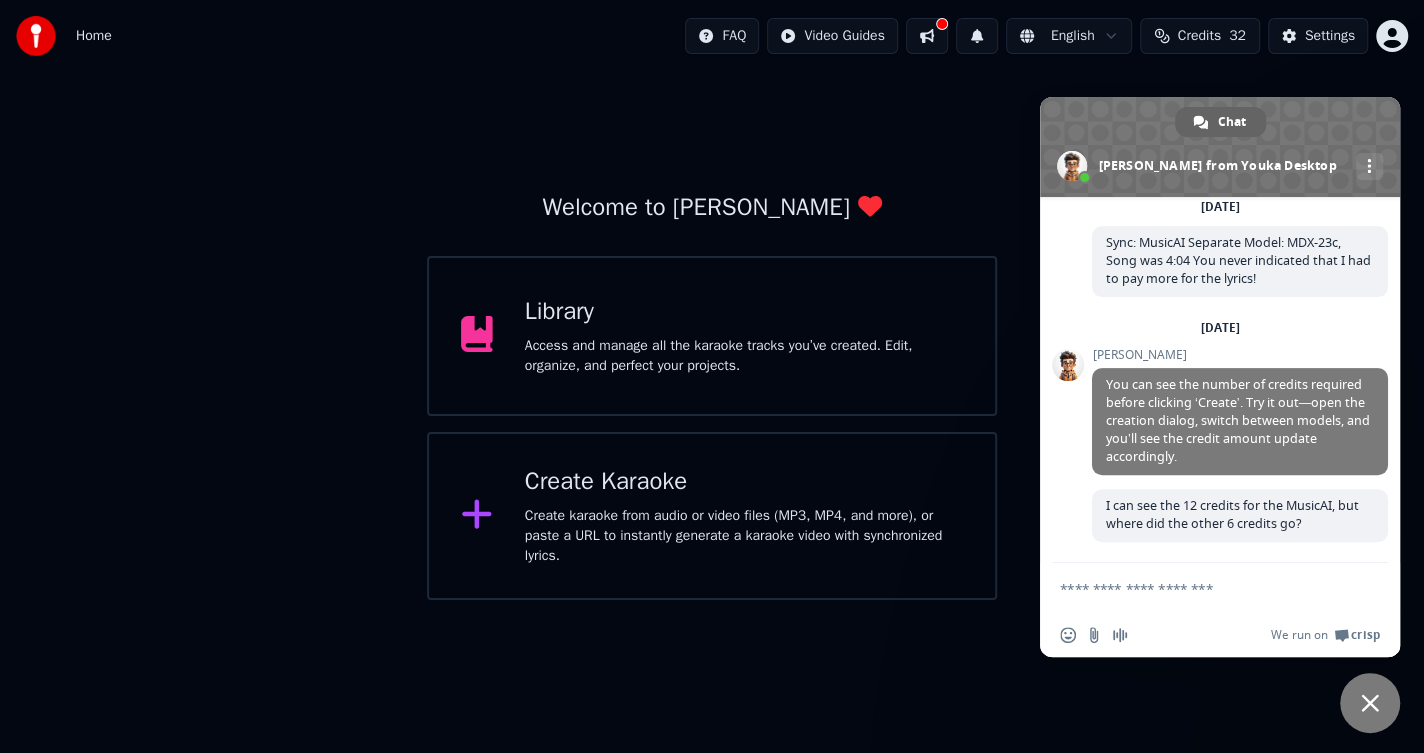 click at bounding box center (1200, 588) 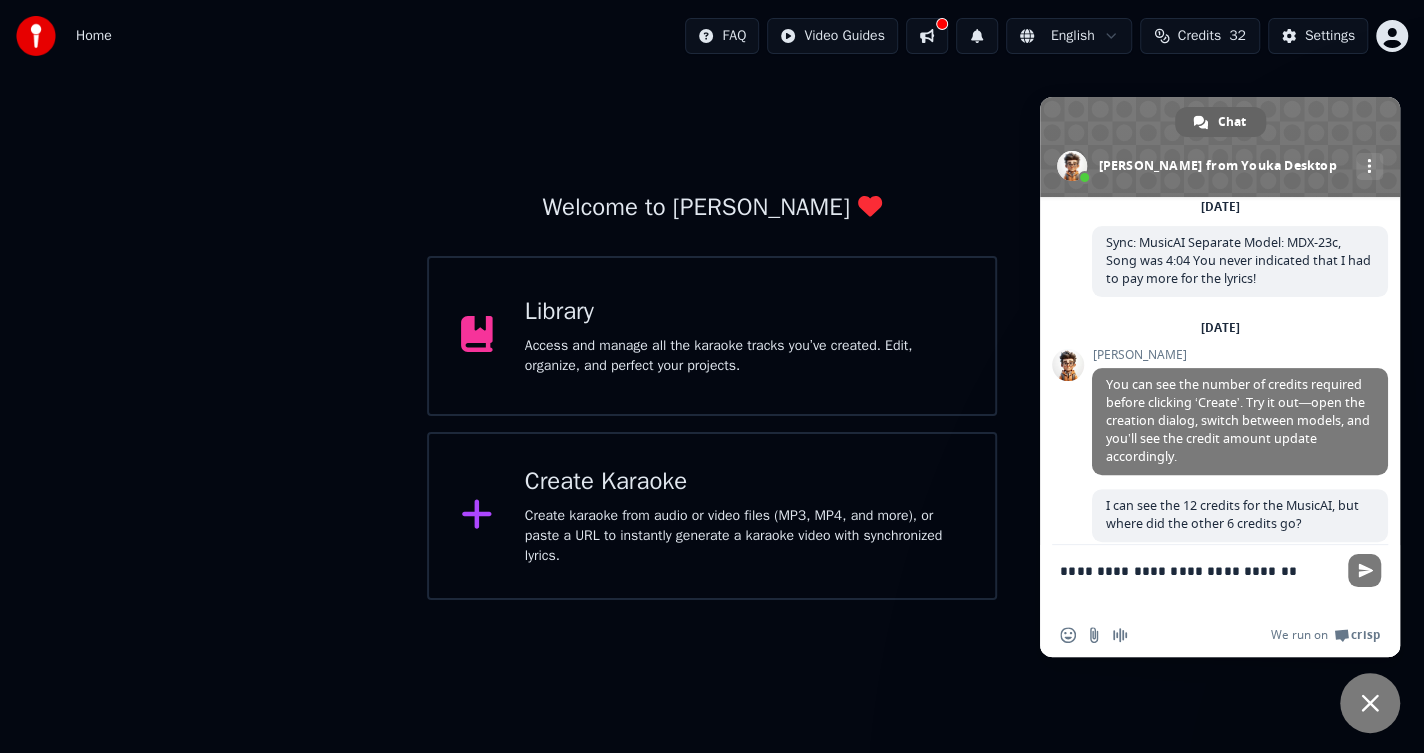 scroll, scrollTop: 432, scrollLeft: 0, axis: vertical 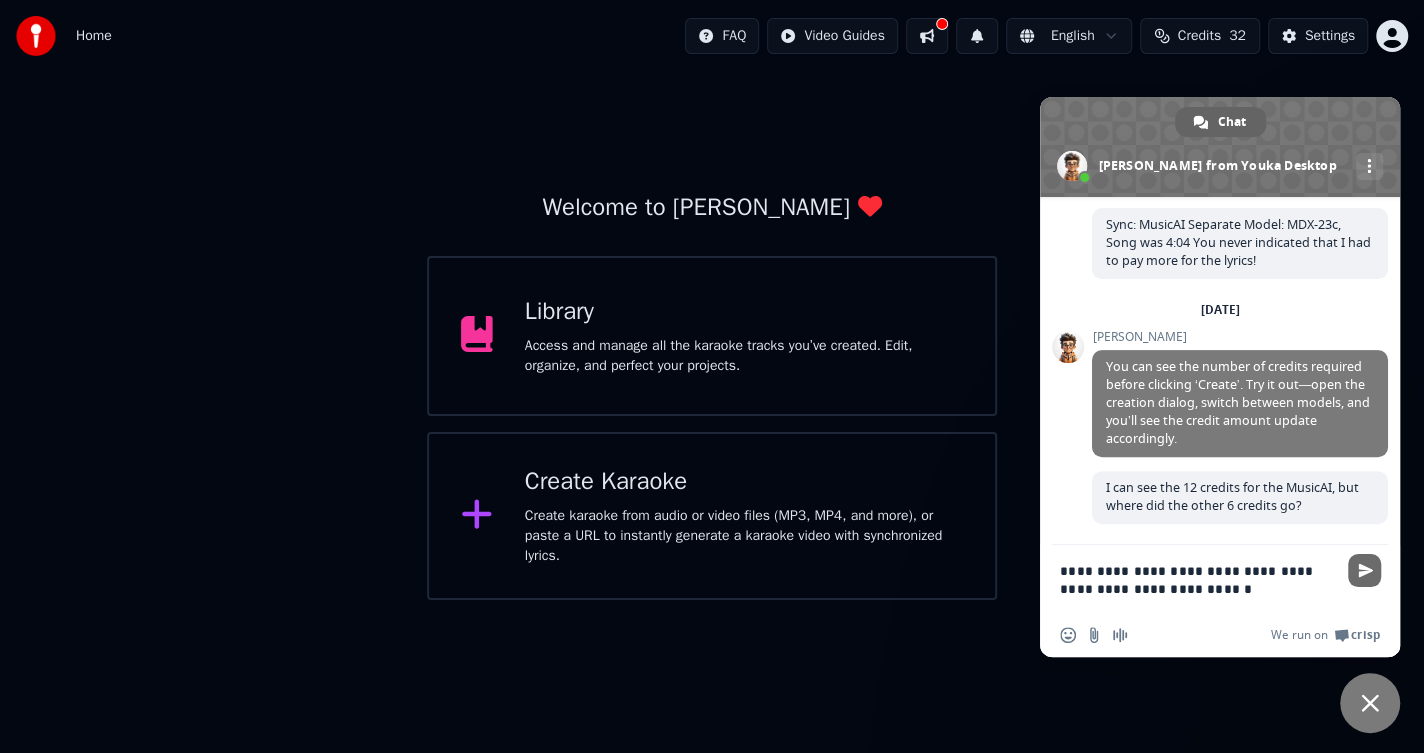type on "**********" 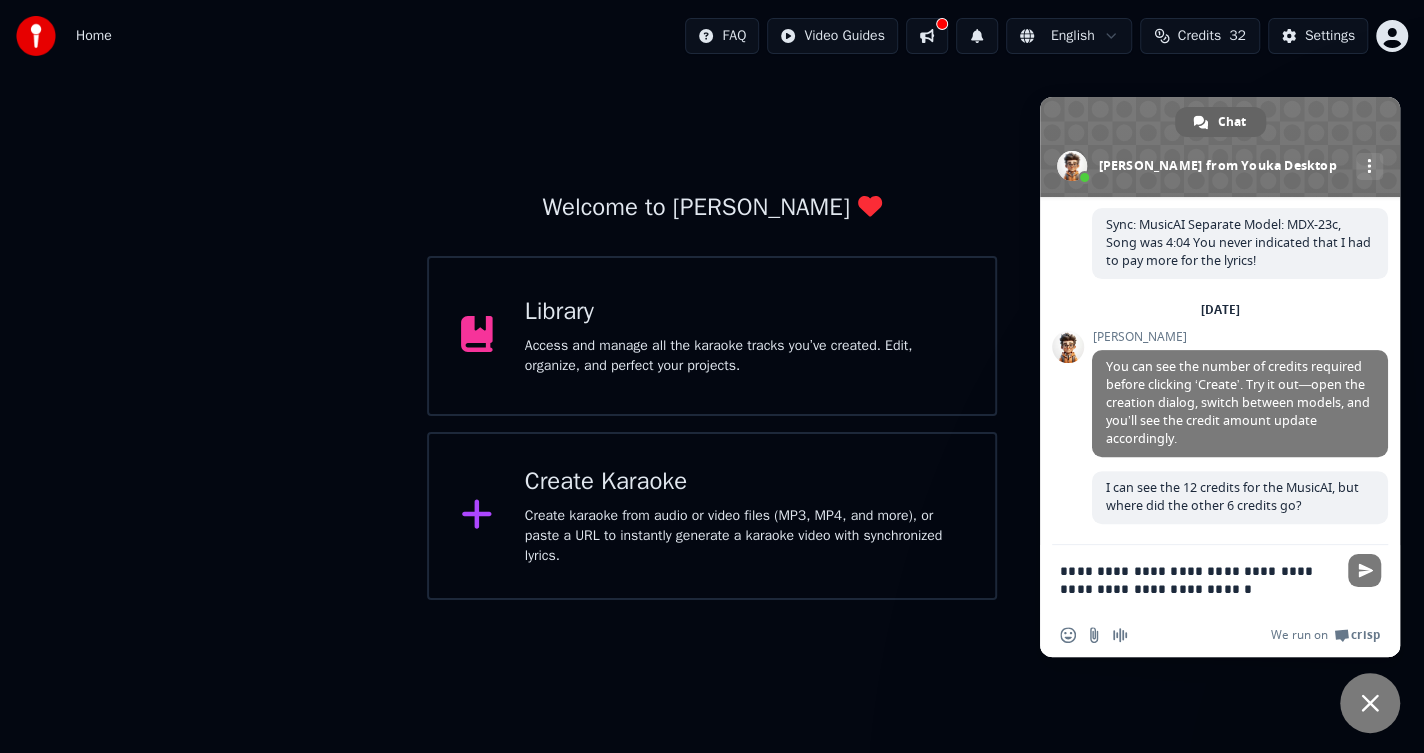 click at bounding box center [1365, 570] 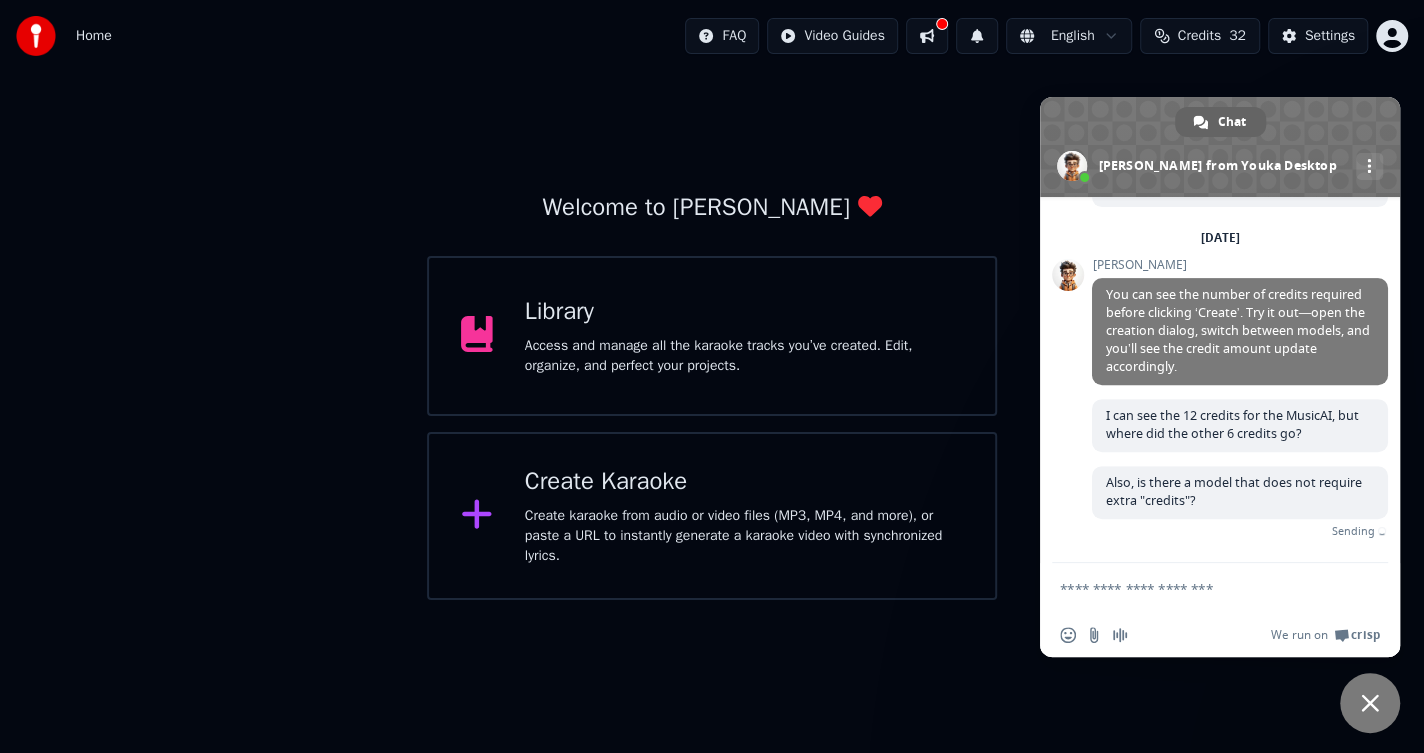 scroll, scrollTop: 473, scrollLeft: 0, axis: vertical 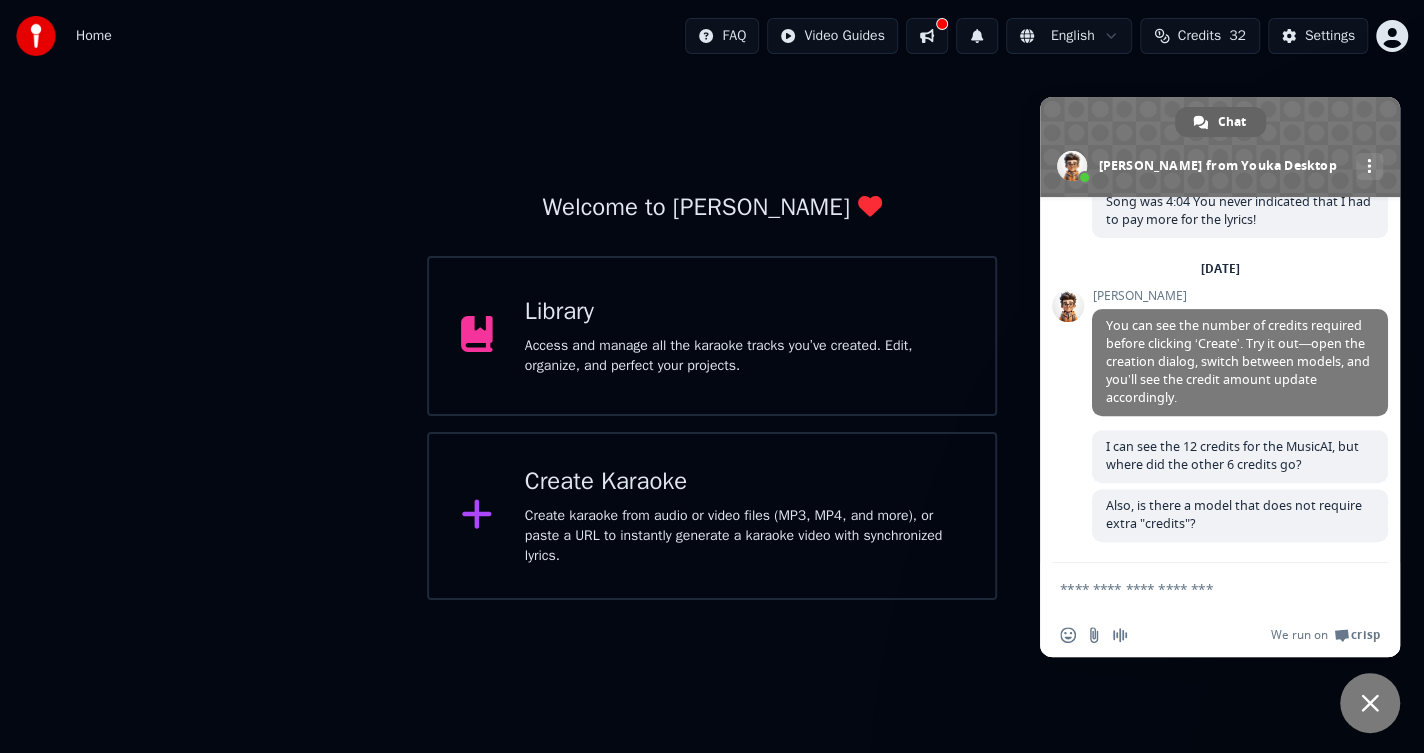 click on "Create karaoke from audio or video files (MP3, MP4, and more), or paste a URL to instantly generate a karaoke video with synchronized lyrics." at bounding box center (744, 536) 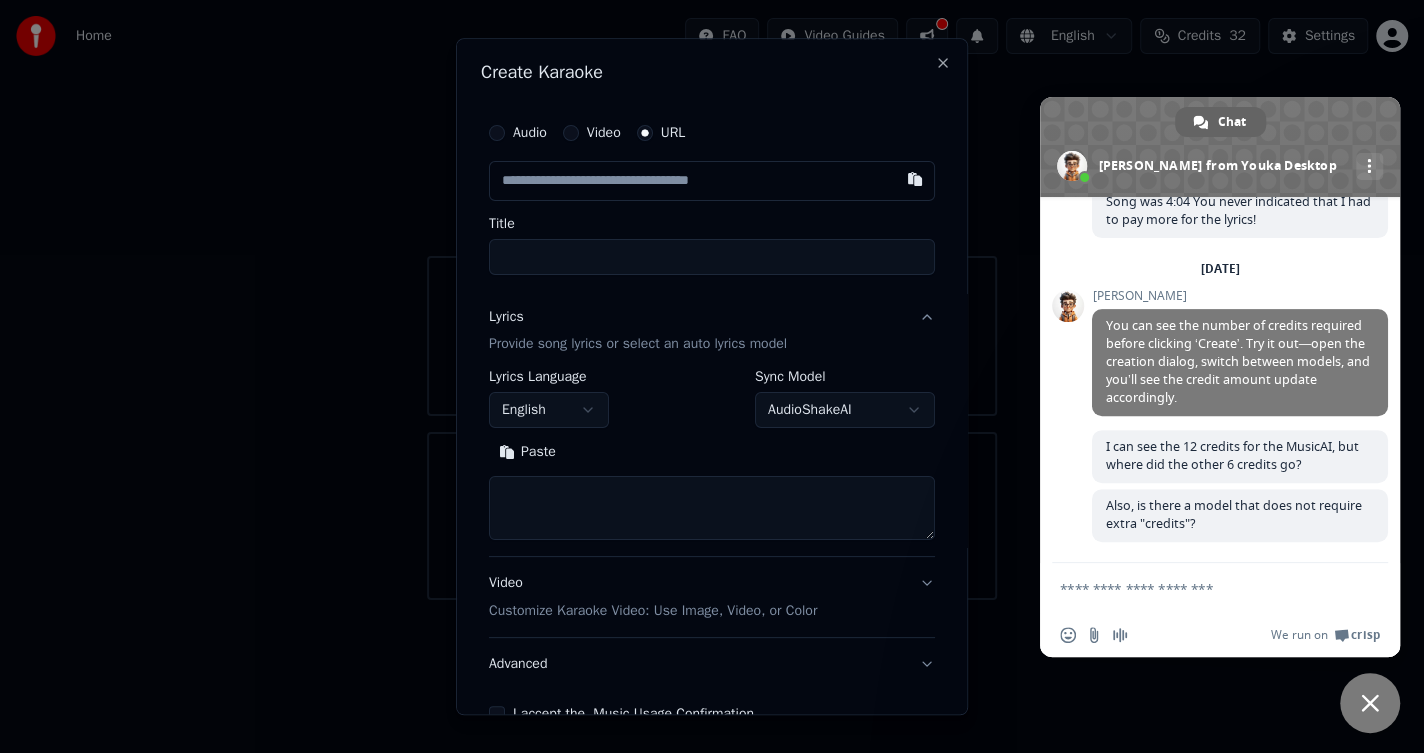 click at bounding box center (712, 181) 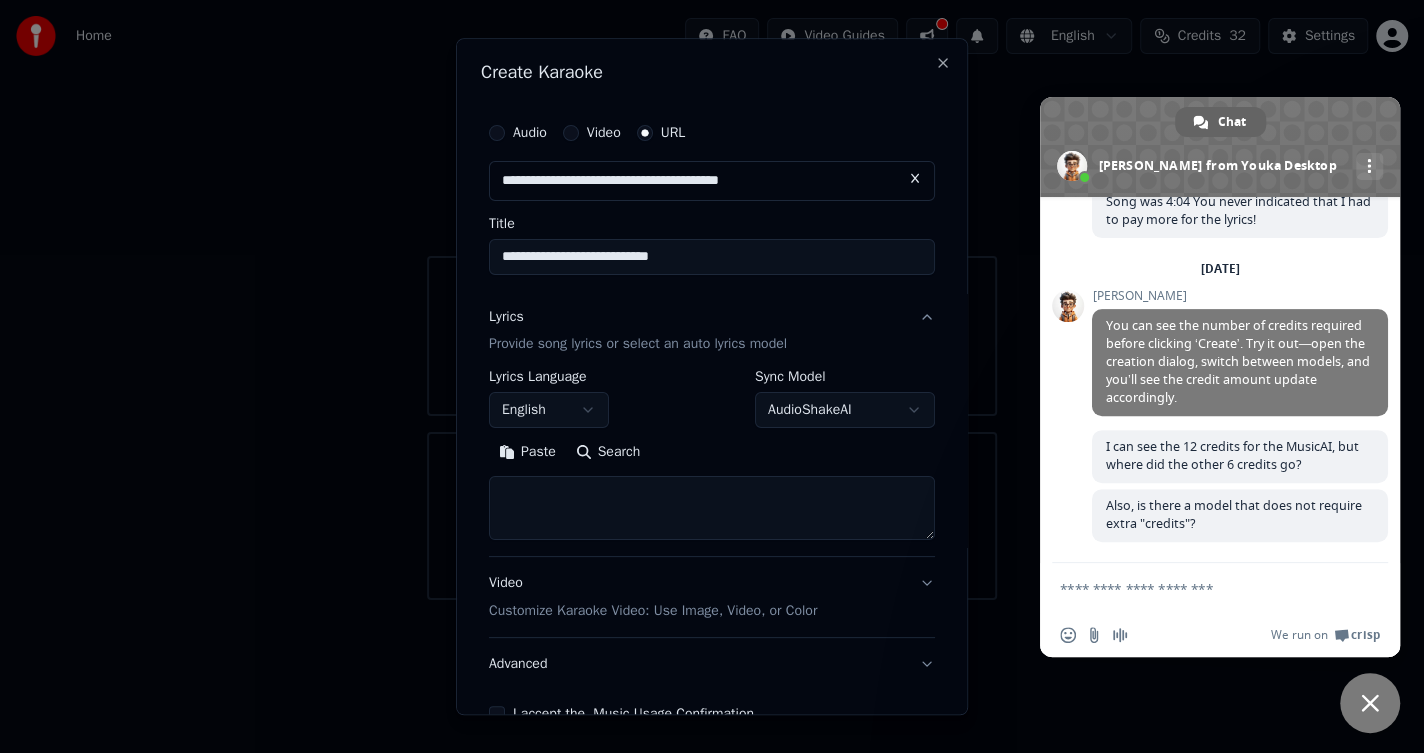 type on "**********" 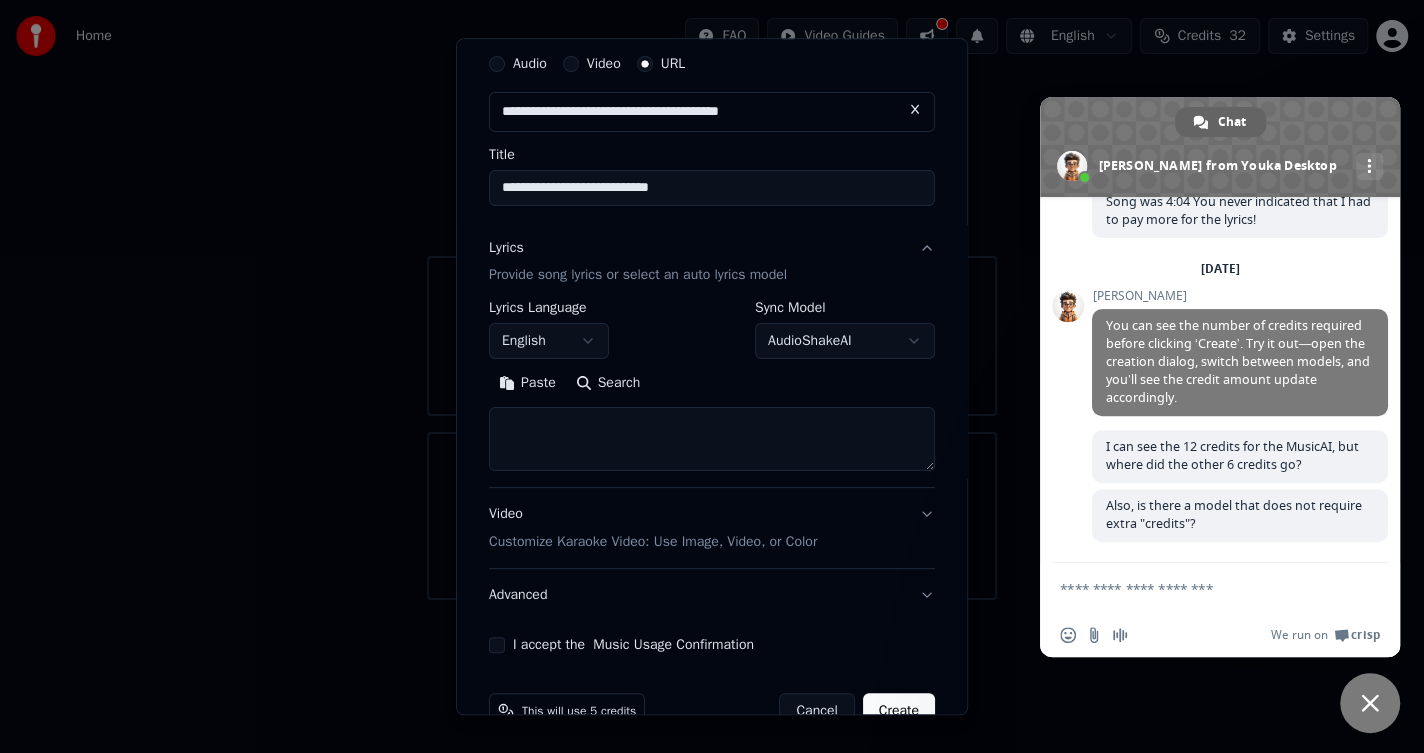 scroll, scrollTop: 100, scrollLeft: 0, axis: vertical 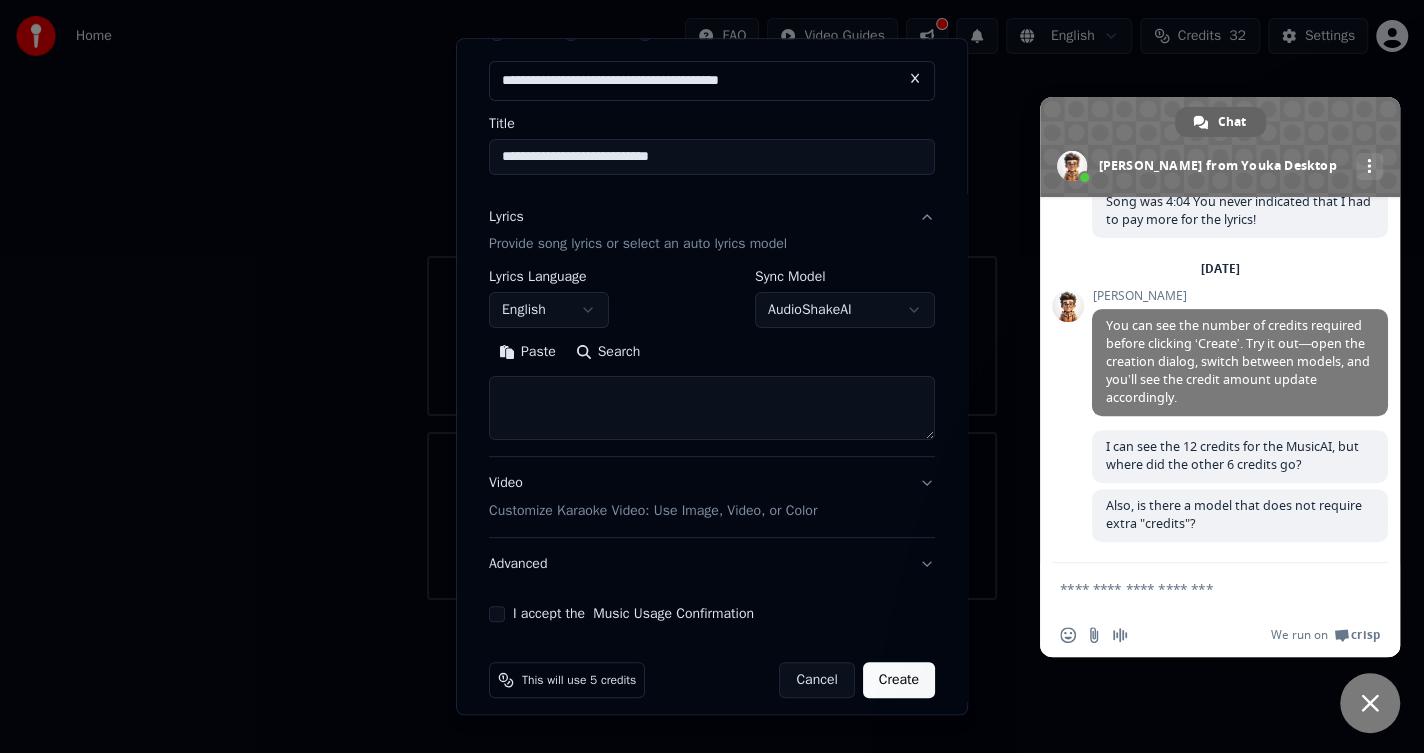 type on "**********" 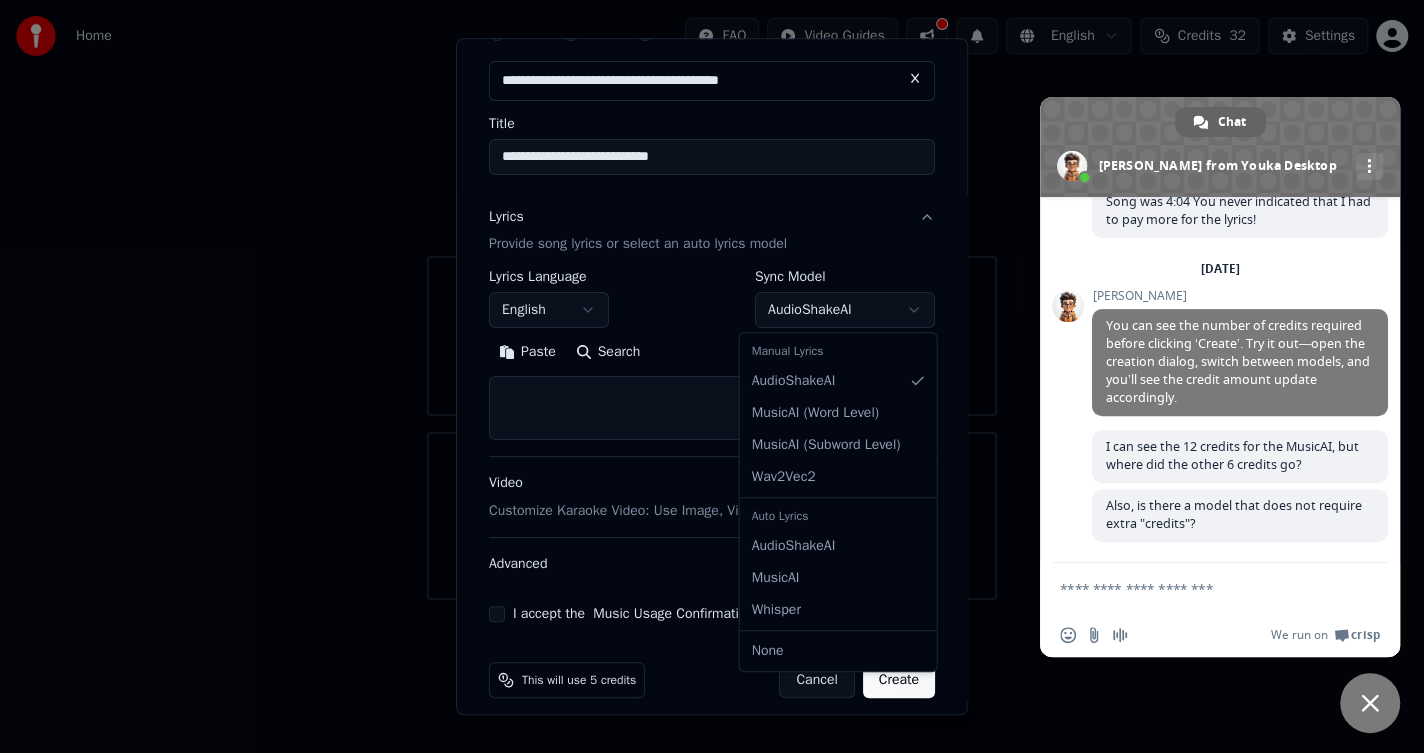 type 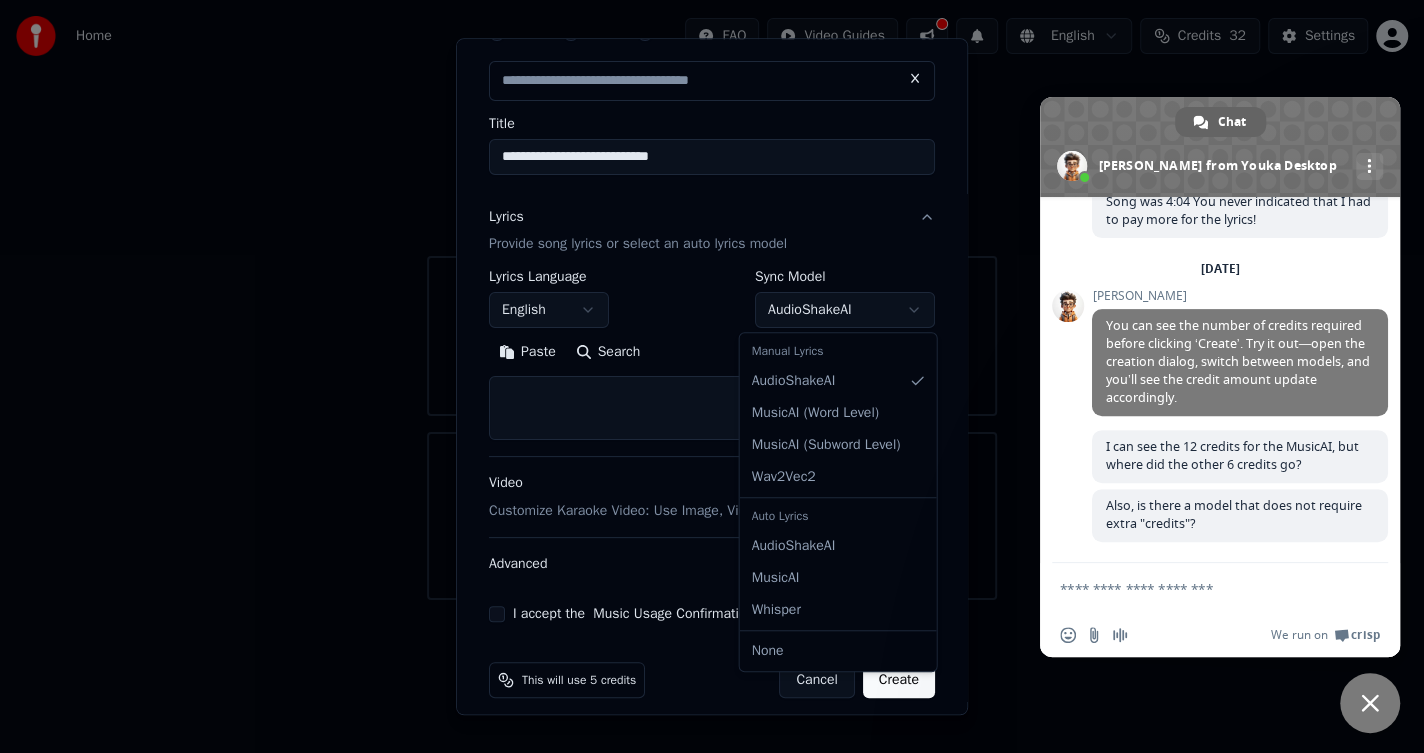 click on "Home FAQ Video Guides English Credits 32 Settings Welcome to Youka Library Access and manage all the karaoke tracks you’ve created. Edit, organize, and perfect your projects. Create Karaoke Create karaoke from audio or video files (MP3, MP4, and more), or paste a URL to instantly generate a karaoke video with synchronized lyrics. Chat [PERSON_NAME] from Youka Desktop More channels Continue on Email Network offline. Reconnecting... No messages can be received or sent for now. Youka Desktop Hello! How can I help you?  [DATE] I had bought 50 credits and I want to know exactly how did I ended up using 18 credits on one karaoke song. [DATE] [DATE] [PERSON_NAME] You can see the credits charge next to the create button. It depends on the song duration and the AI model. [DATE] [PERSON_NAME] How long is your song and which AI models are selected? [DATE] [DATE] Sync: MusicAI Separate Model: MDX-23c, Song was 4:04 You never indicated that I had to pay more for the lyrics! 13 hours ago [DATE] URL" at bounding box center (712, 300) 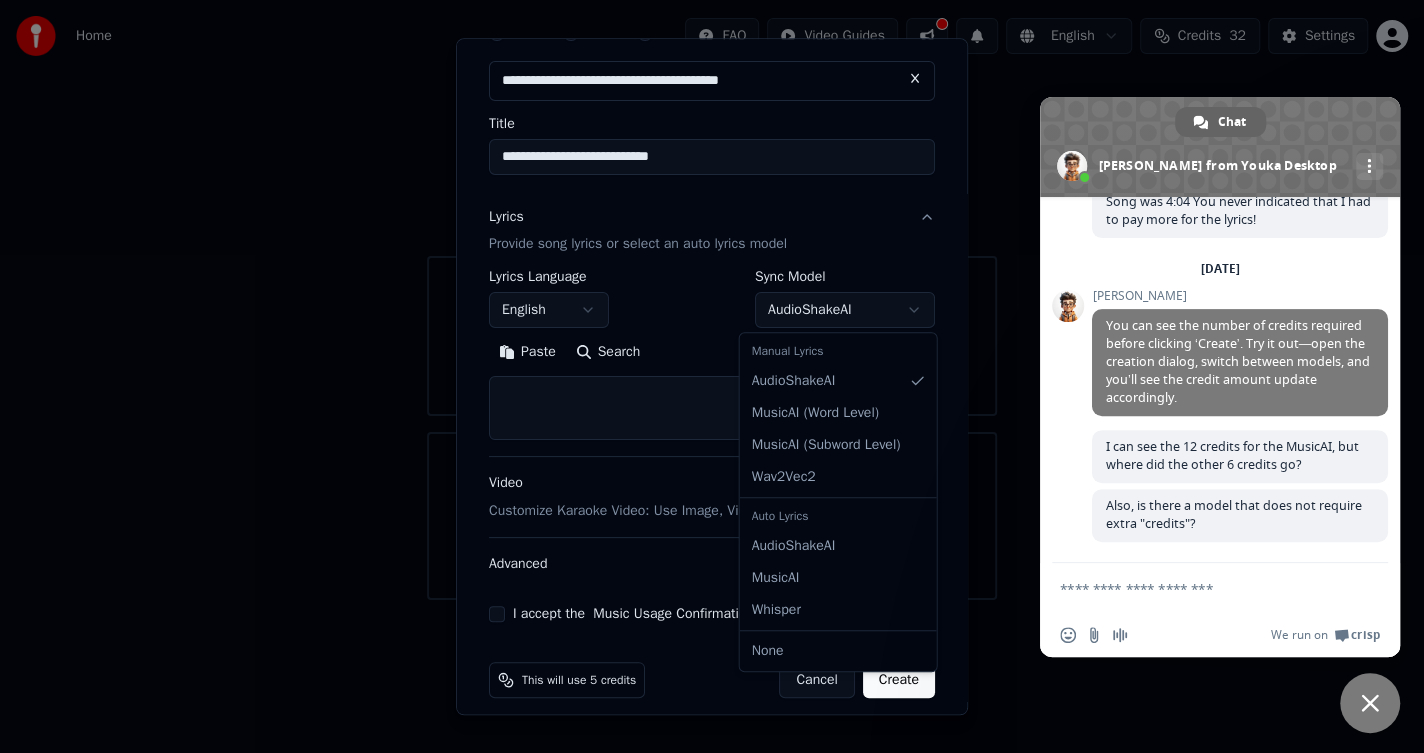 scroll, scrollTop: 2, scrollLeft: 0, axis: vertical 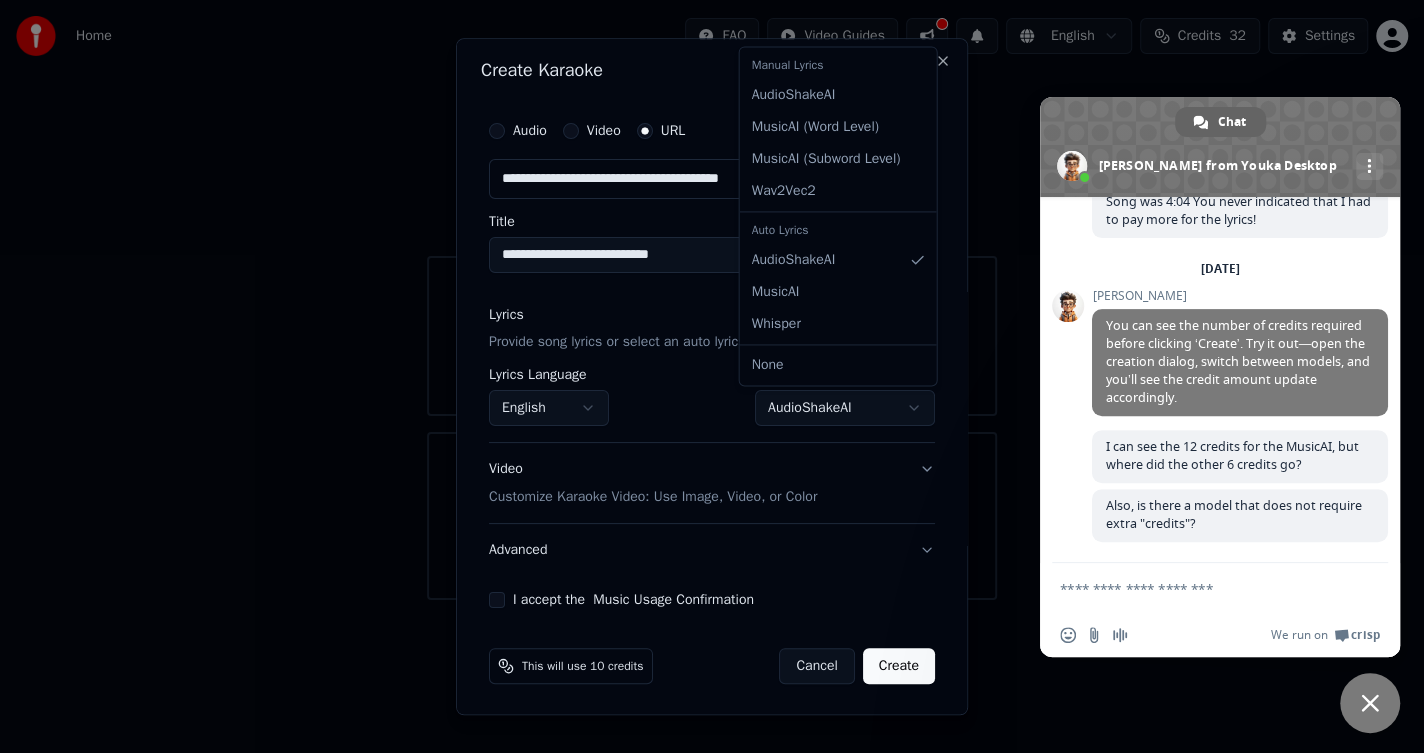 click on "Home FAQ Video Guides English Credits 32 Settings Welcome to Youka Library Access and manage all the karaoke tracks you’ve created. Edit, organize, and perfect your projects. Create Karaoke Create karaoke from audio or video files (MP3, MP4, and more), or paste a URL to instantly generate a karaoke video with synchronized lyrics. Chat [PERSON_NAME] from Youka Desktop More channels Continue on Email Network offline. Reconnecting... No messages can be received or sent for now. Youka Desktop Hello! How can I help you?  [DATE] I had bought 50 credits and I want to know exactly how did I ended up using 18 credits on one karaoke song. [DATE] [DATE] [PERSON_NAME] You can see the credits charge next to the create button. It depends on the song duration and the AI model. [DATE] [PERSON_NAME] How long is your song and which AI models are selected? [DATE] [DATE] Sync: MusicAI Separate Model: MDX-23c, Song was 4:04 You never indicated that I had to pay more for the lyrics! 13 hours ago [DATE] URL" at bounding box center [712, 300] 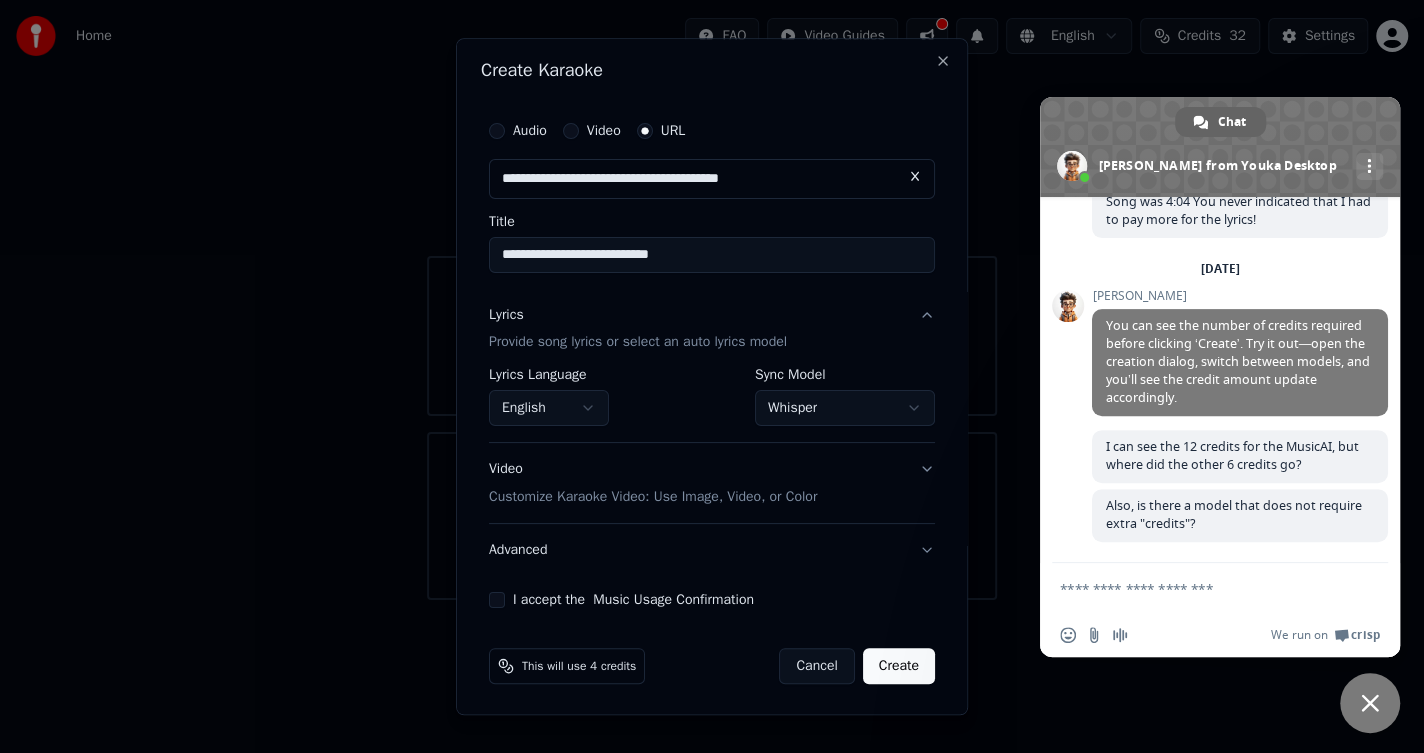 click on "I accept the   Music Usage Confirmation" at bounding box center [497, 601] 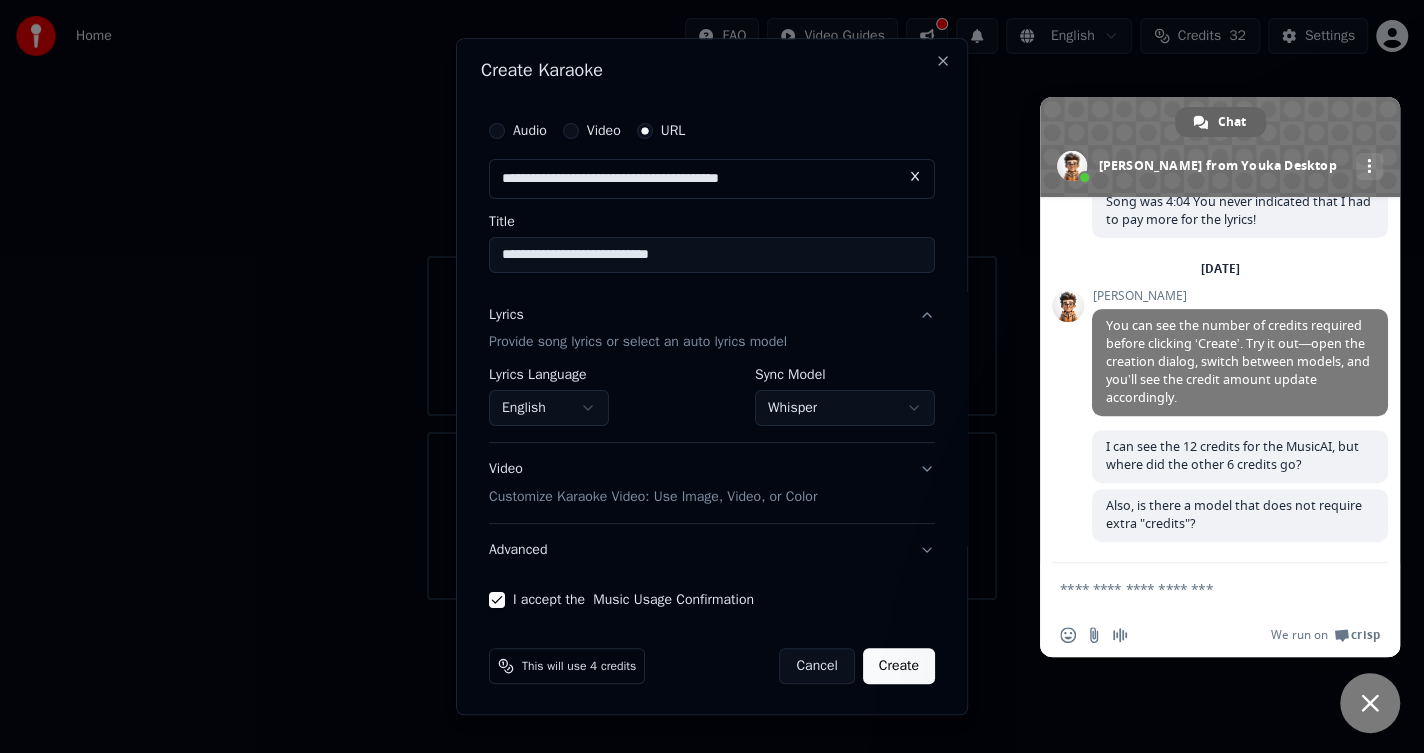 click at bounding box center [915, 177] 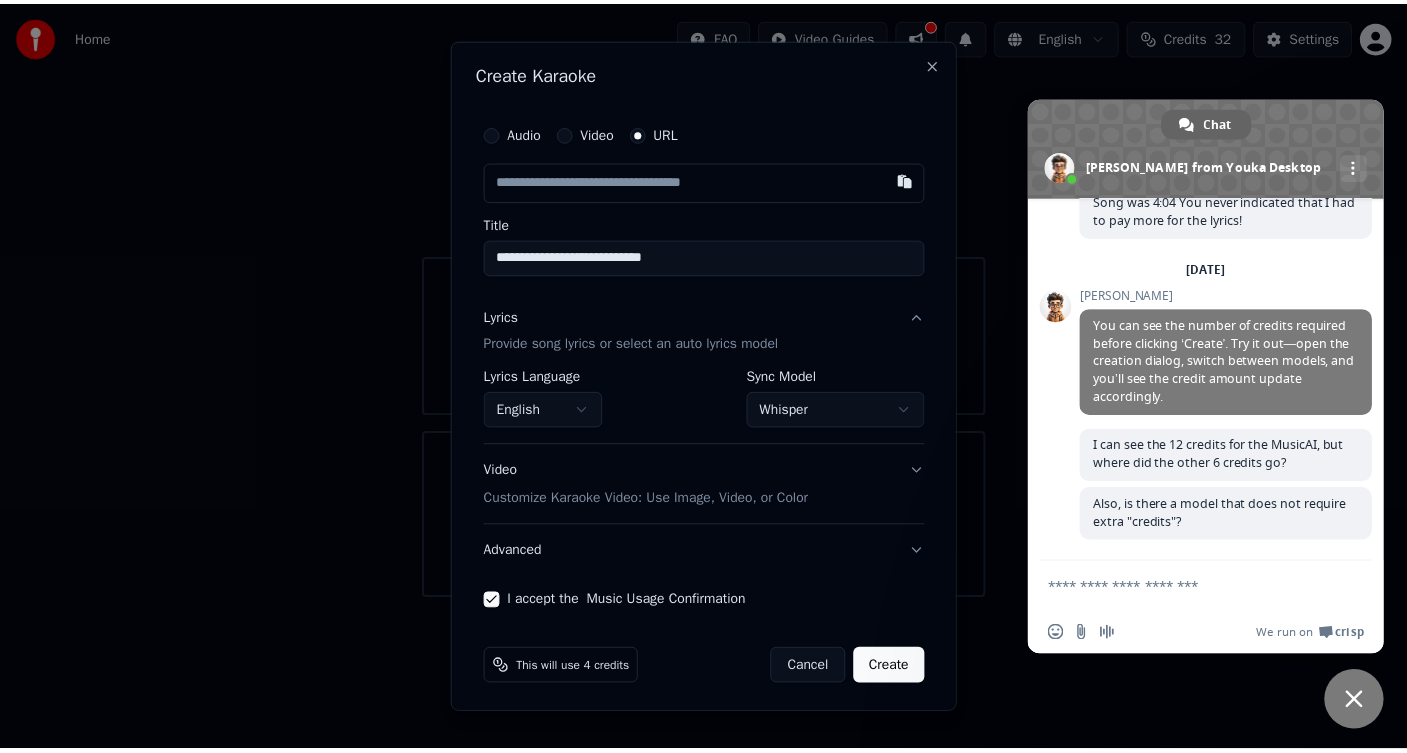 scroll, scrollTop: 0, scrollLeft: 0, axis: both 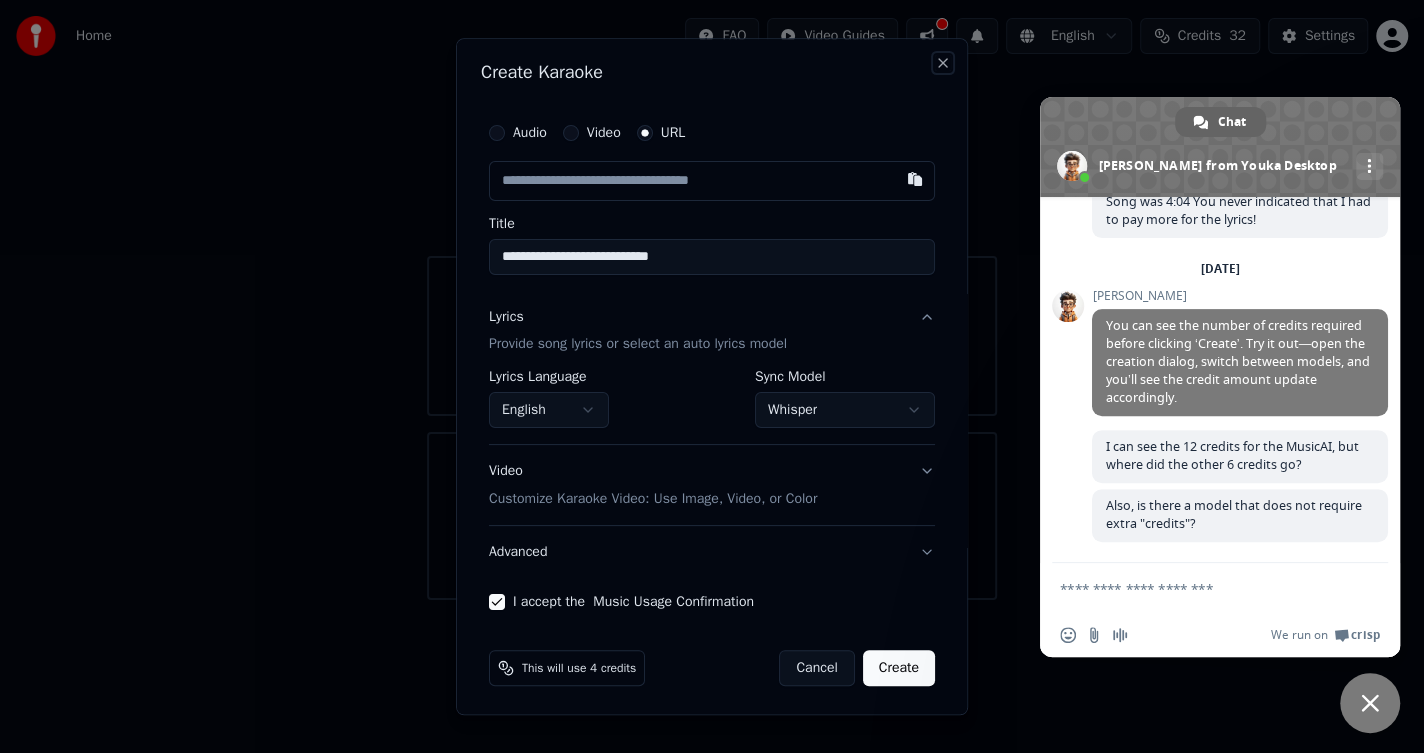 click on "Close" at bounding box center (943, 63) 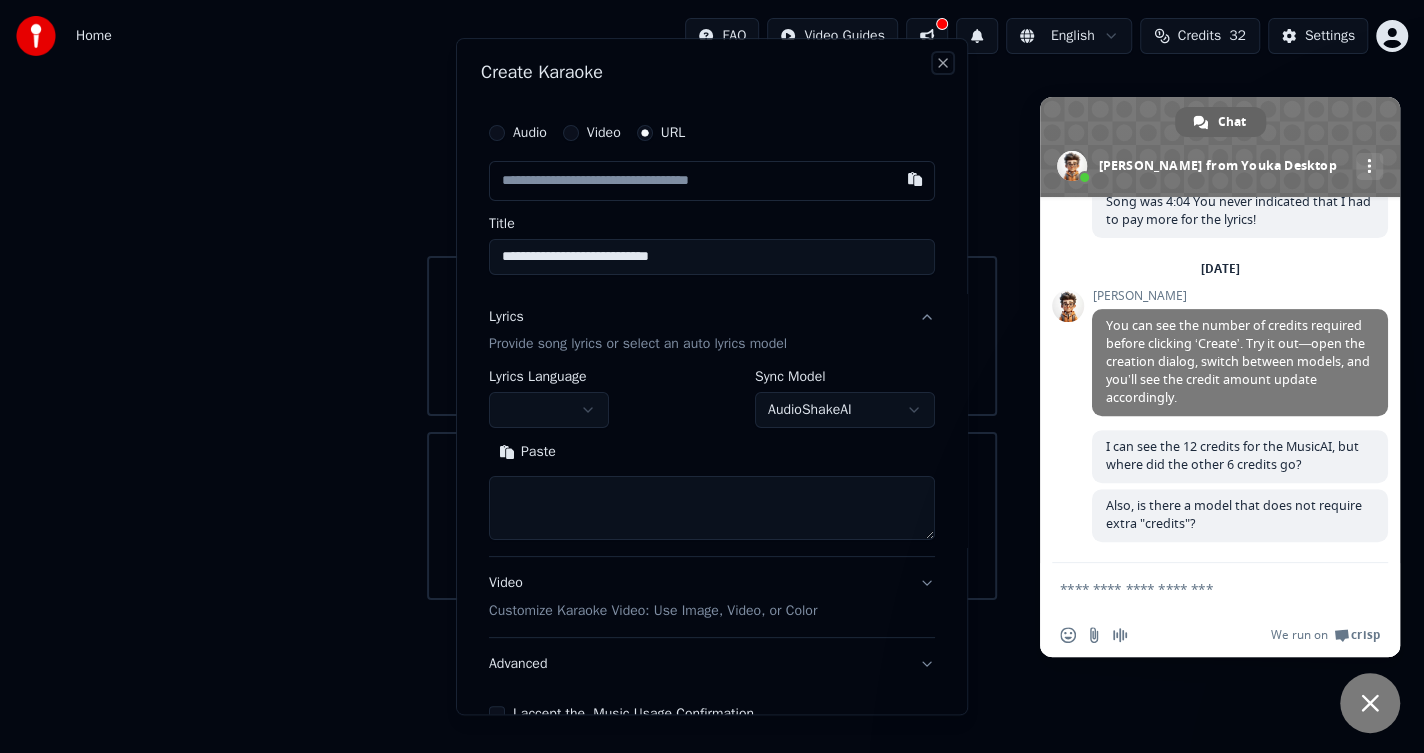 type 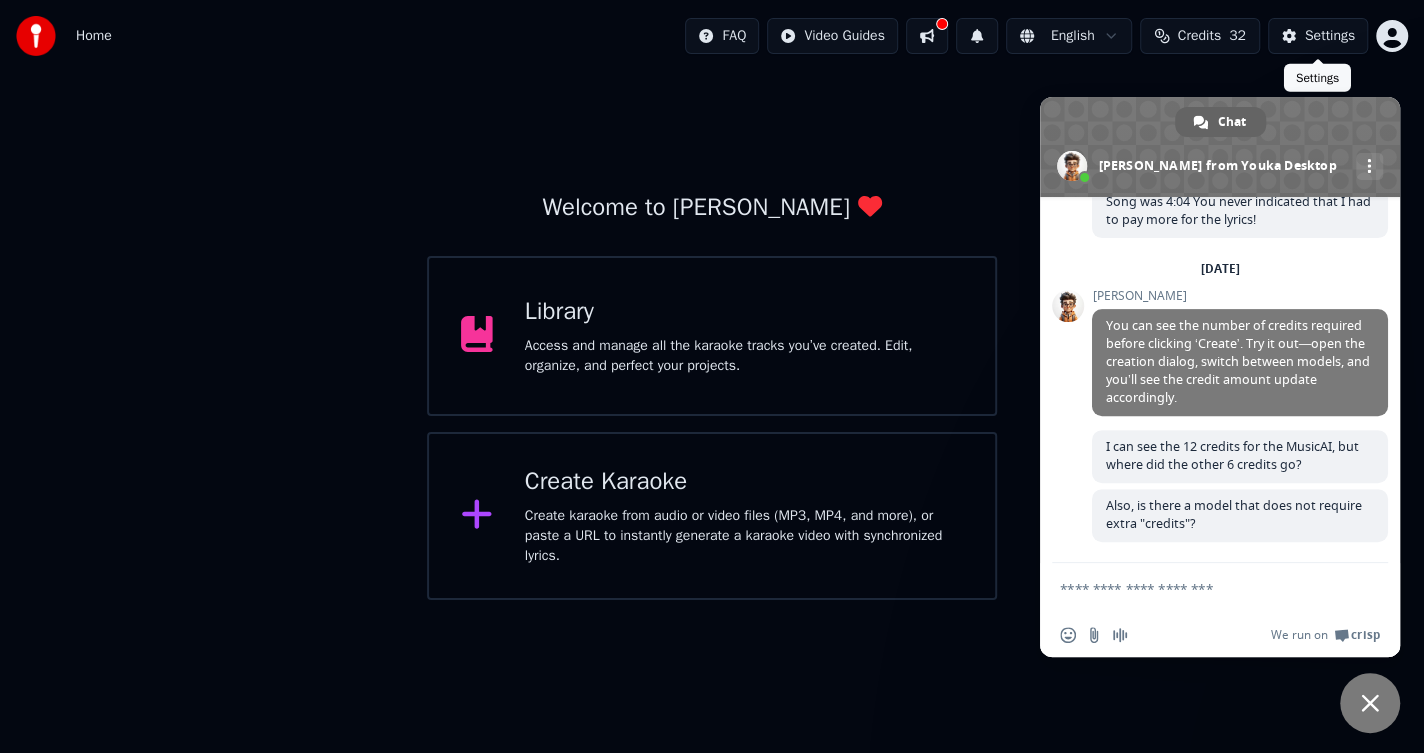 click on "Settings" at bounding box center (1318, 36) 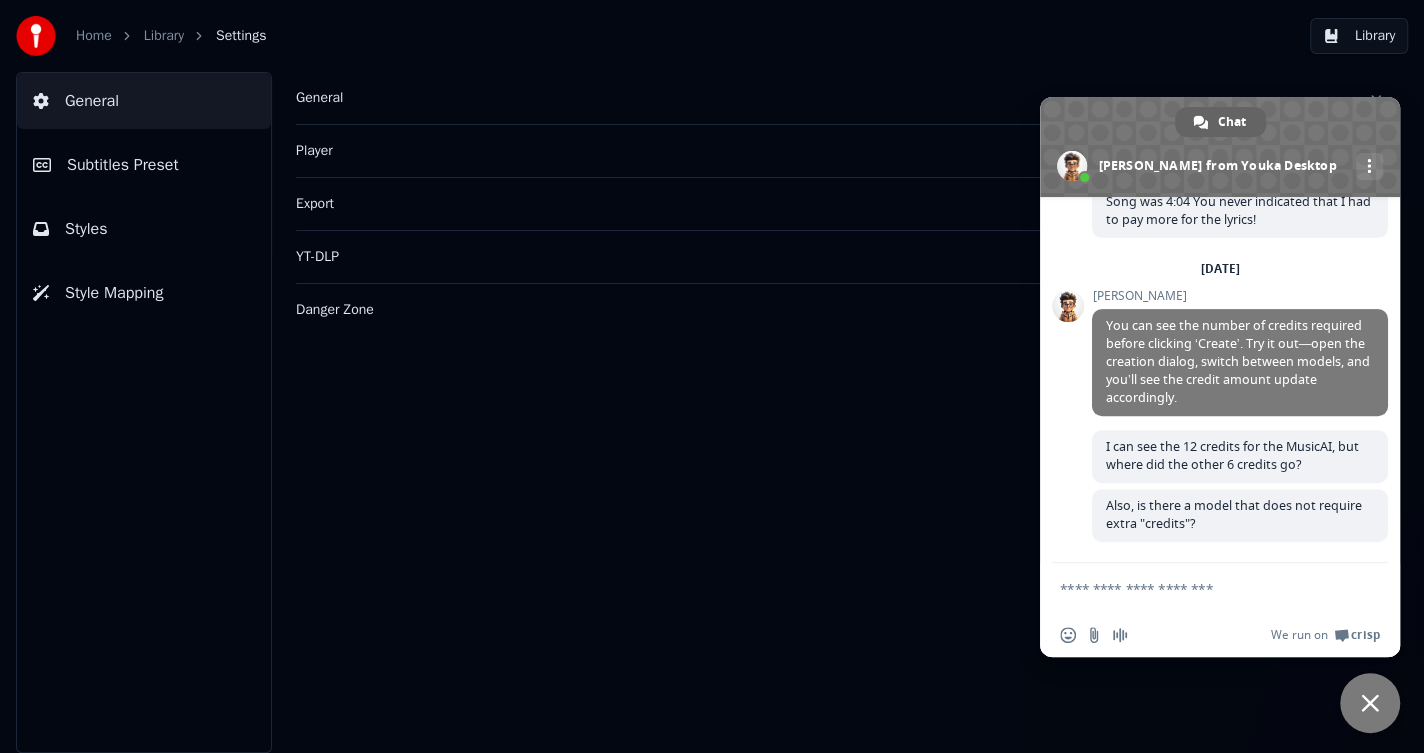 click at bounding box center (1370, 703) 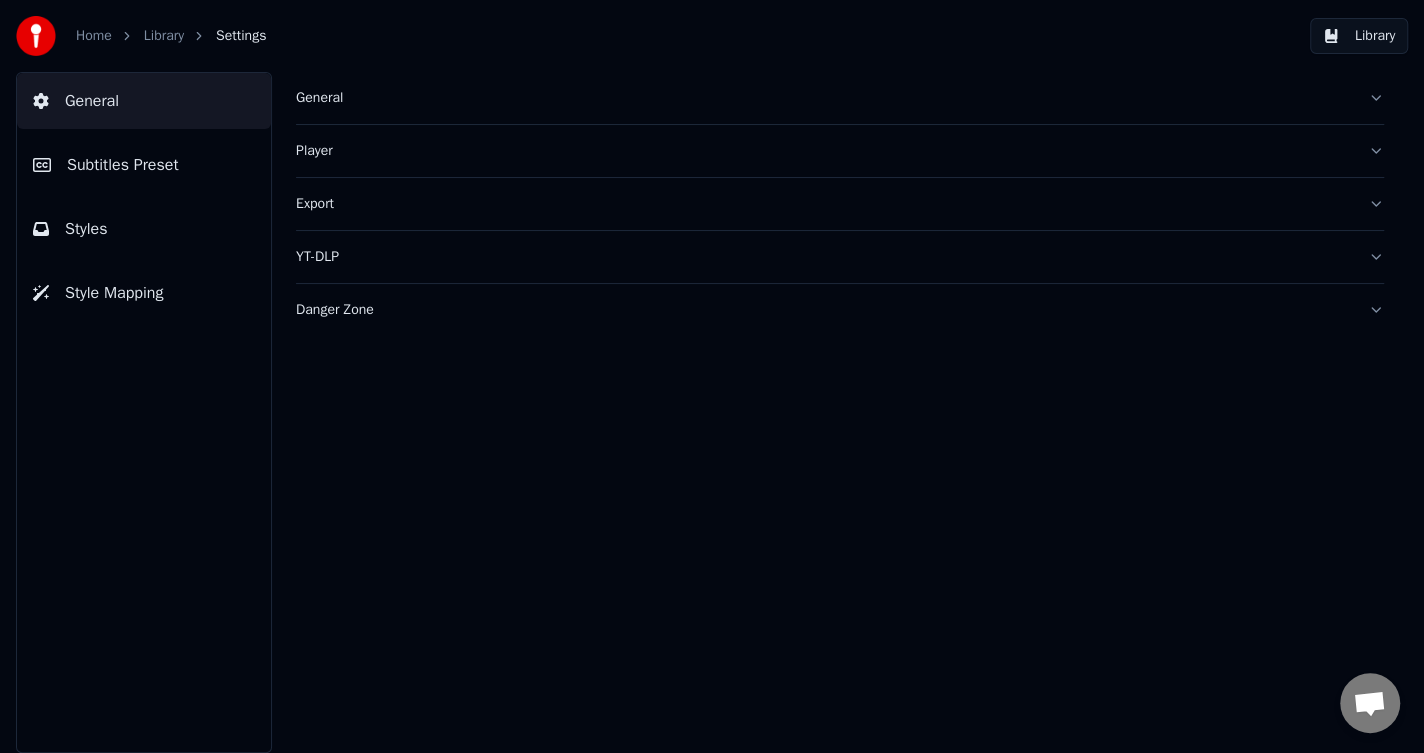 click on "Export" at bounding box center (824, 204) 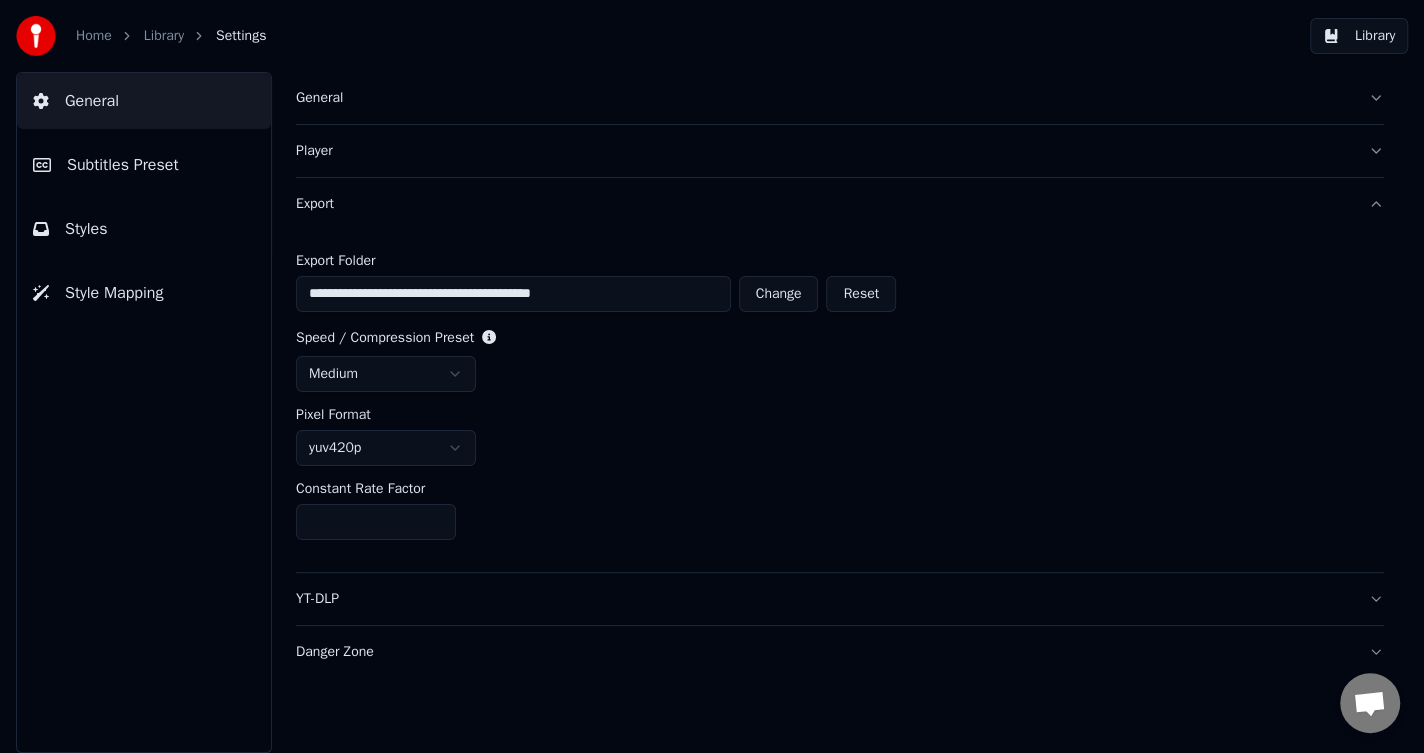 click on "Export" at bounding box center (824, 204) 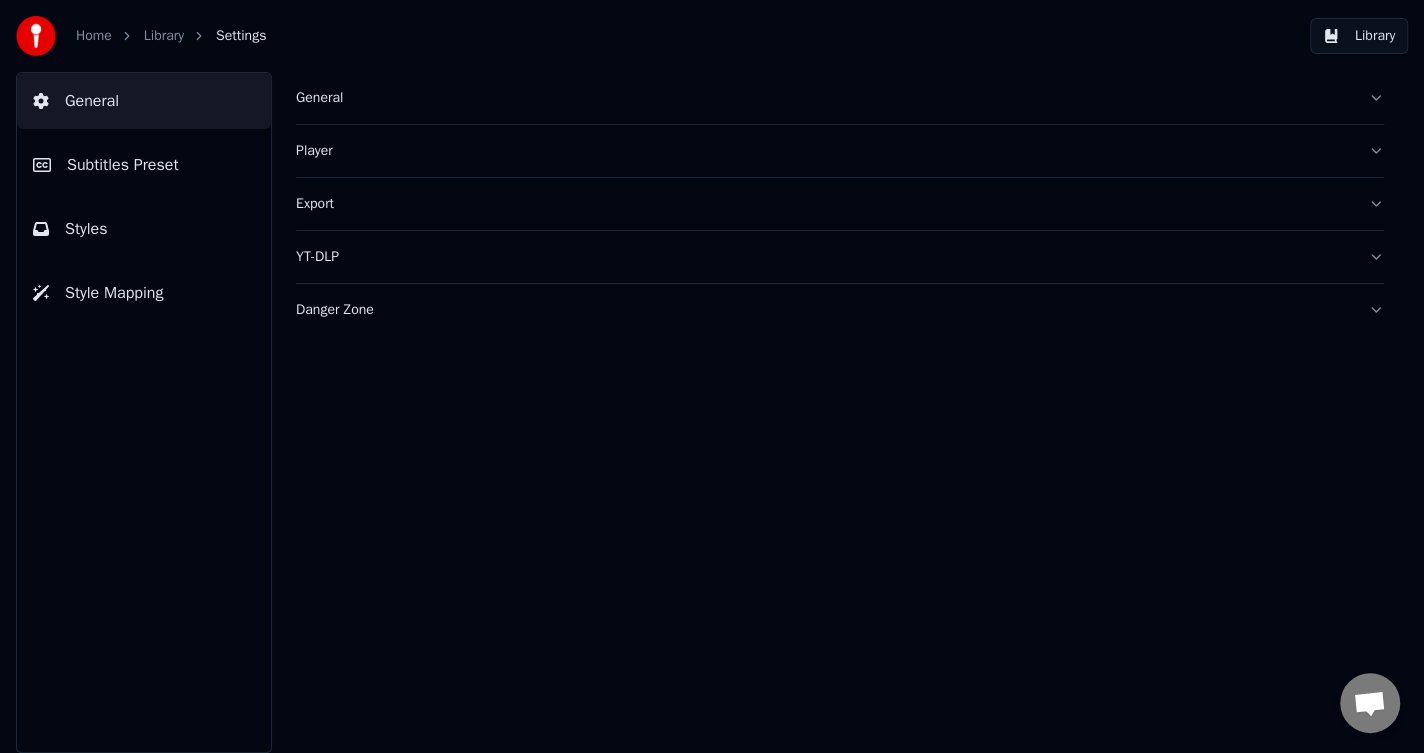 click on "General" at bounding box center [824, 98] 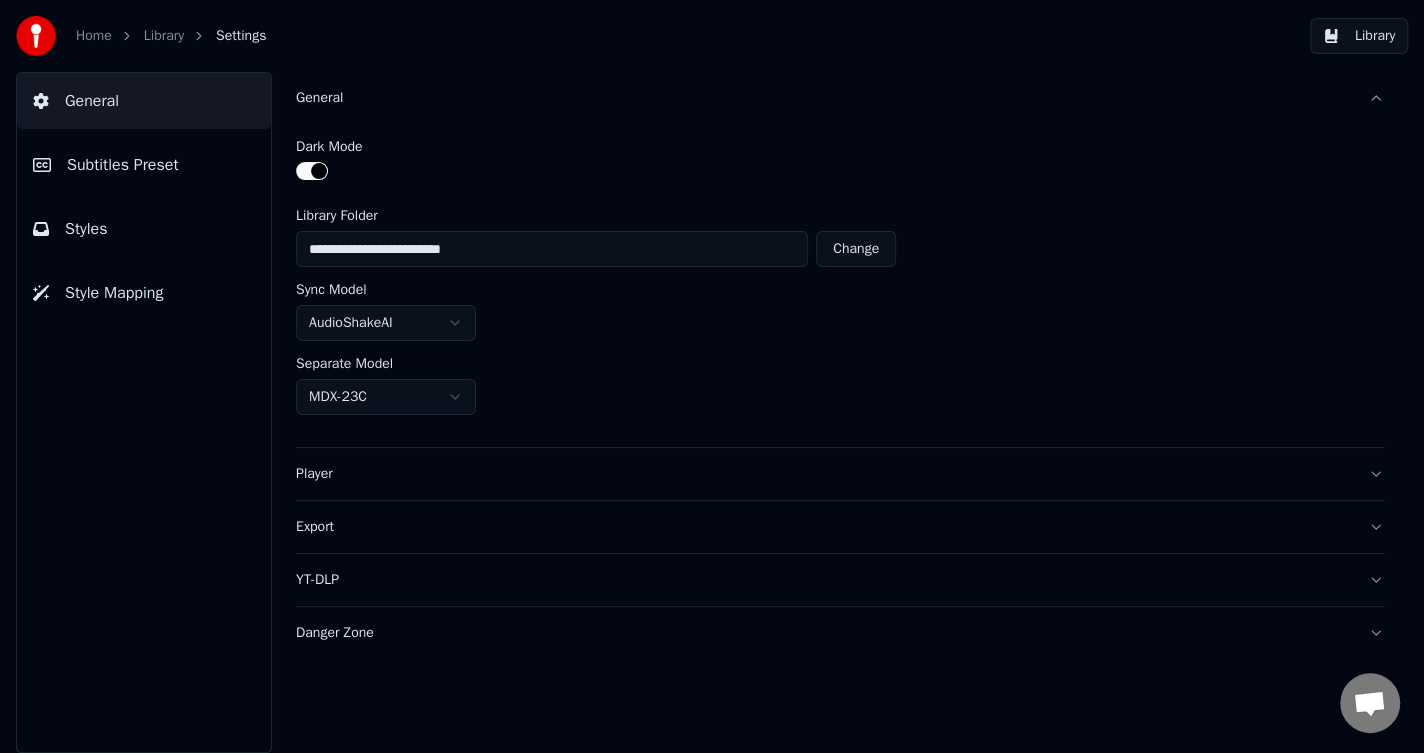 click on "General" at bounding box center (824, 98) 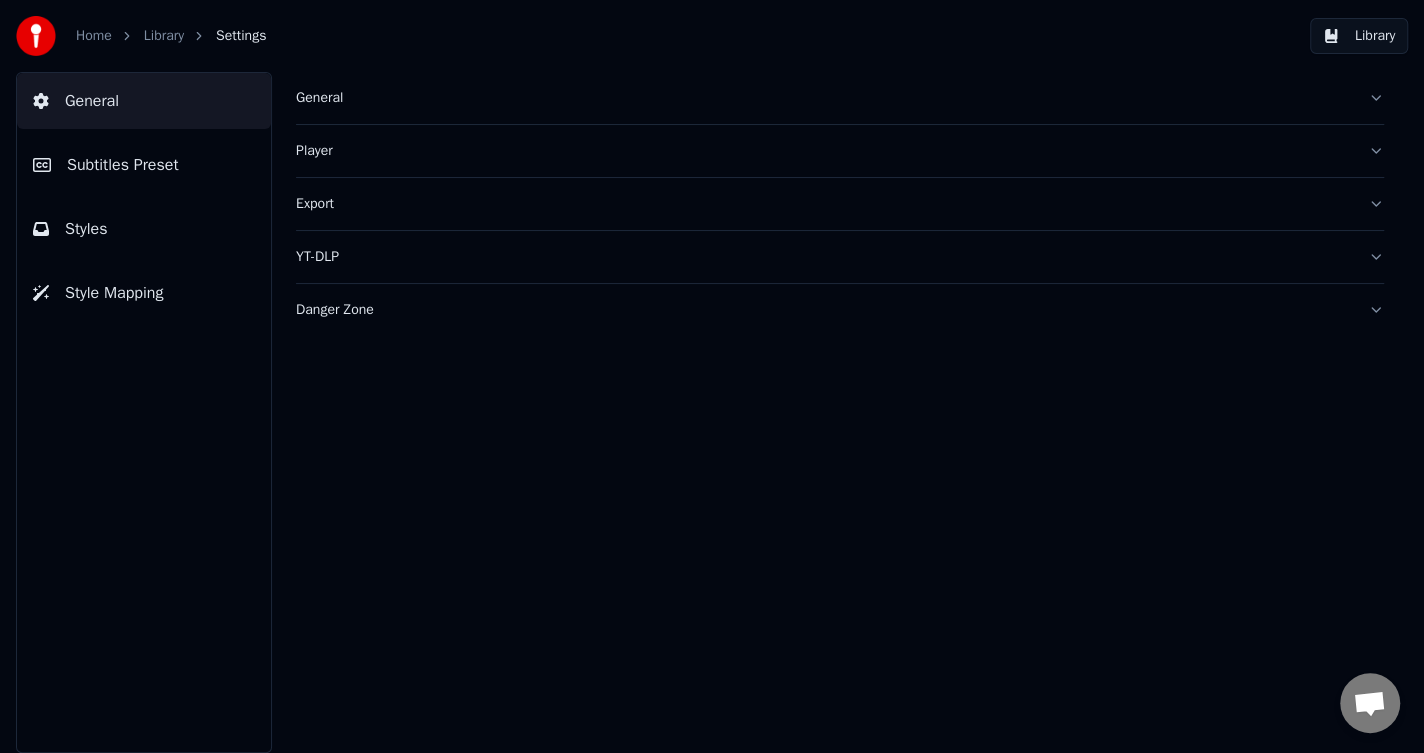 click on "Home" at bounding box center [94, 36] 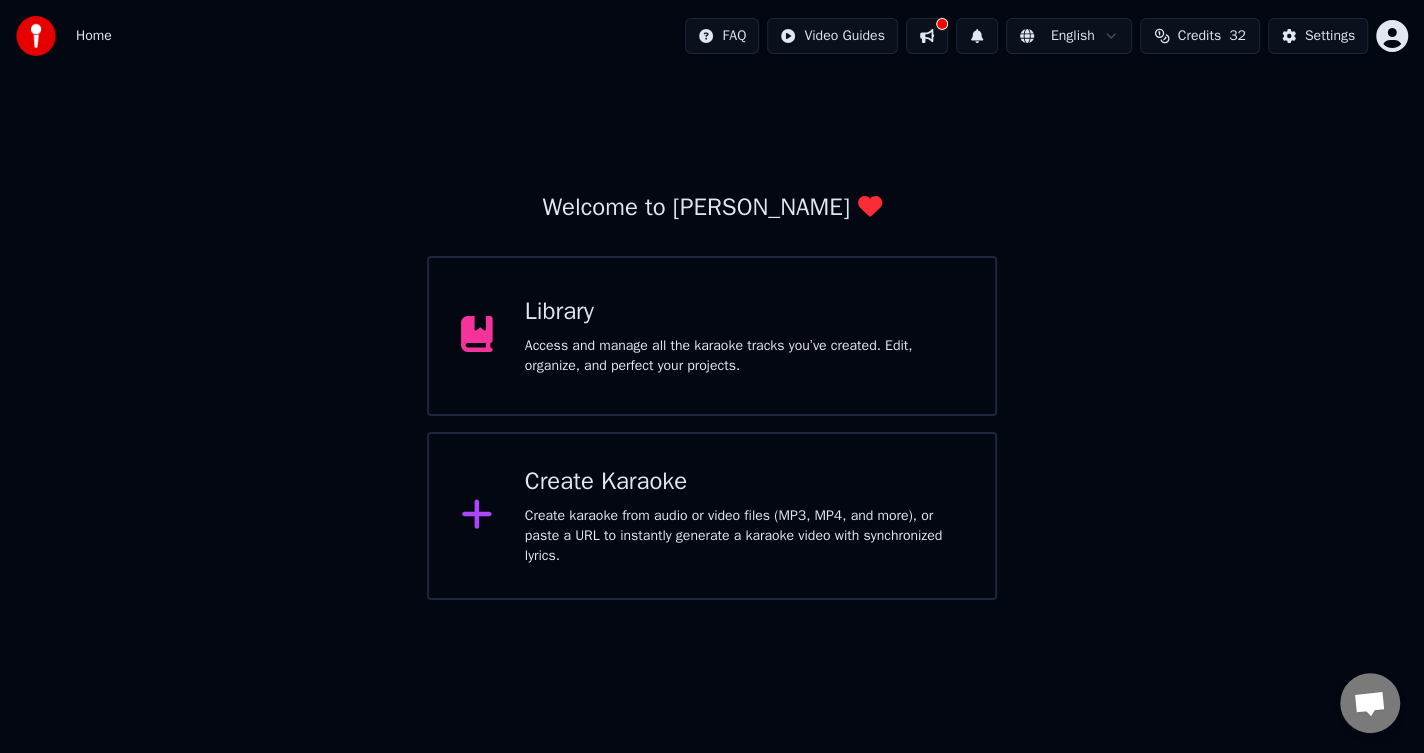 click on "Create Karaoke" at bounding box center [744, 482] 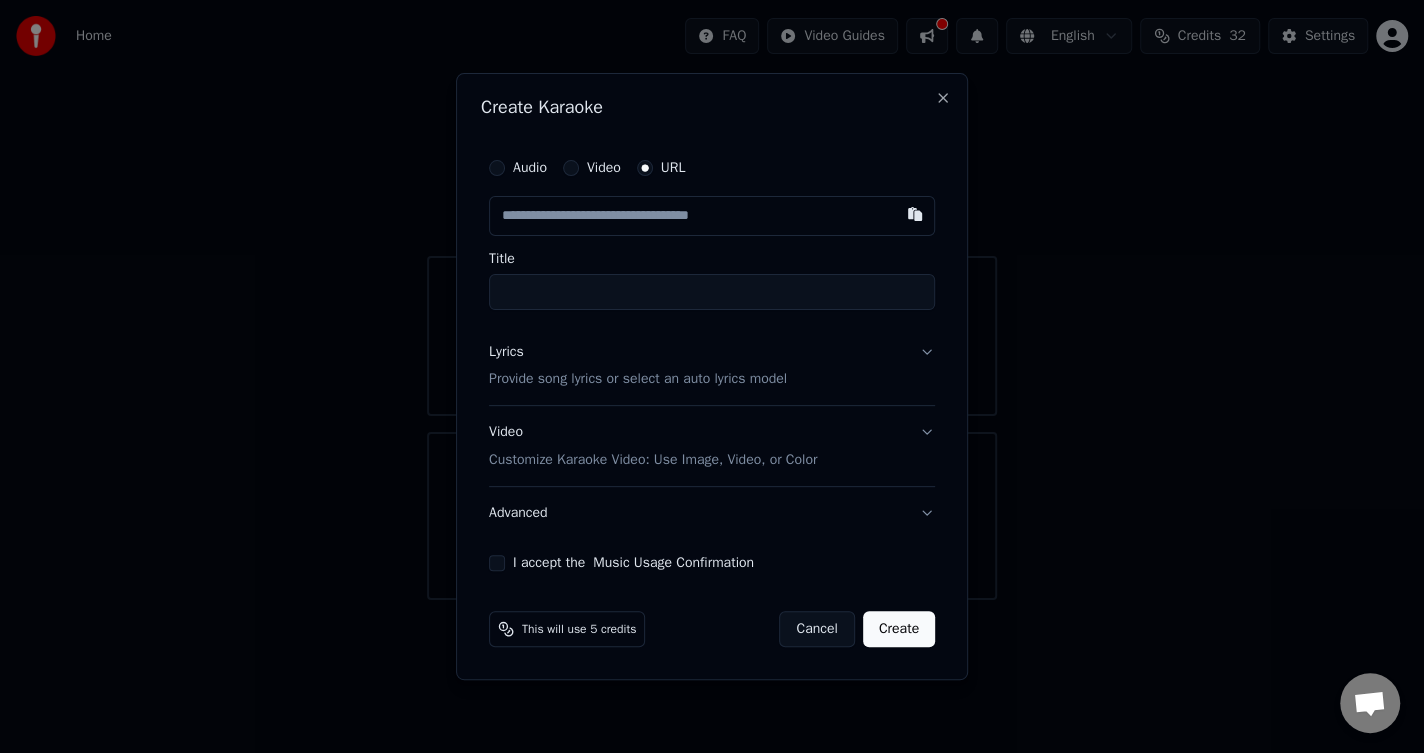 click at bounding box center [712, 216] 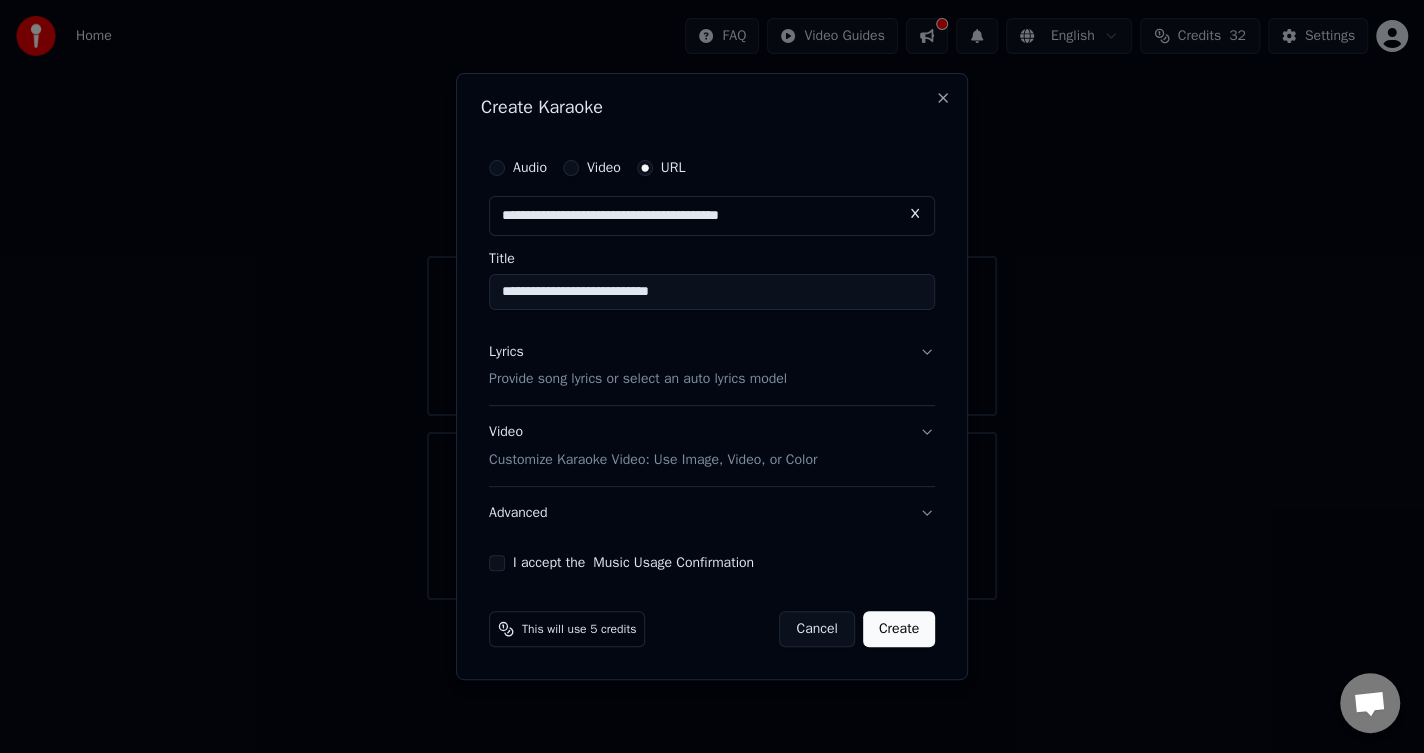 type on "**********" 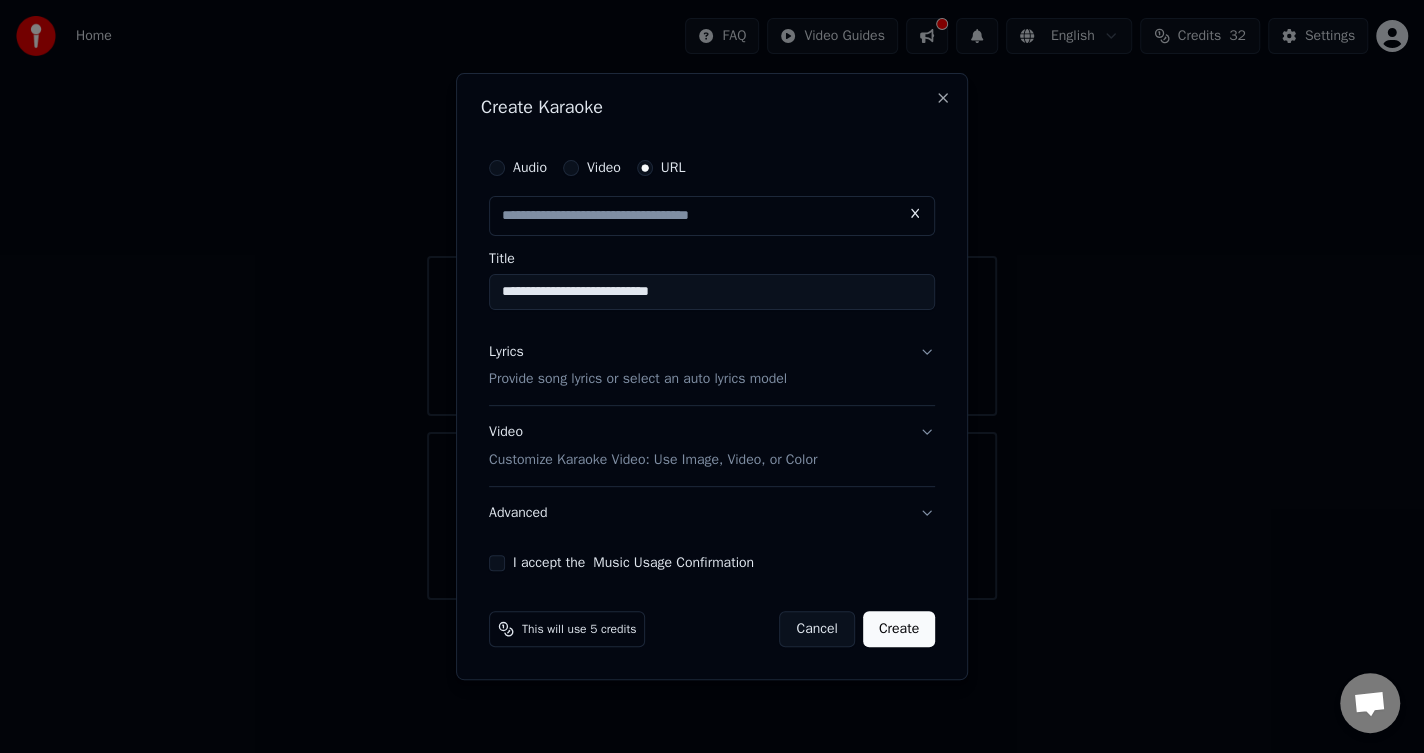 click on "Lyrics Provide song lyrics or select an auto lyrics model" at bounding box center [712, 366] 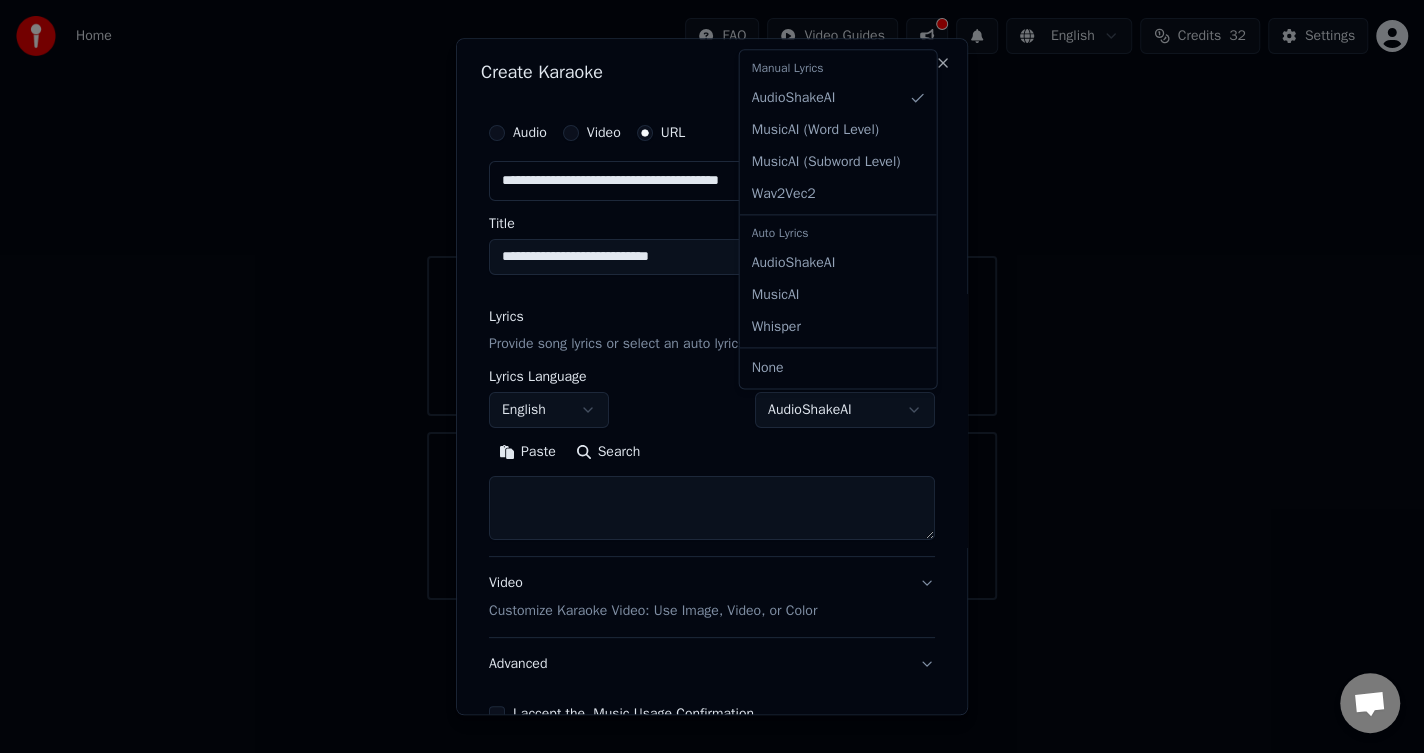 click on "Home FAQ Video Guides English Credits 32 Settings Welcome to Youka Library Access and manage all the karaoke tracks you’ve created. Edit, organize, and perfect your projects. Create Karaoke Create karaoke from audio or video files (MP3, MP4, and more), or paste a URL to instantly generate a karaoke video with synchronized lyrics. Chat [PERSON_NAME] from Youka Desktop More channels Continue on Email Network offline. Reconnecting... No messages can be received or sent for now. Youka Desktop Hello! How can I help you?  [DATE] I had bought 50 credits and I want to know exactly how did I ended up using 18 credits on one karaoke song. [DATE] [DATE] [PERSON_NAME] You can see the credits charge next to the create button. It depends on the song duration and the AI model. [DATE] [PERSON_NAME] How long is your song and which AI models are selected? [DATE] [DATE] Sync: MusicAI Separate Model: MDX-23c, Song was 4:04 You never indicated that I had to pay more for the lyrics! 13 hours ago [DATE] URL" at bounding box center [712, 300] 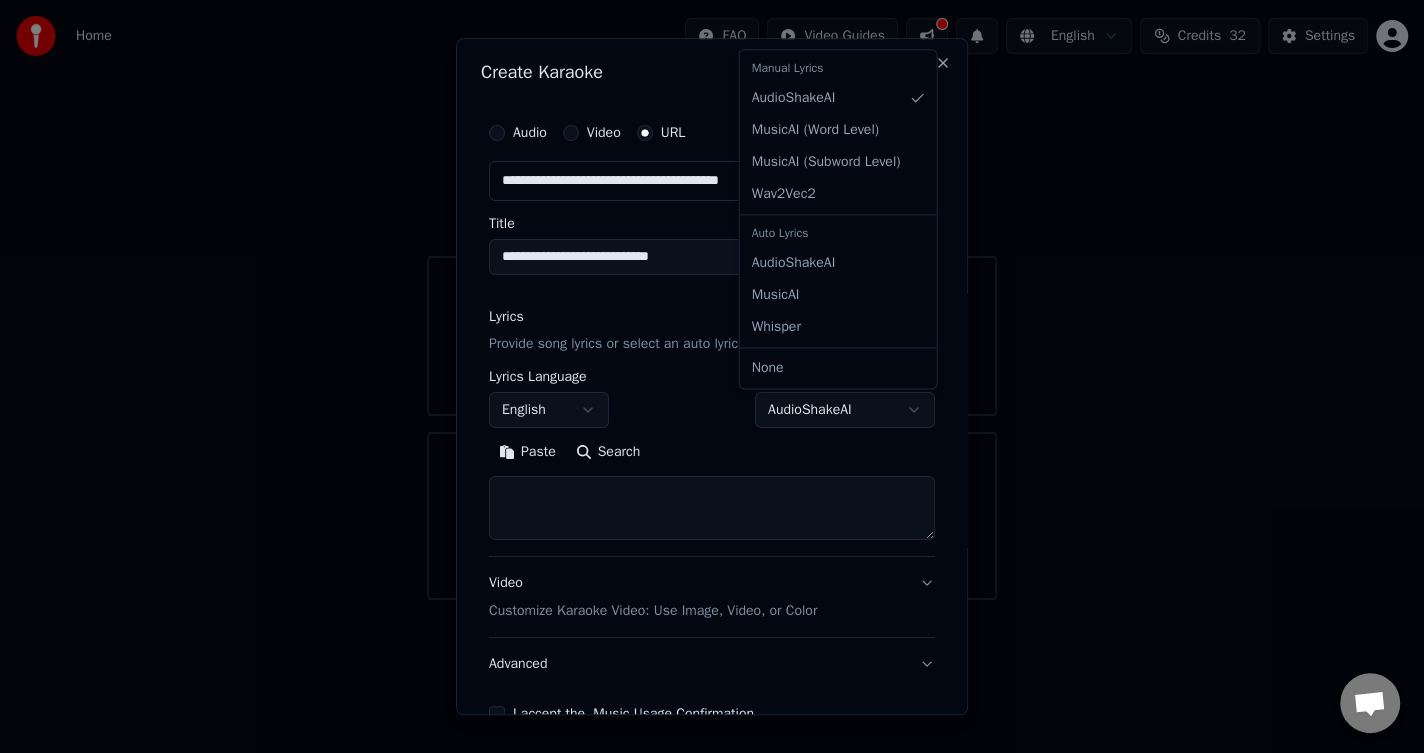 select on "*******" 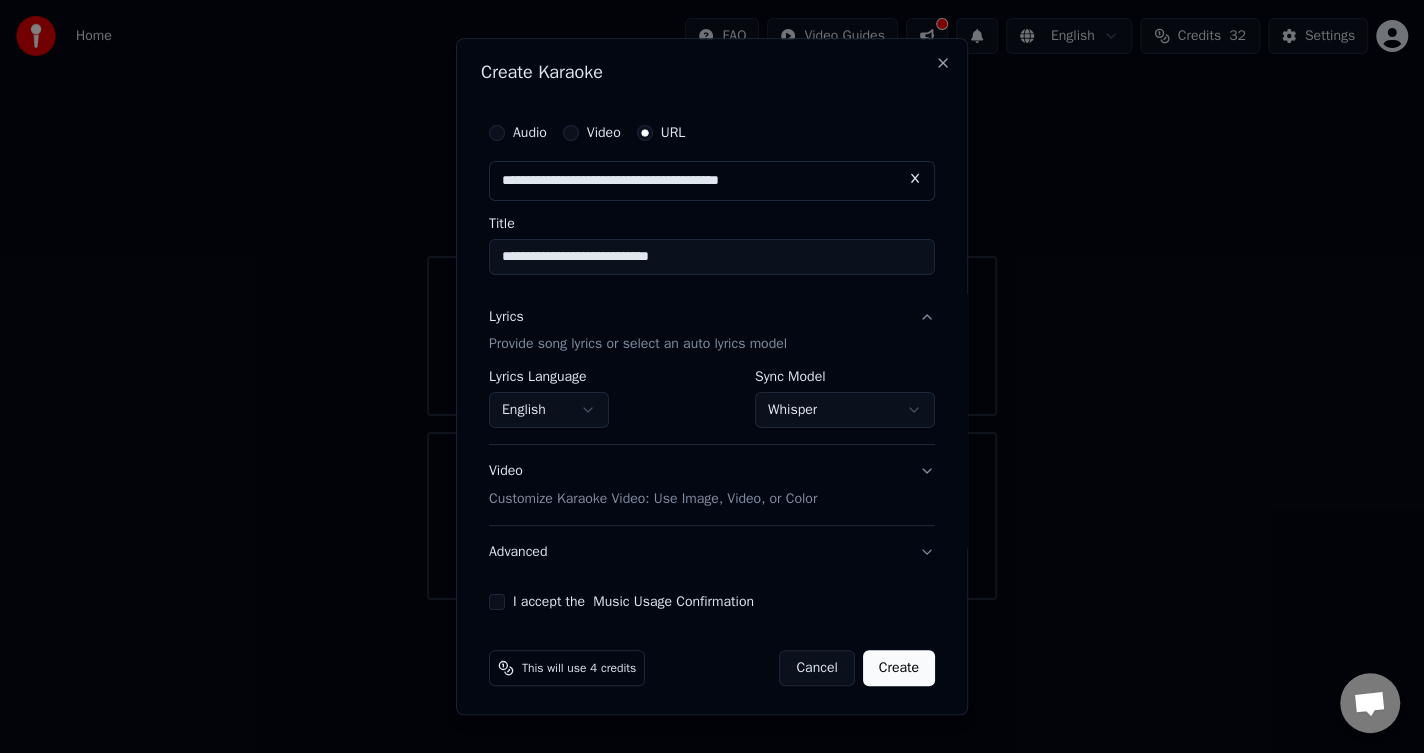 click on "I accept the   Music Usage Confirmation" at bounding box center (497, 603) 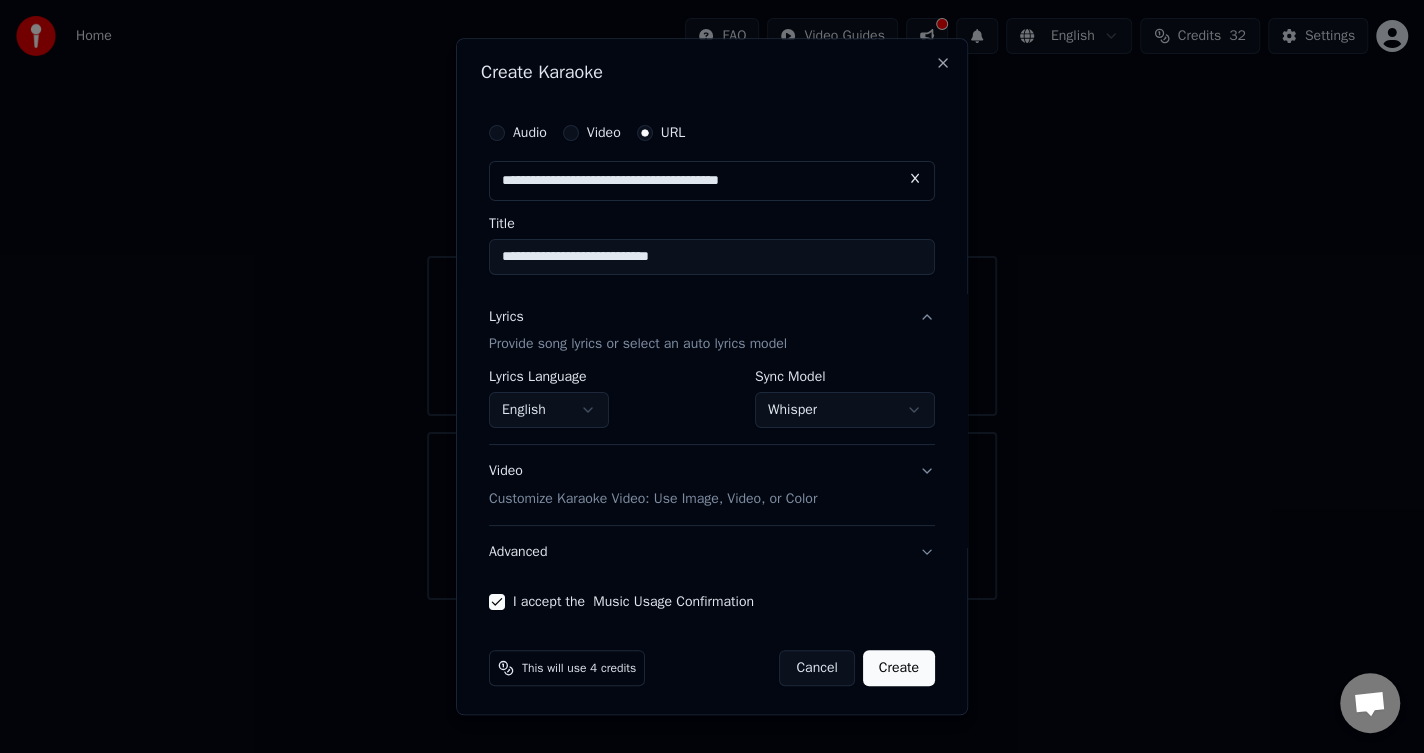 click on "Create" at bounding box center (899, 669) 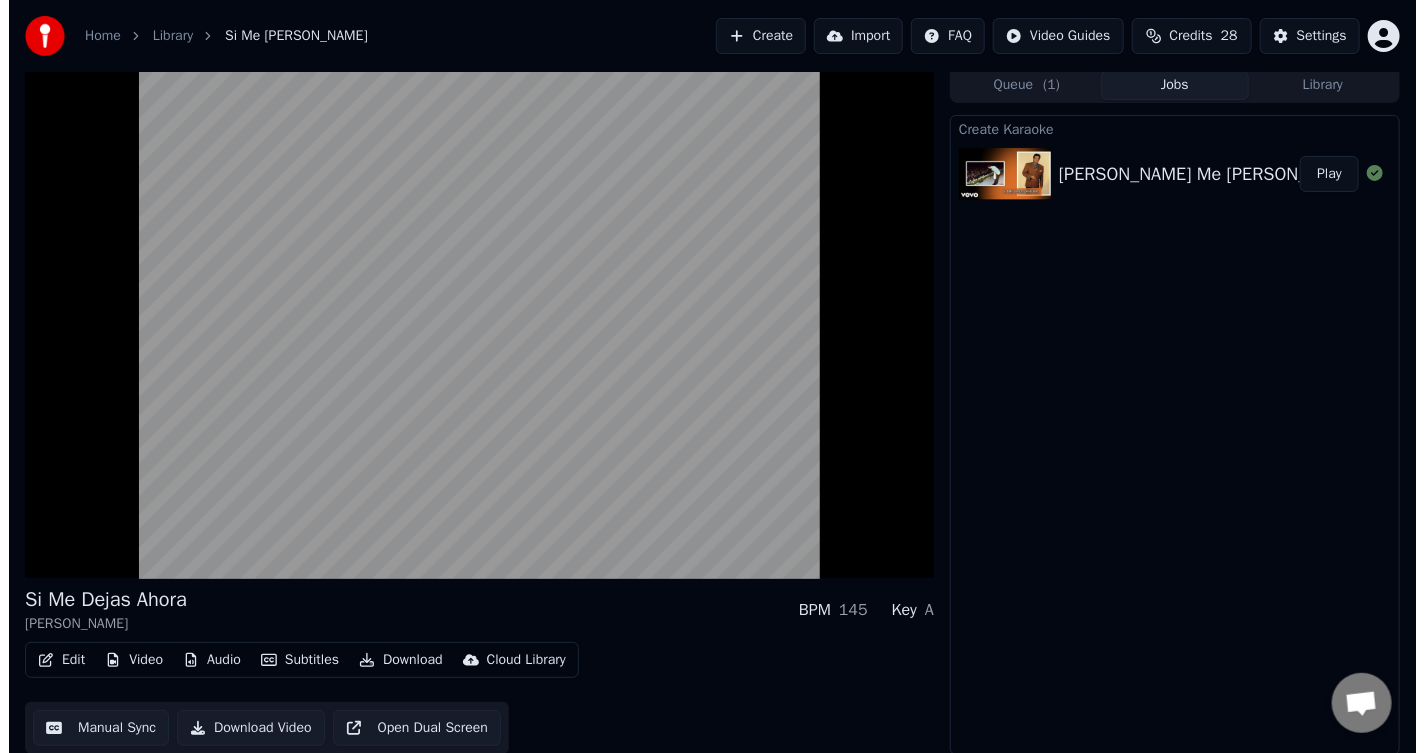 scroll, scrollTop: 6, scrollLeft: 0, axis: vertical 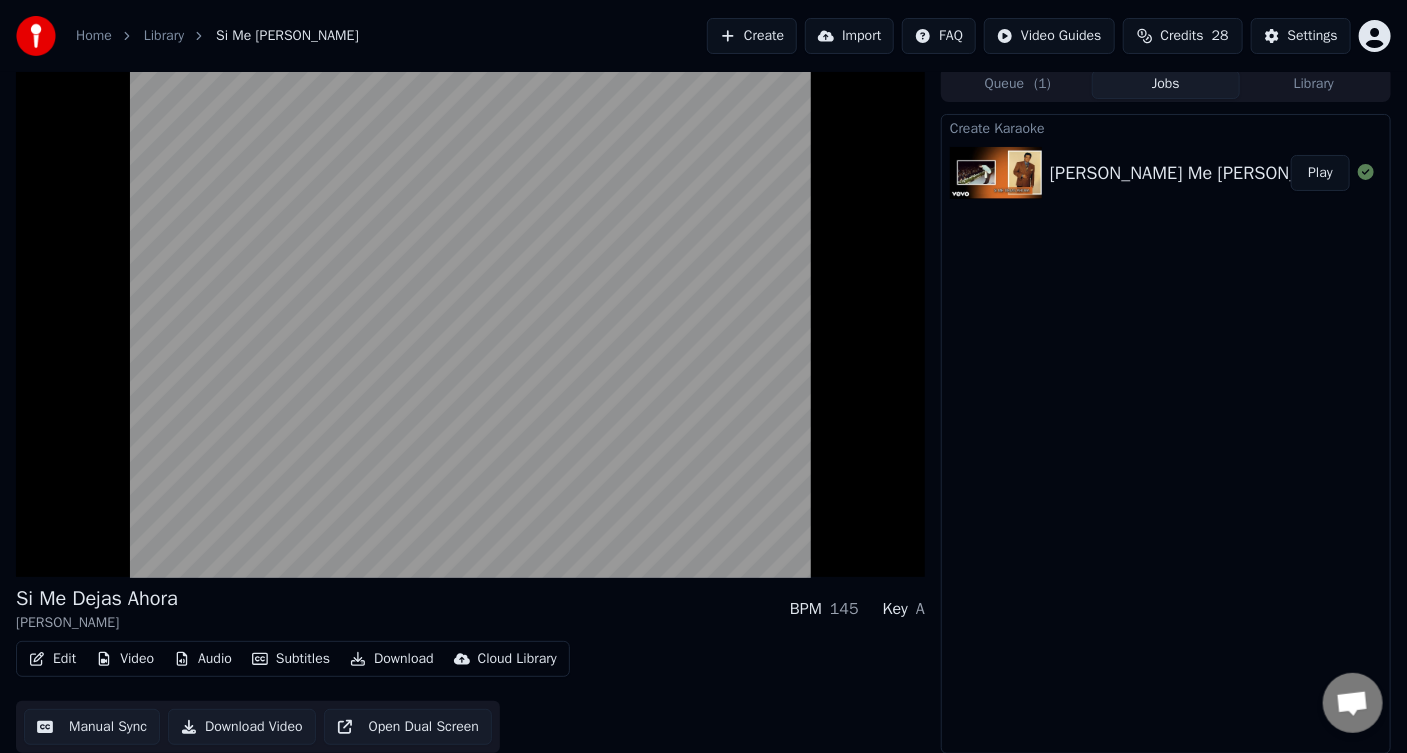 click on "Download Video" at bounding box center [242, 727] 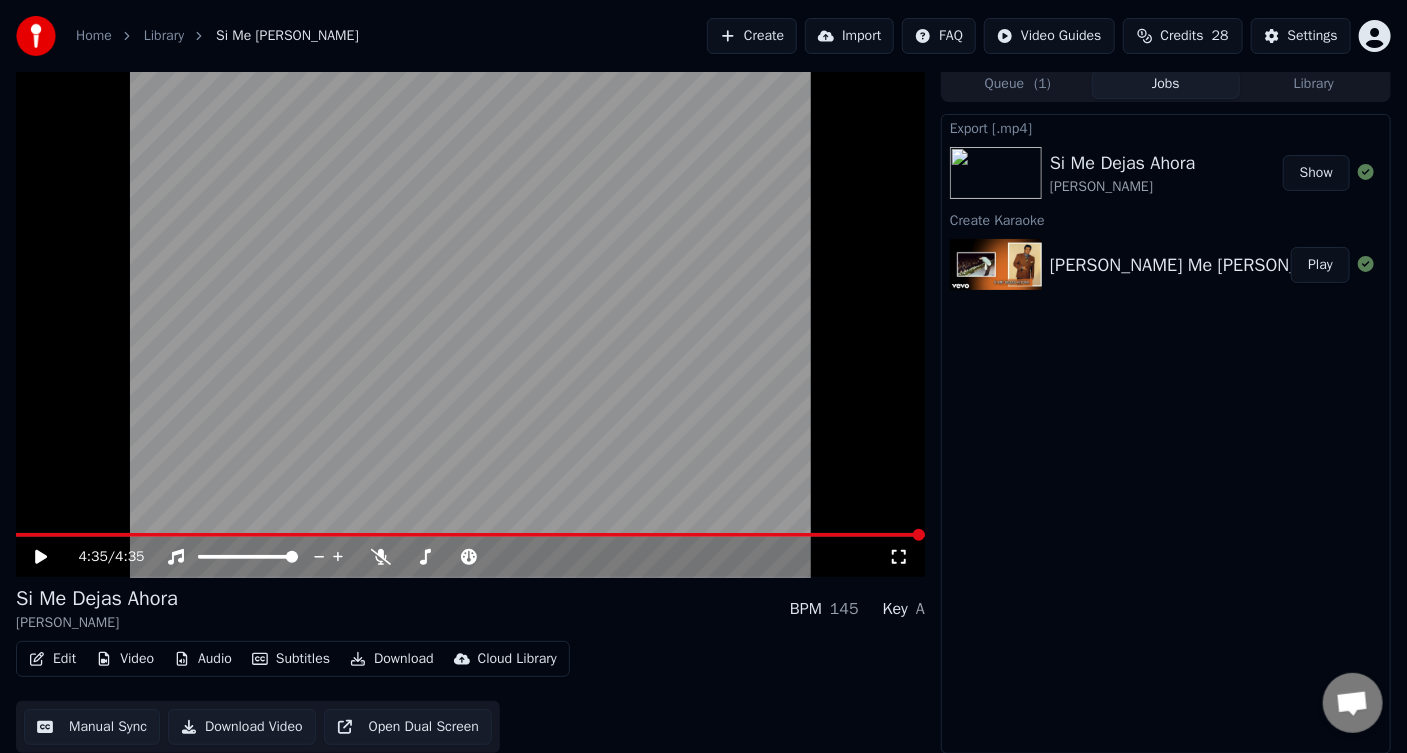 click on "Show" at bounding box center [1316, 173] 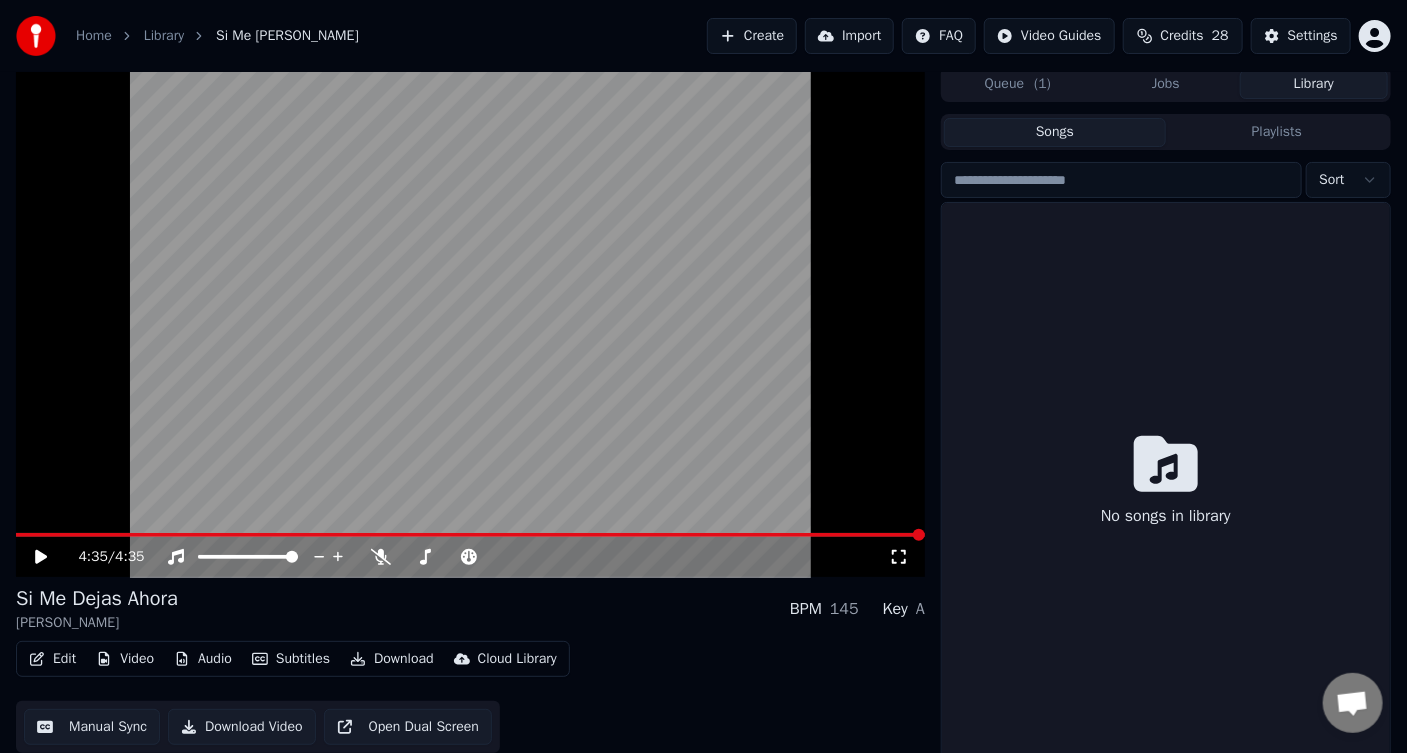 click on "Library" at bounding box center [1314, 84] 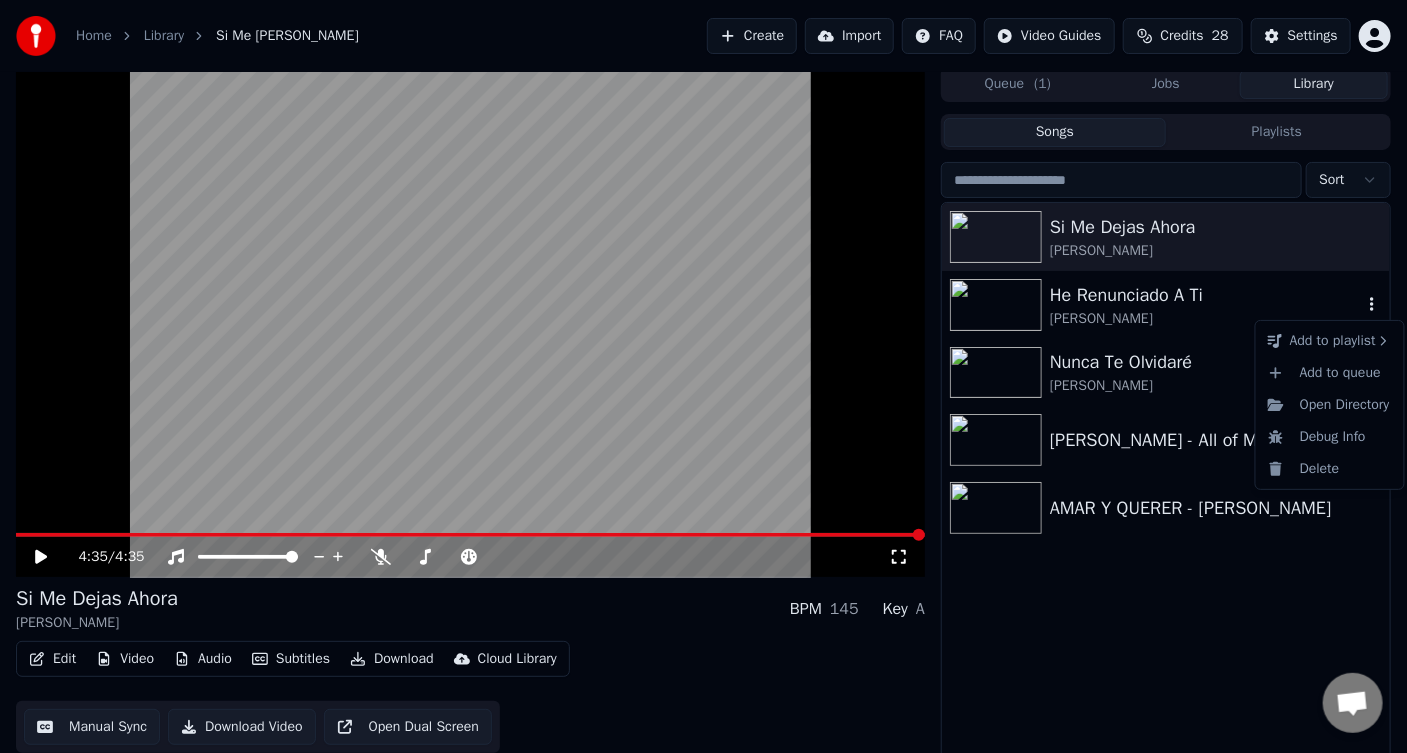 click 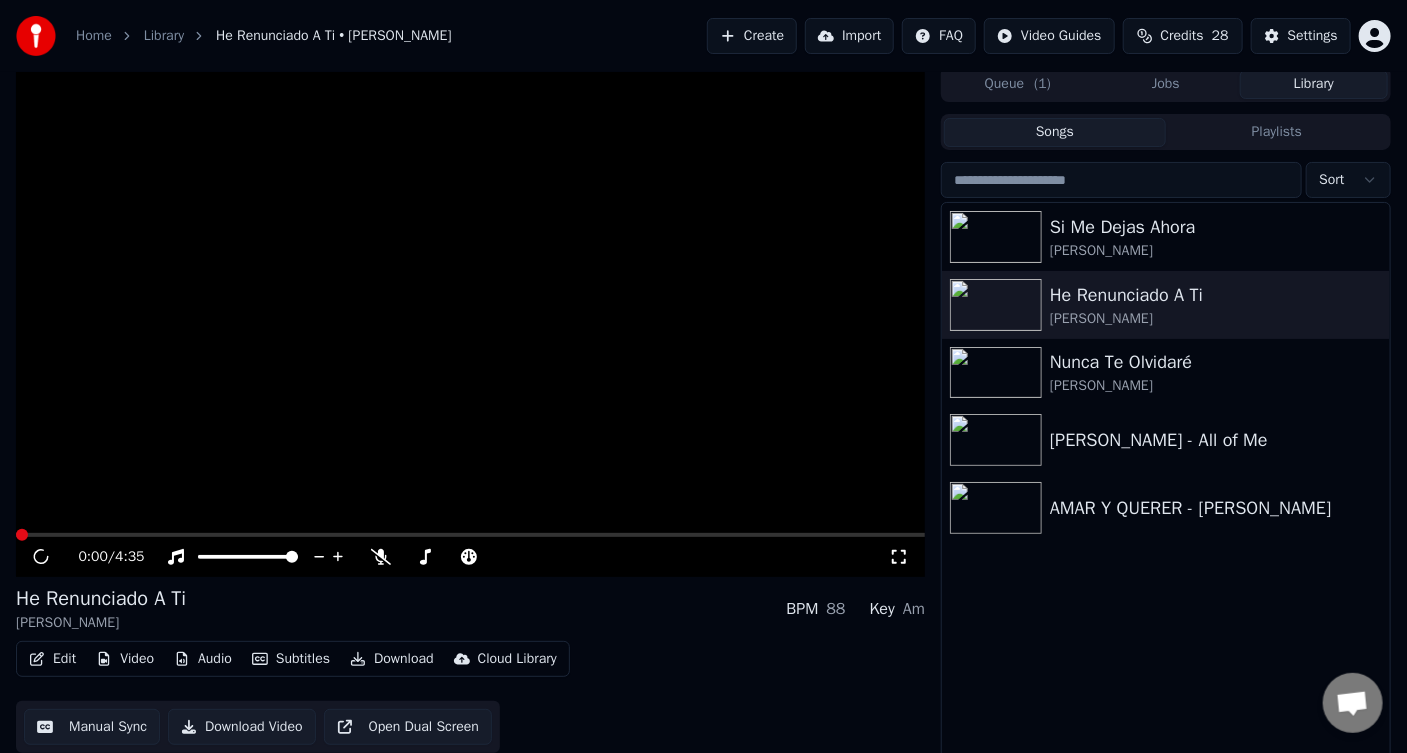 click on "Download Video" at bounding box center (242, 727) 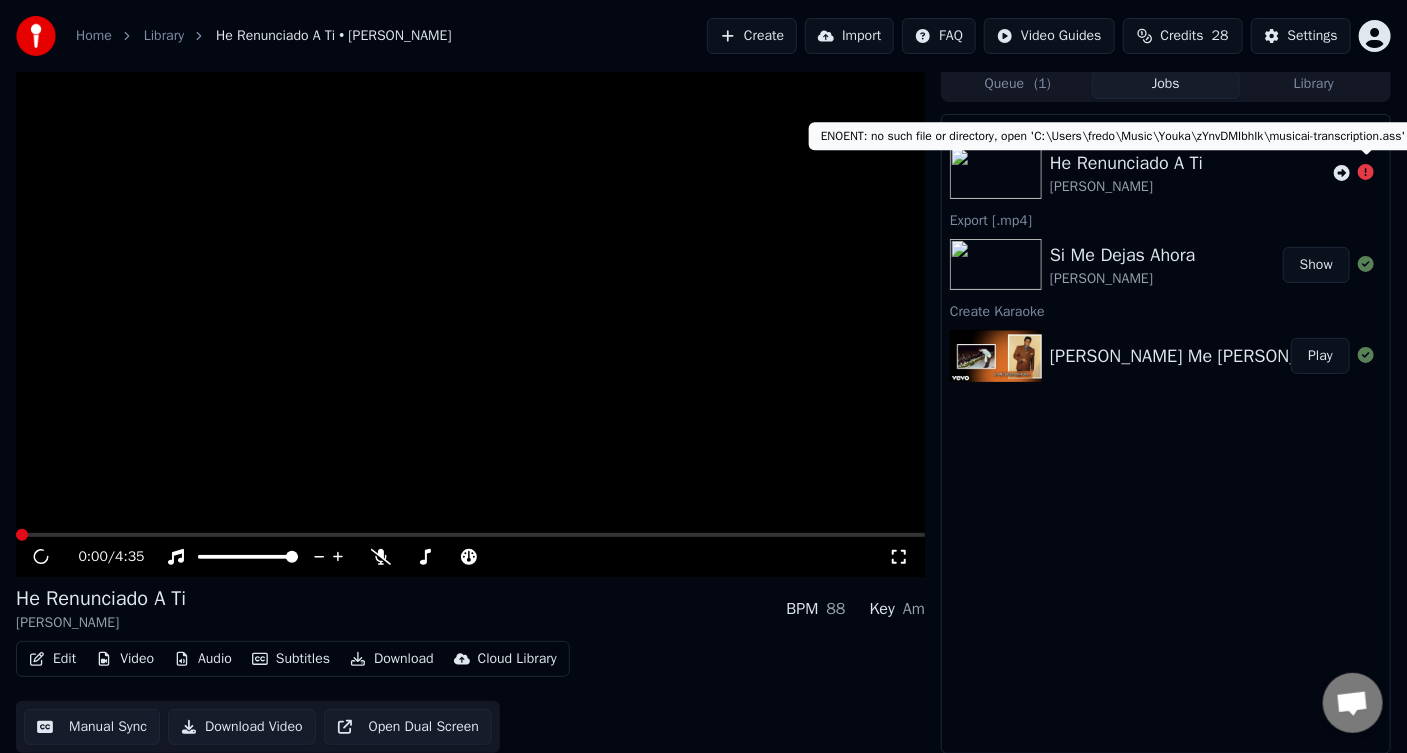 click 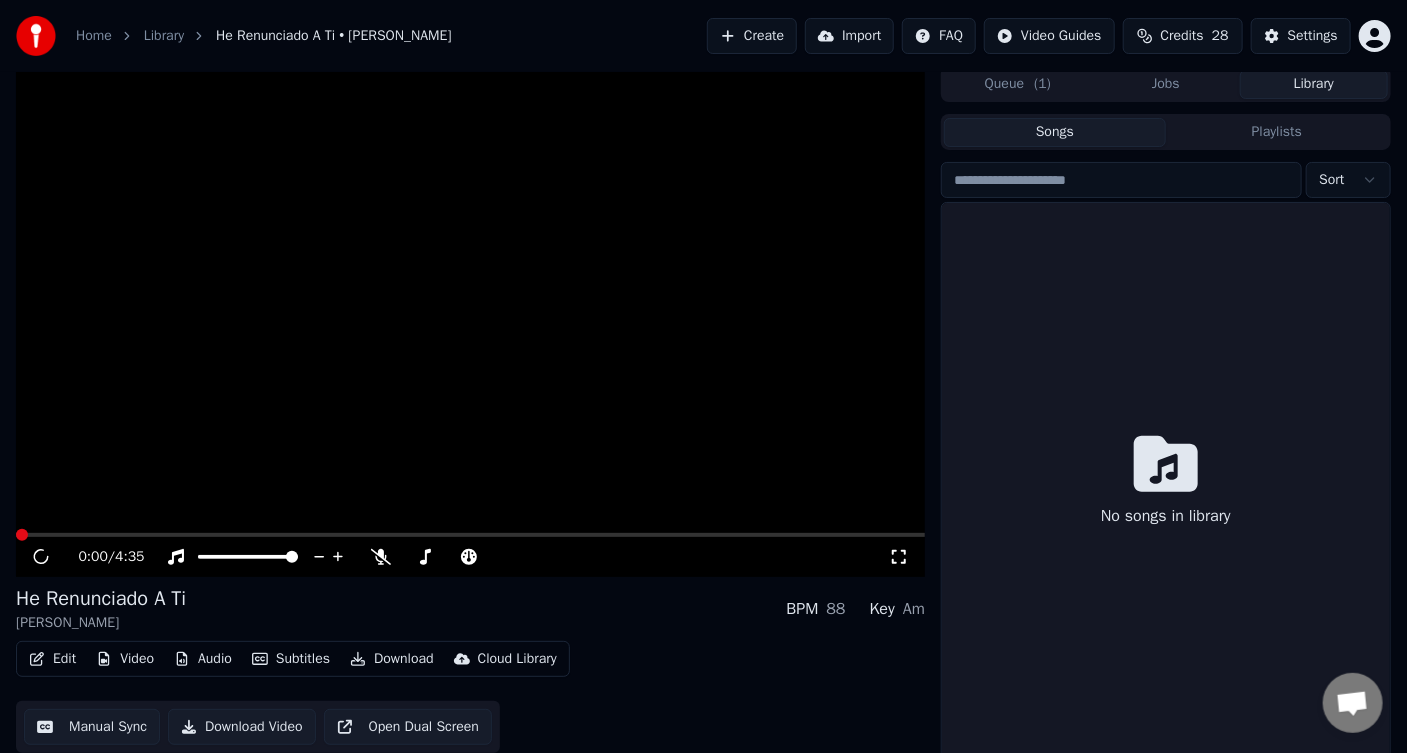 click on "Library" at bounding box center (1314, 84) 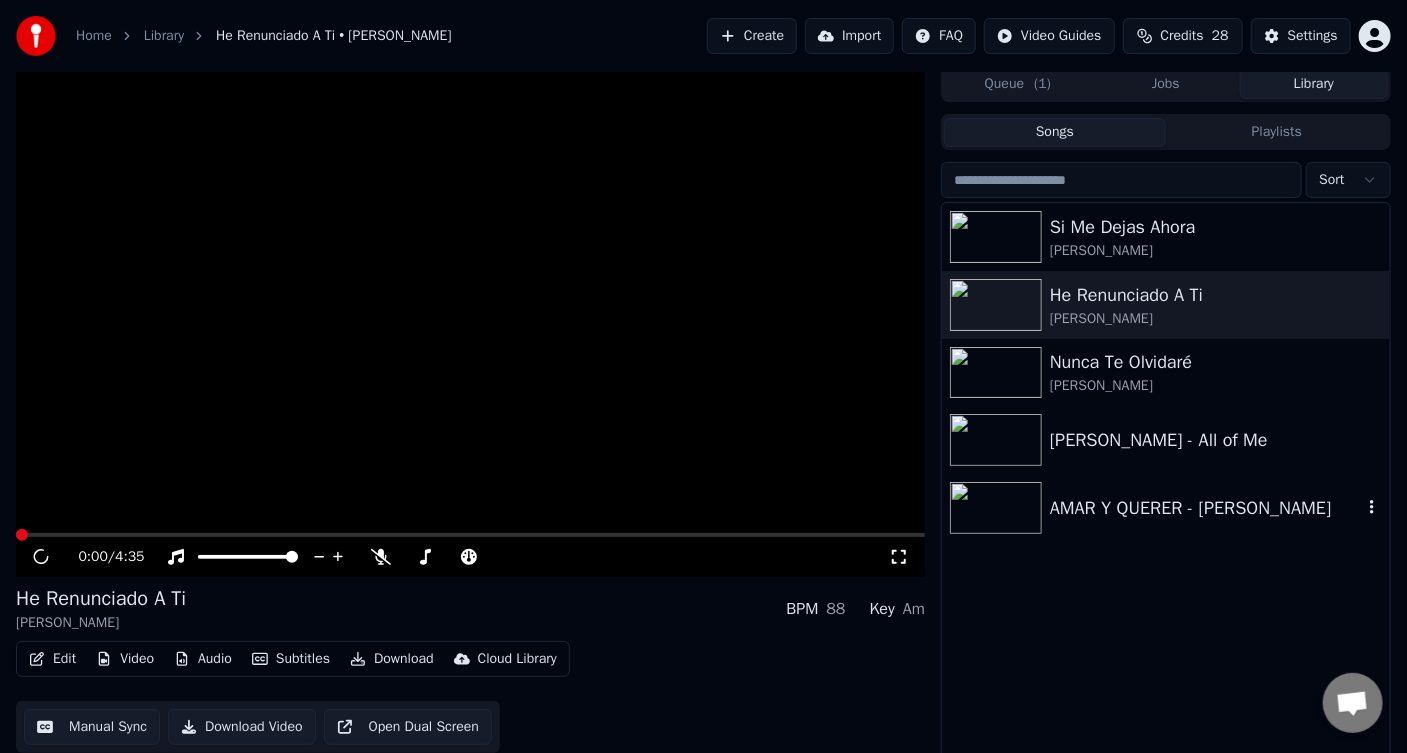 click on "AMAR Y QUERER - [PERSON_NAME]" at bounding box center [1206, 508] 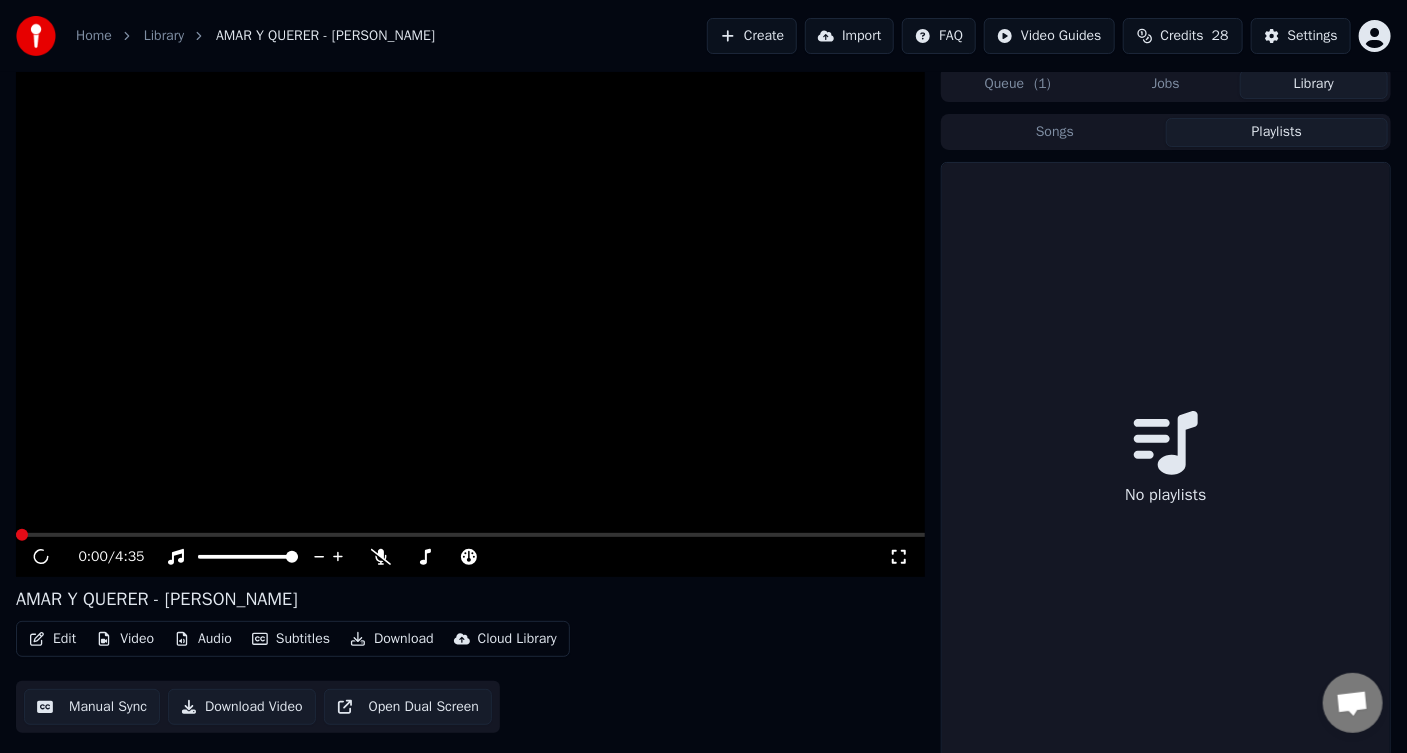 click on "Playlists" at bounding box center (1277, 132) 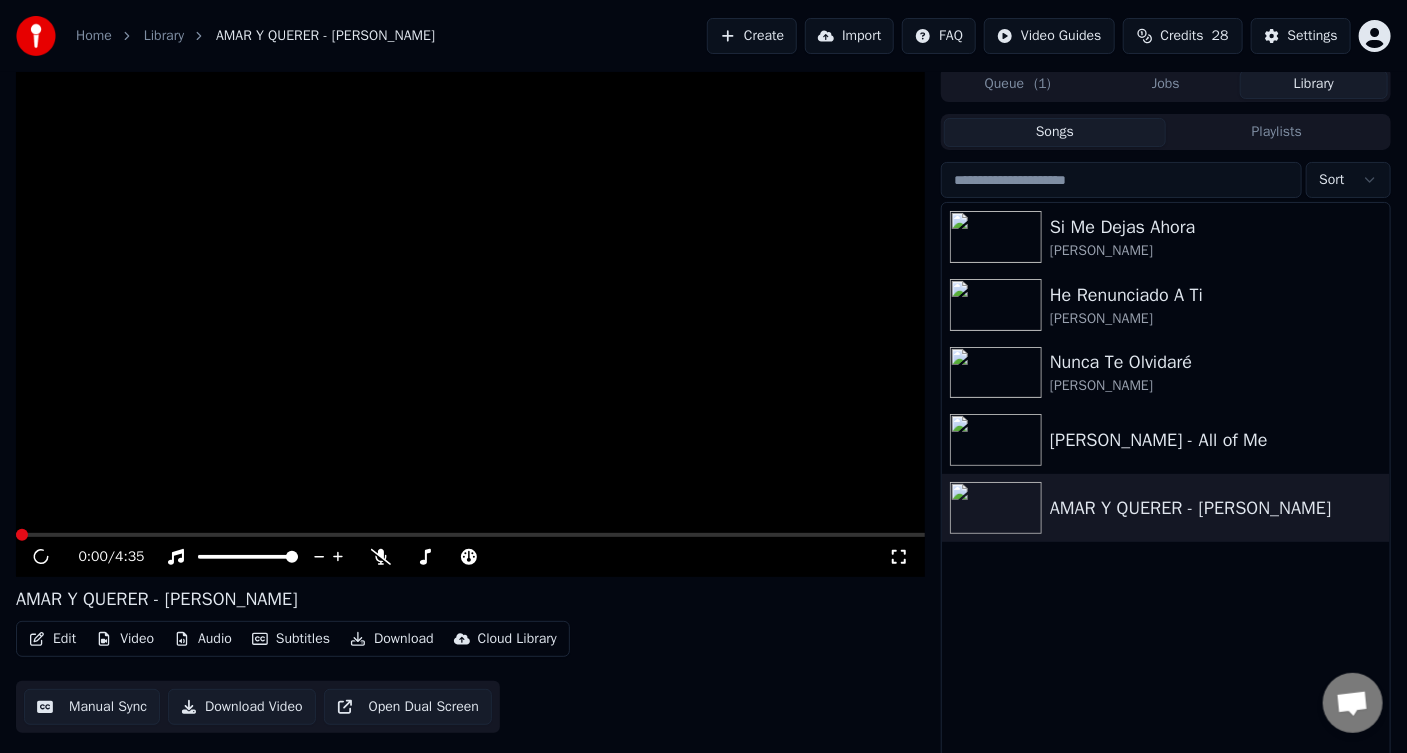 click on "Queue ( 1 )" at bounding box center (1018, 84) 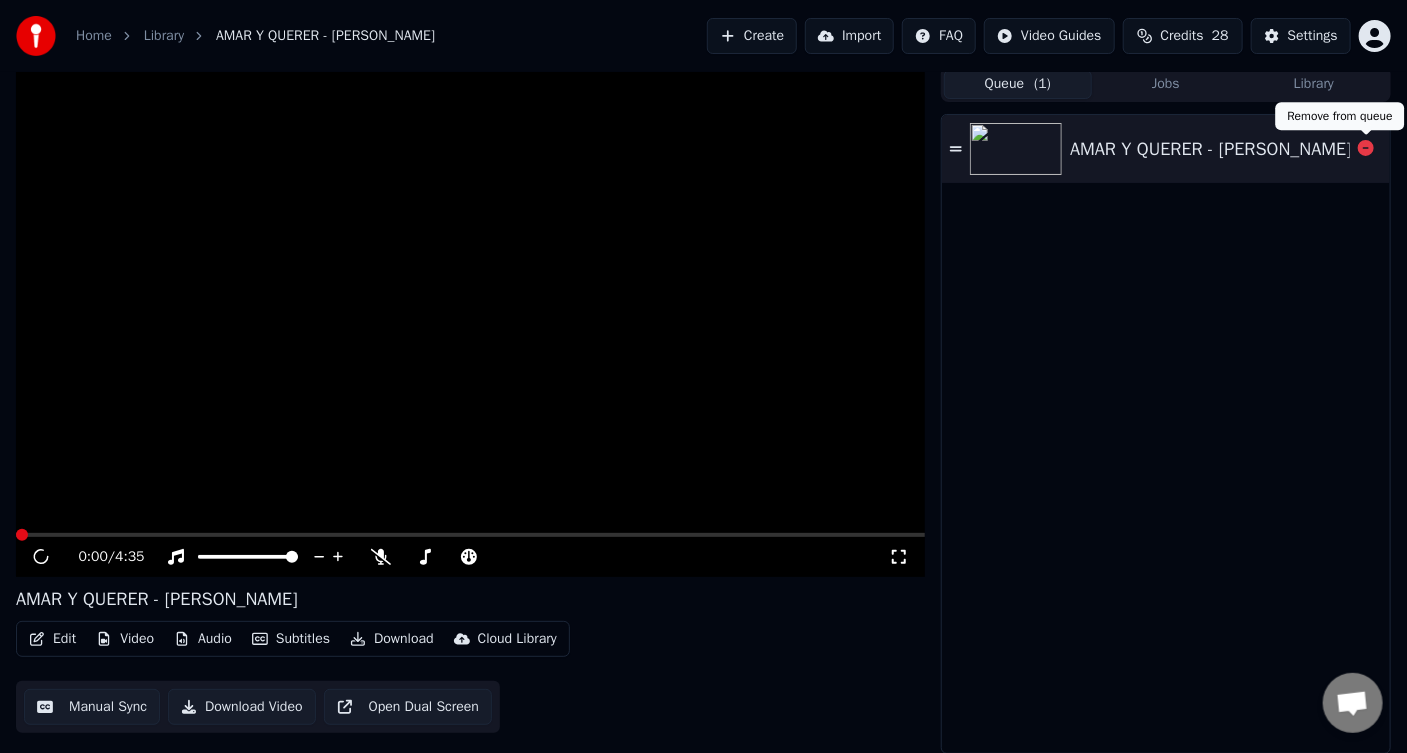 click 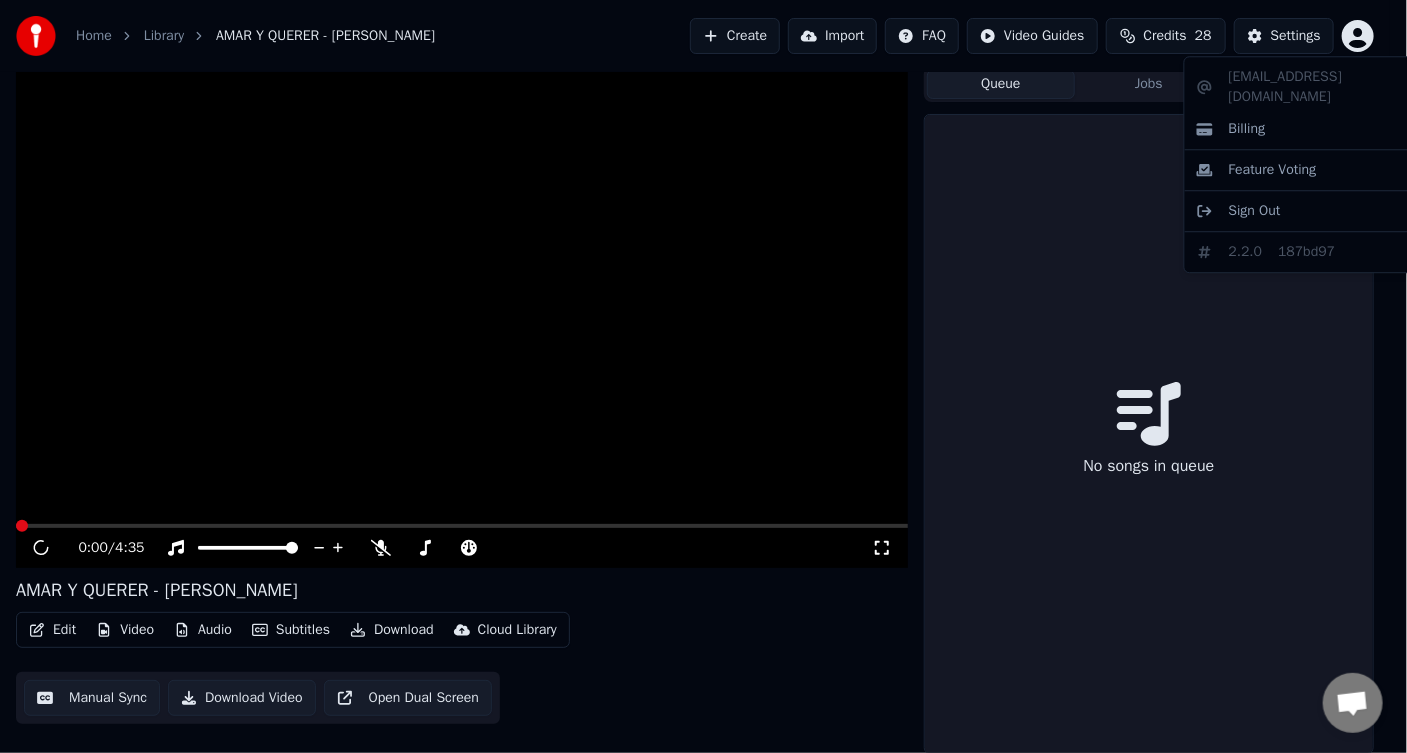 click on "Home Library AMAR Y QUERER - [PERSON_NAME] Create Import FAQ Video Guides Credits 28 Settings 0:00  /  4:35 AMAR Y QUERER - [PERSON_NAME] Edit Video Audio Subtitles Download Cloud Library Manual Sync Download Video Open Dual Screen Queue Jobs Library No songs in queue Chat [PERSON_NAME] from Youka Desktop More channels Continue on Email Network offline. Reconnecting... No messages can be received or sent for now. Youka Desktop Hello! How can I help you?  [DATE] I had bought 50 credits and I want to know exactly how did I ended up using 18 credits on one karaoke song. [DATE] [DATE] [PERSON_NAME] You can see the credits charge next to the create button. It depends on the song duration and the AI model. [DATE] [PERSON_NAME] How long is your song and which AI models are selected? [DATE] [DATE] Sync: MusicAI Separate Model: MDX-23c, Song was 4:04 You never indicated that I had to pay more for the lyrics! 14 hours ago [DATE] [PERSON_NAME] 3 hours ago 54 minutes ago 52 minutes ago Send a file Send a file" at bounding box center [703, 370] 